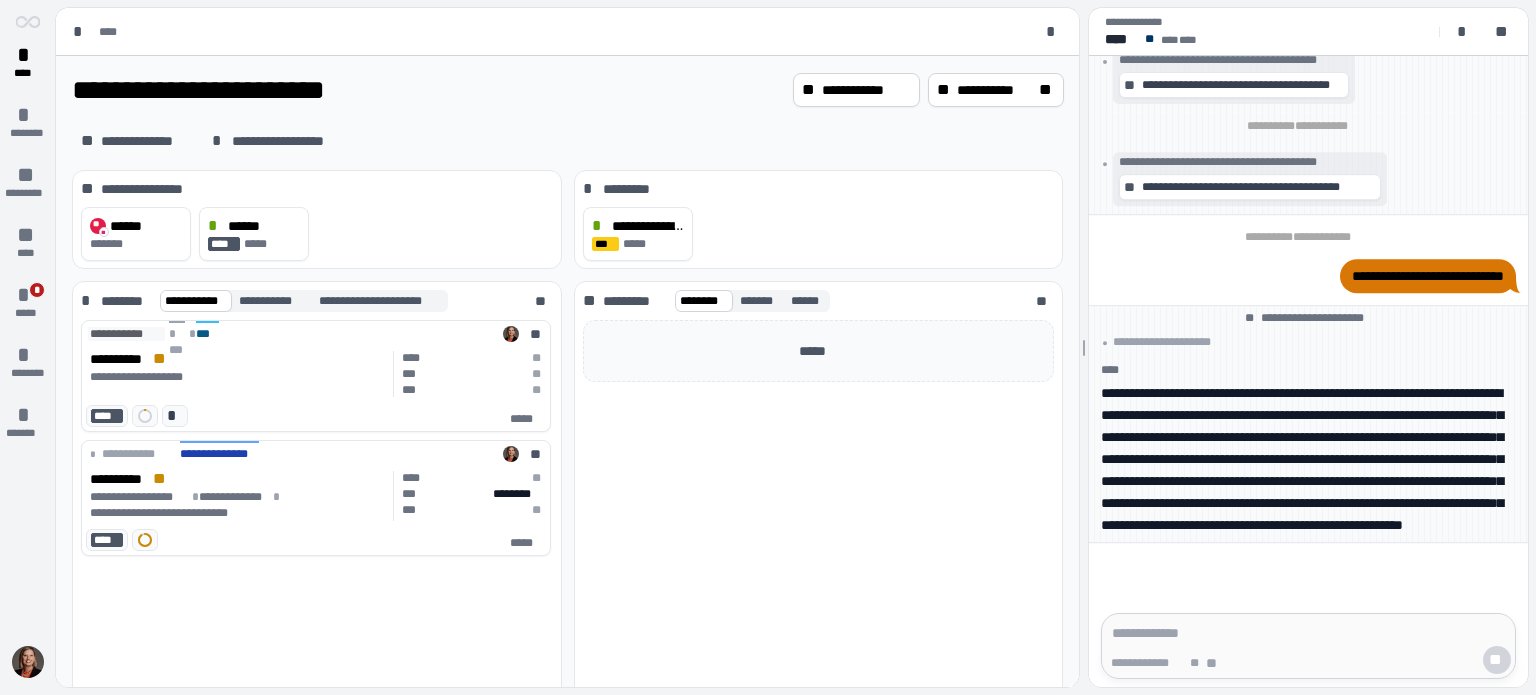 scroll, scrollTop: 0, scrollLeft: 0, axis: both 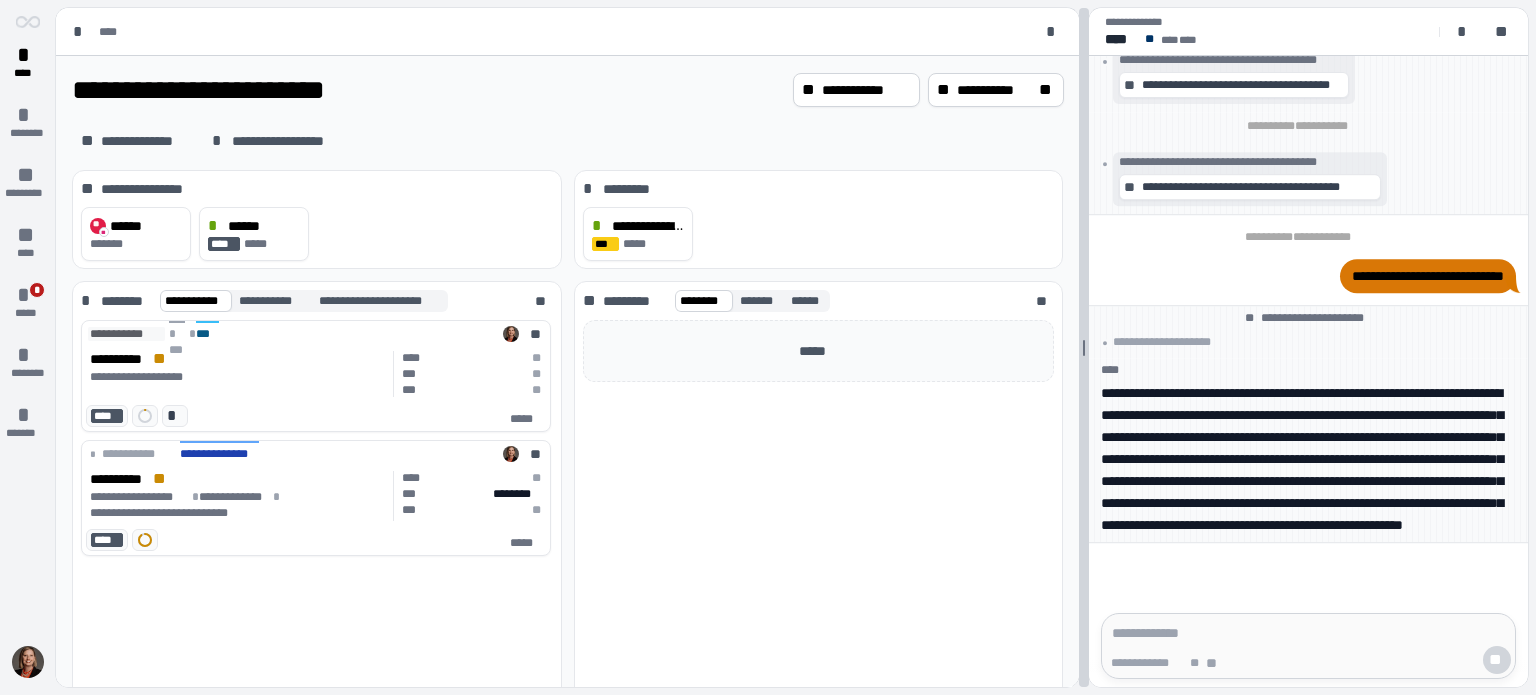 click on "**********" at bounding box center (792, 347) 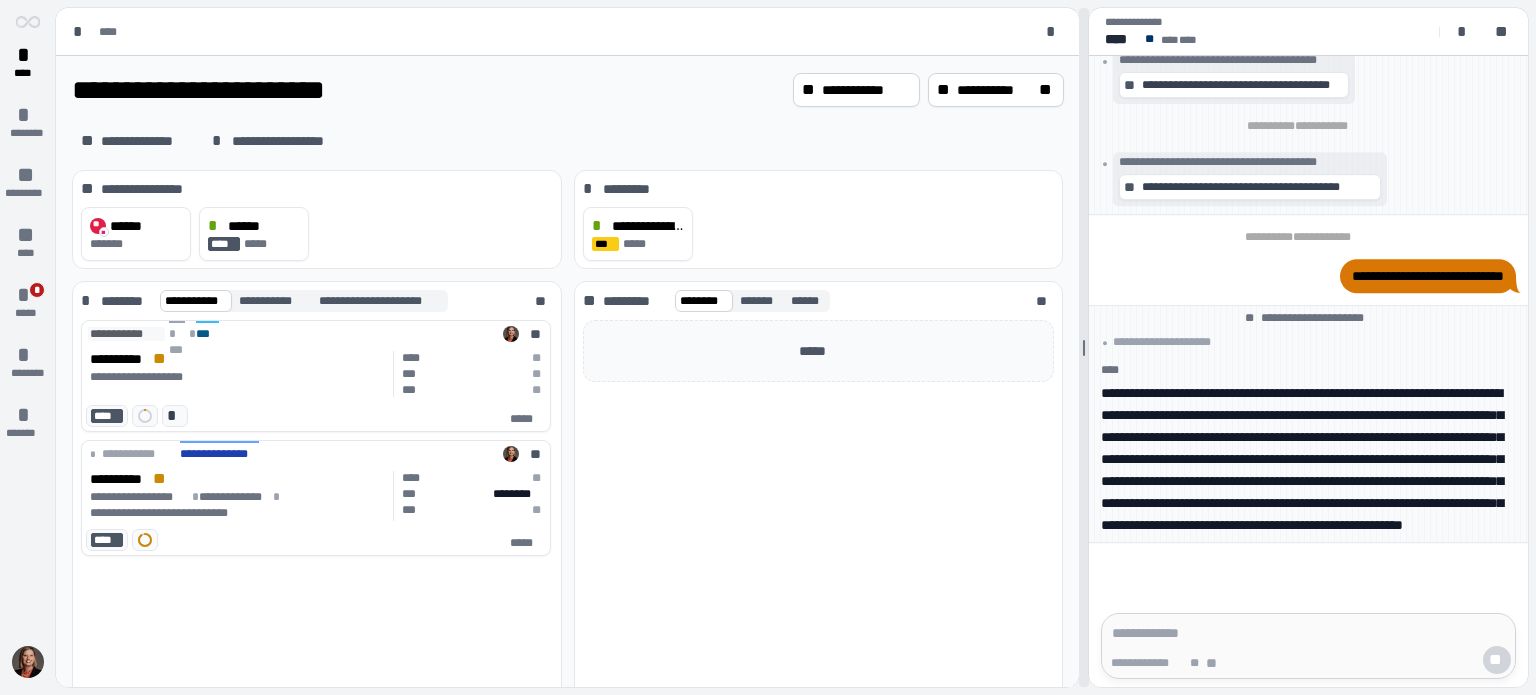 click at bounding box center (1084, 347) 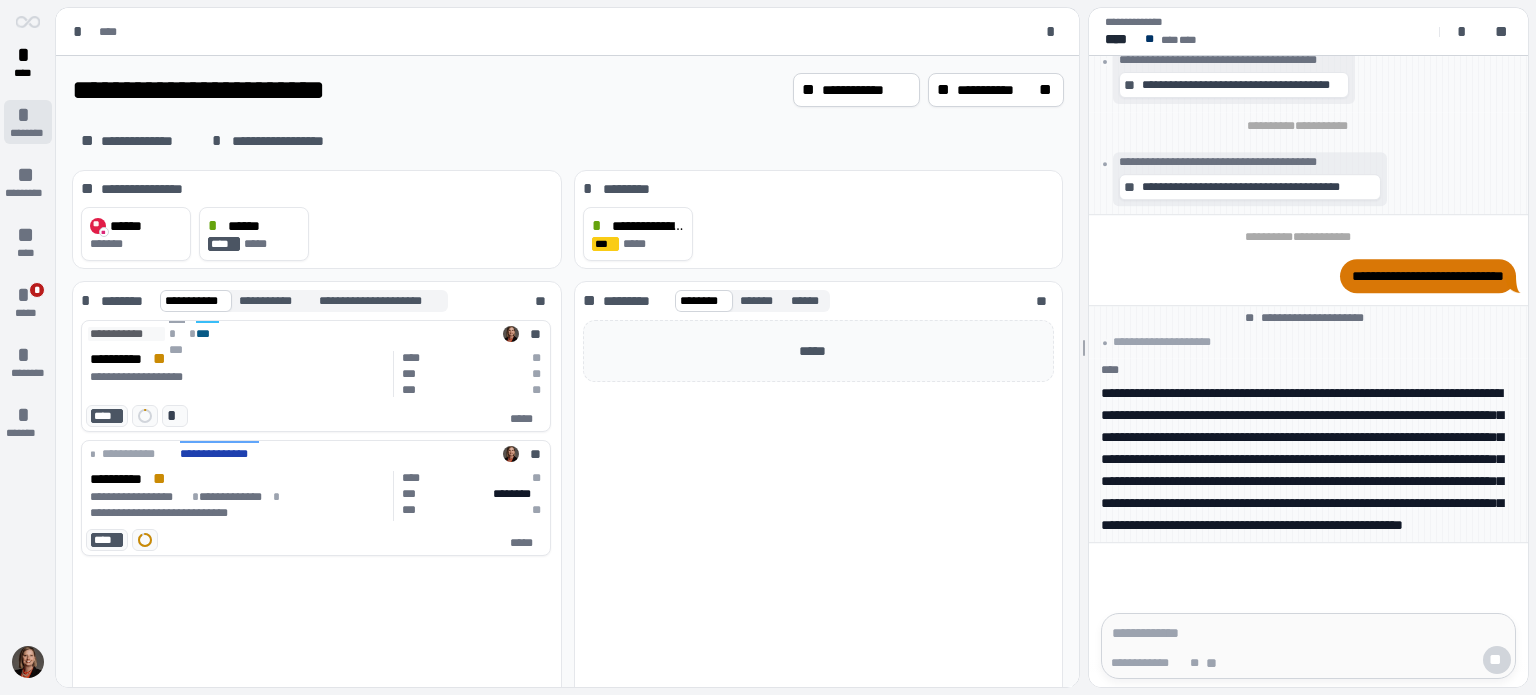 click on "*" at bounding box center [28, 115] 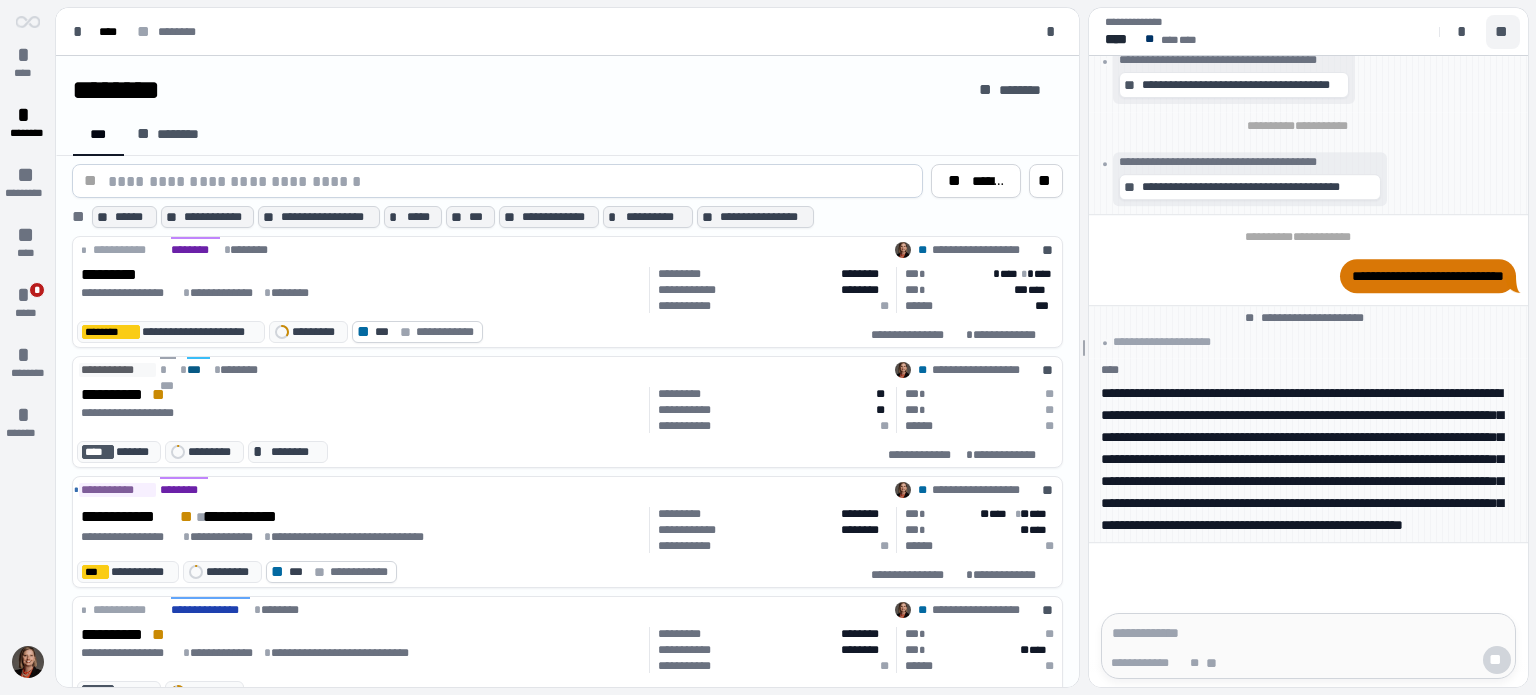 click on "**" at bounding box center (1503, 32) 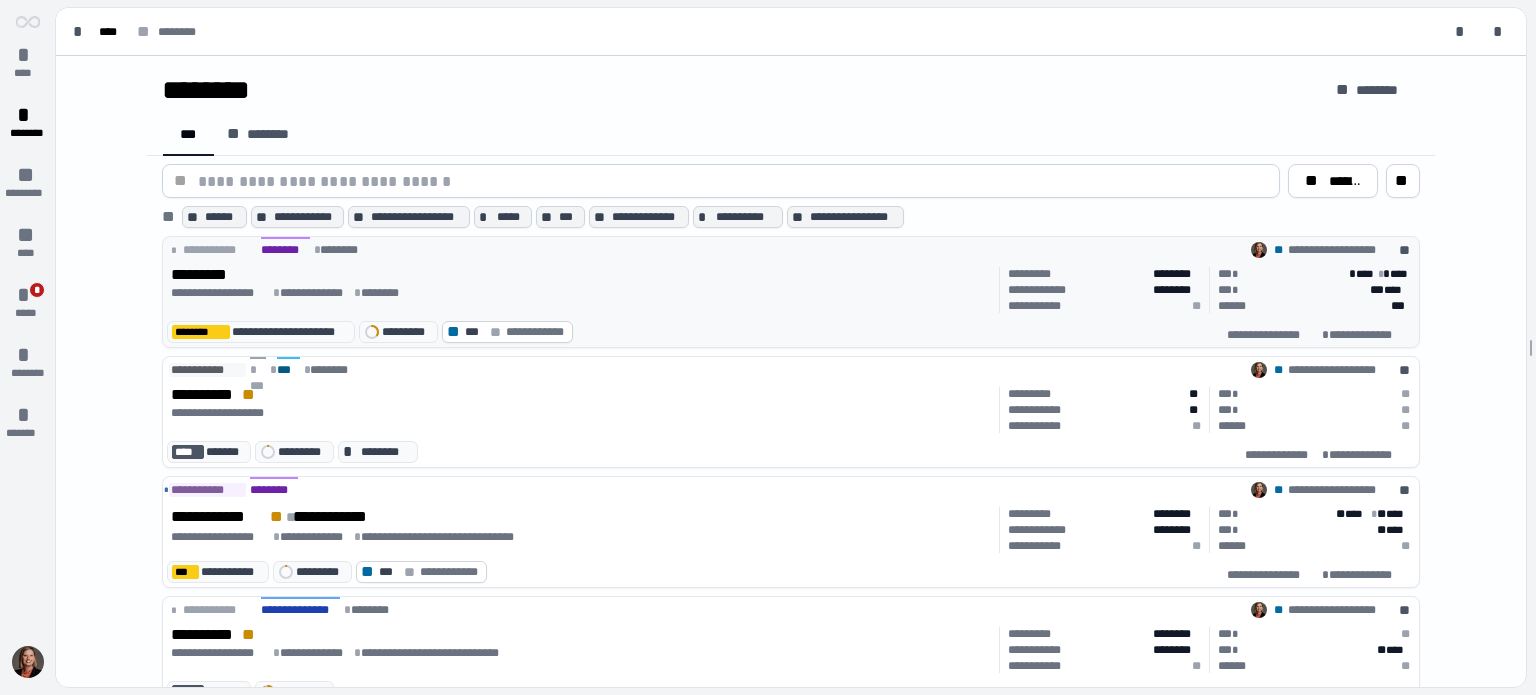 click on "**********" at bounding box center [581, 293] 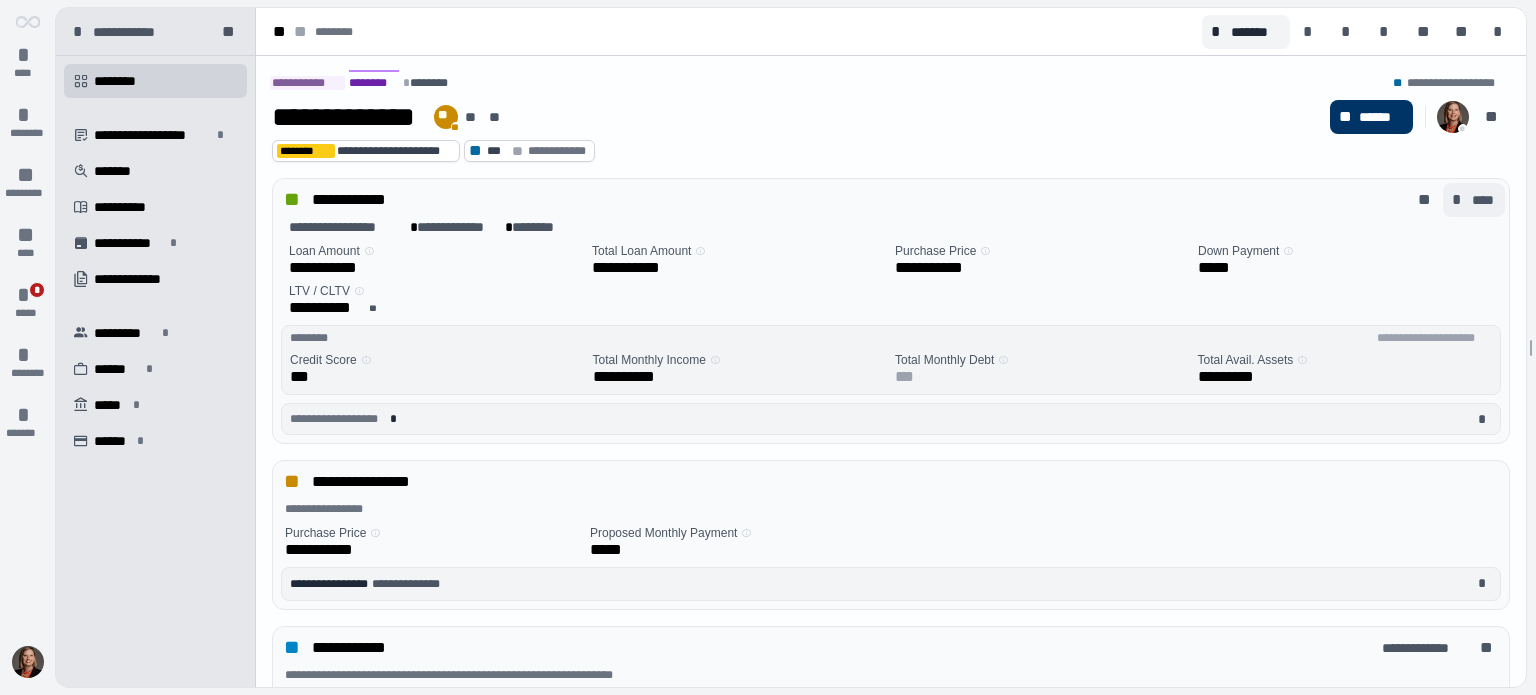 click on "****" at bounding box center [1484, 200] 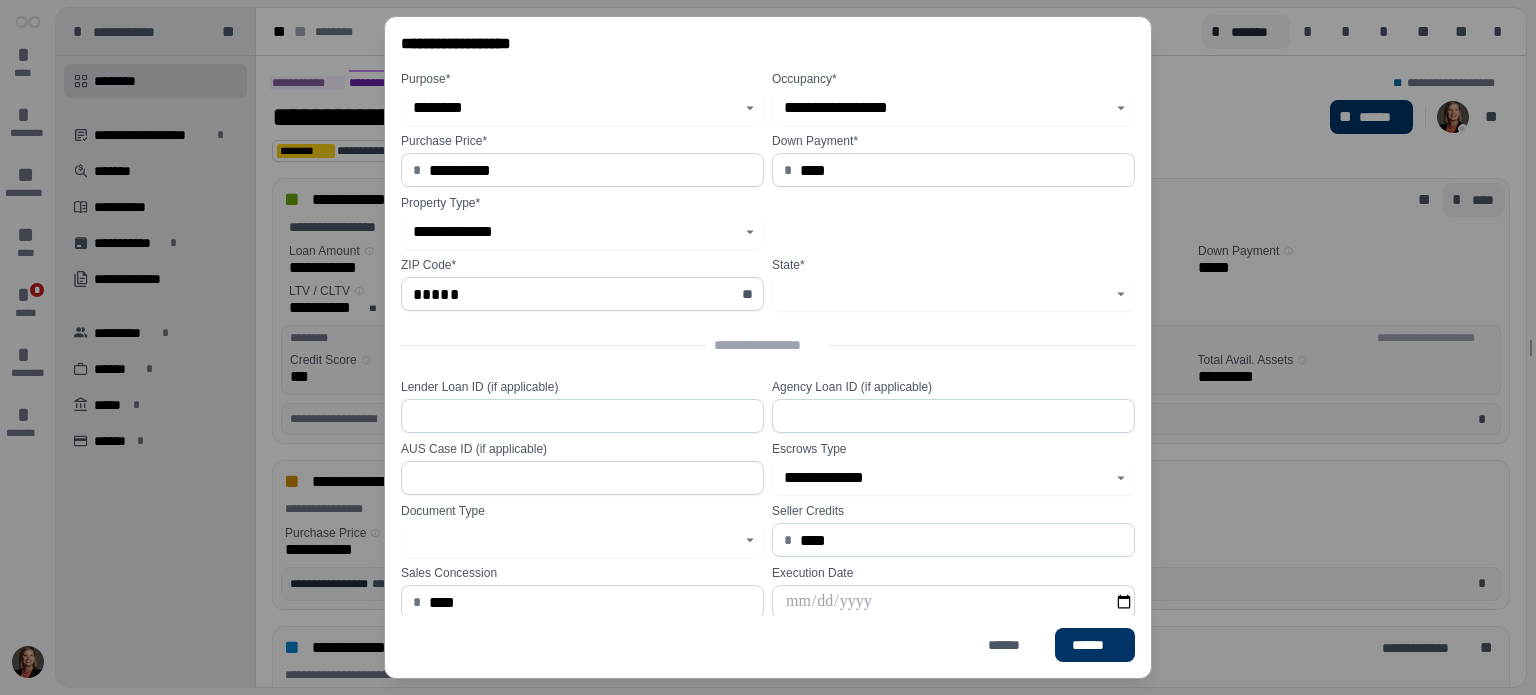 type on "********" 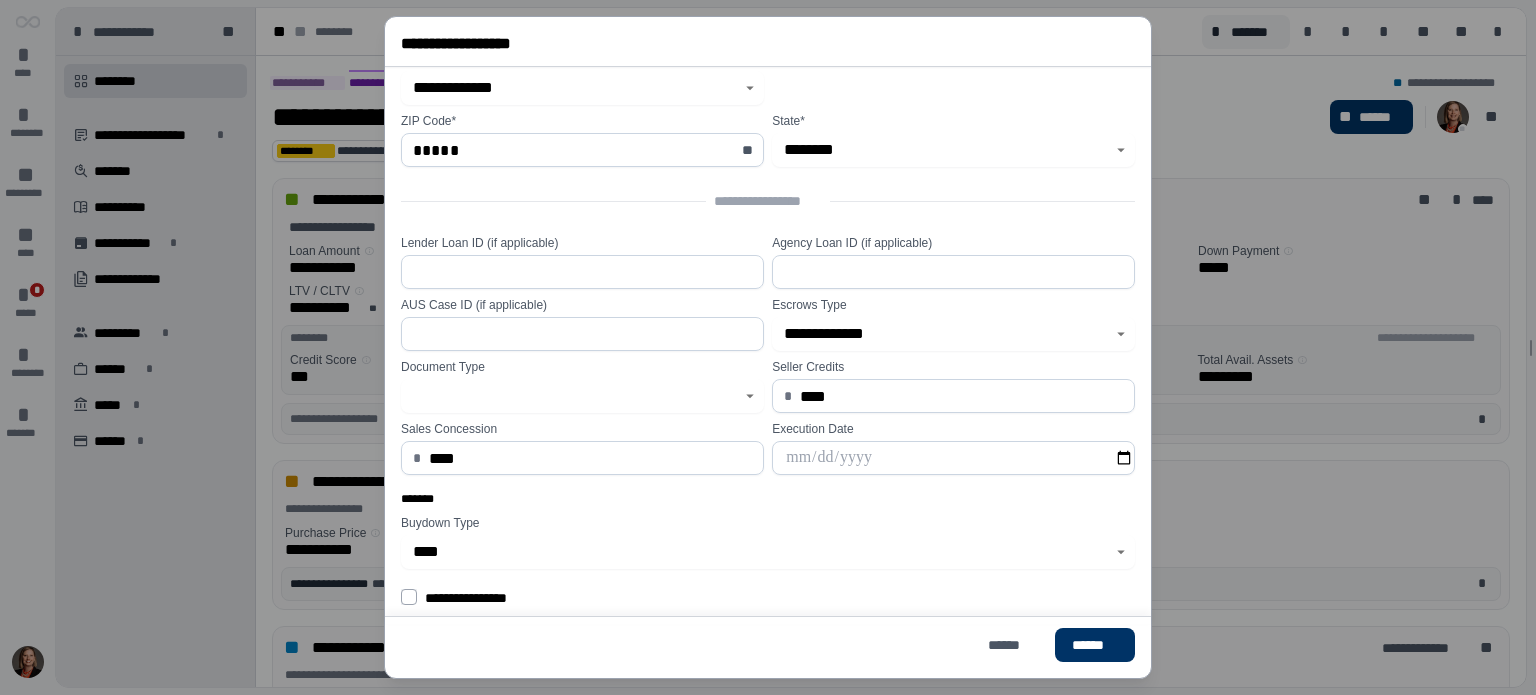 scroll, scrollTop: 143, scrollLeft: 0, axis: vertical 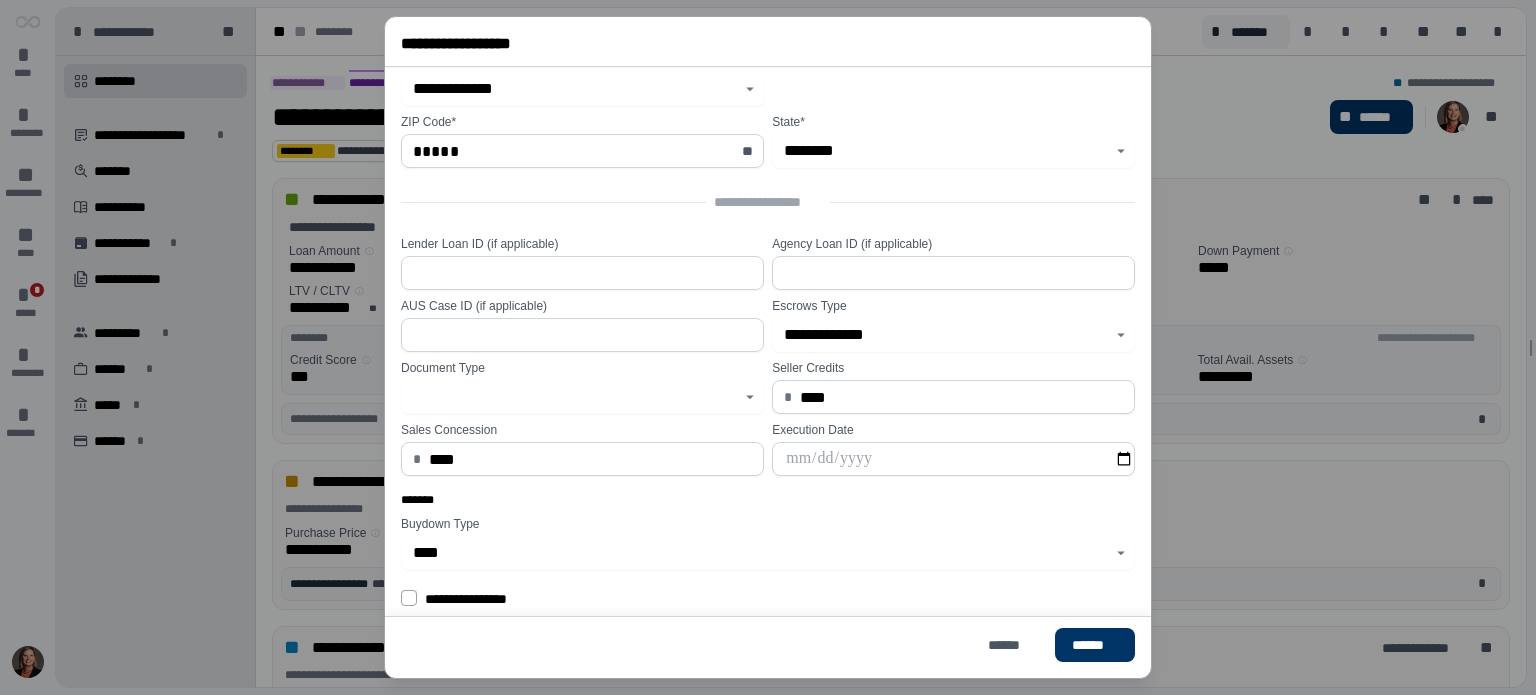 click on "****" at bounding box center (962, 397) 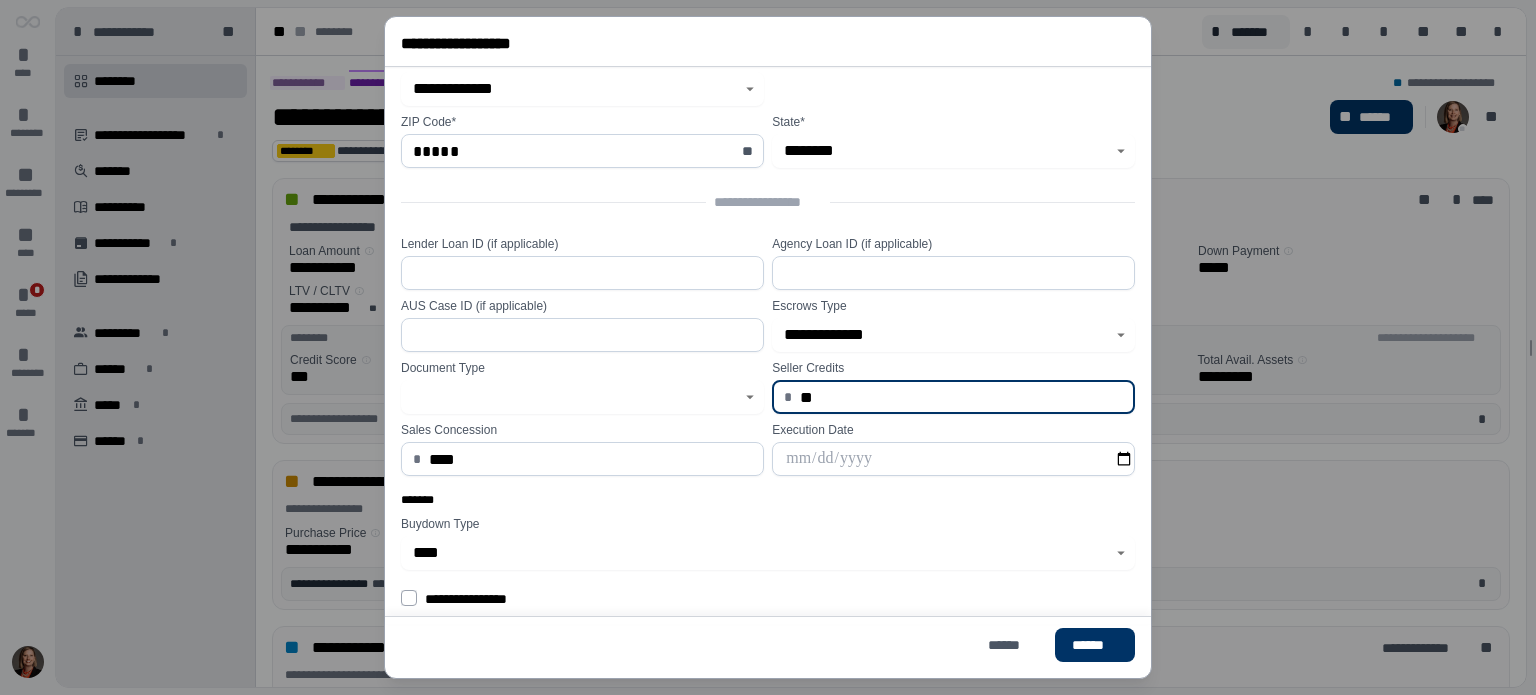 type on "*" 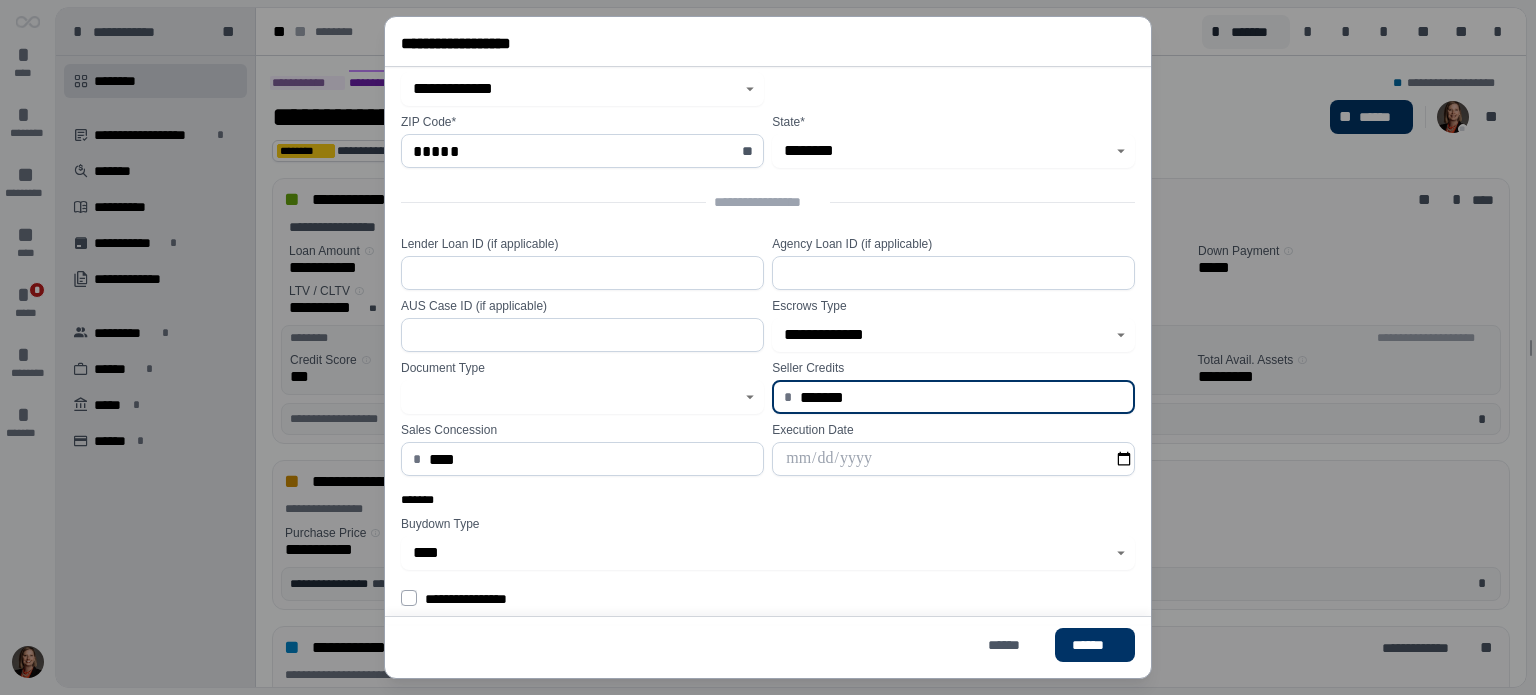 type on "********" 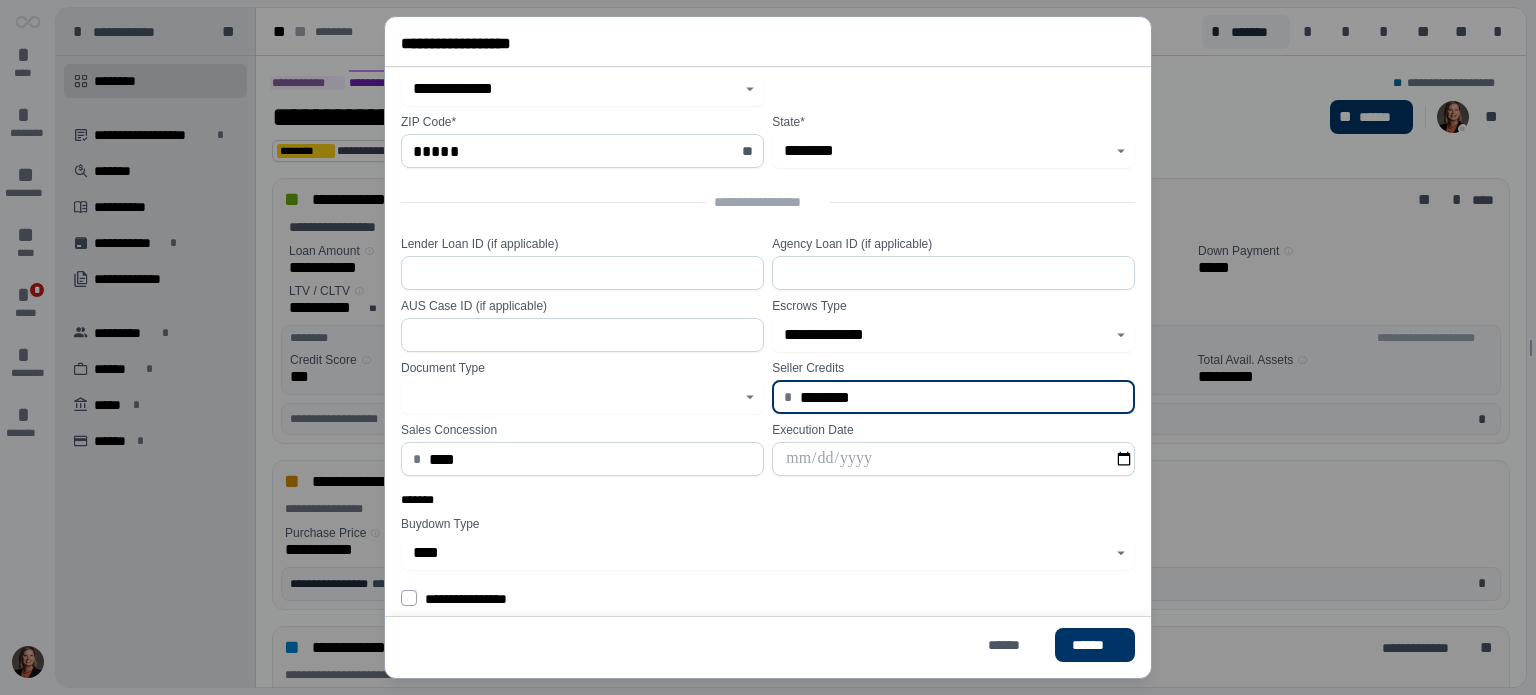 click on "********" at bounding box center (962, 397) 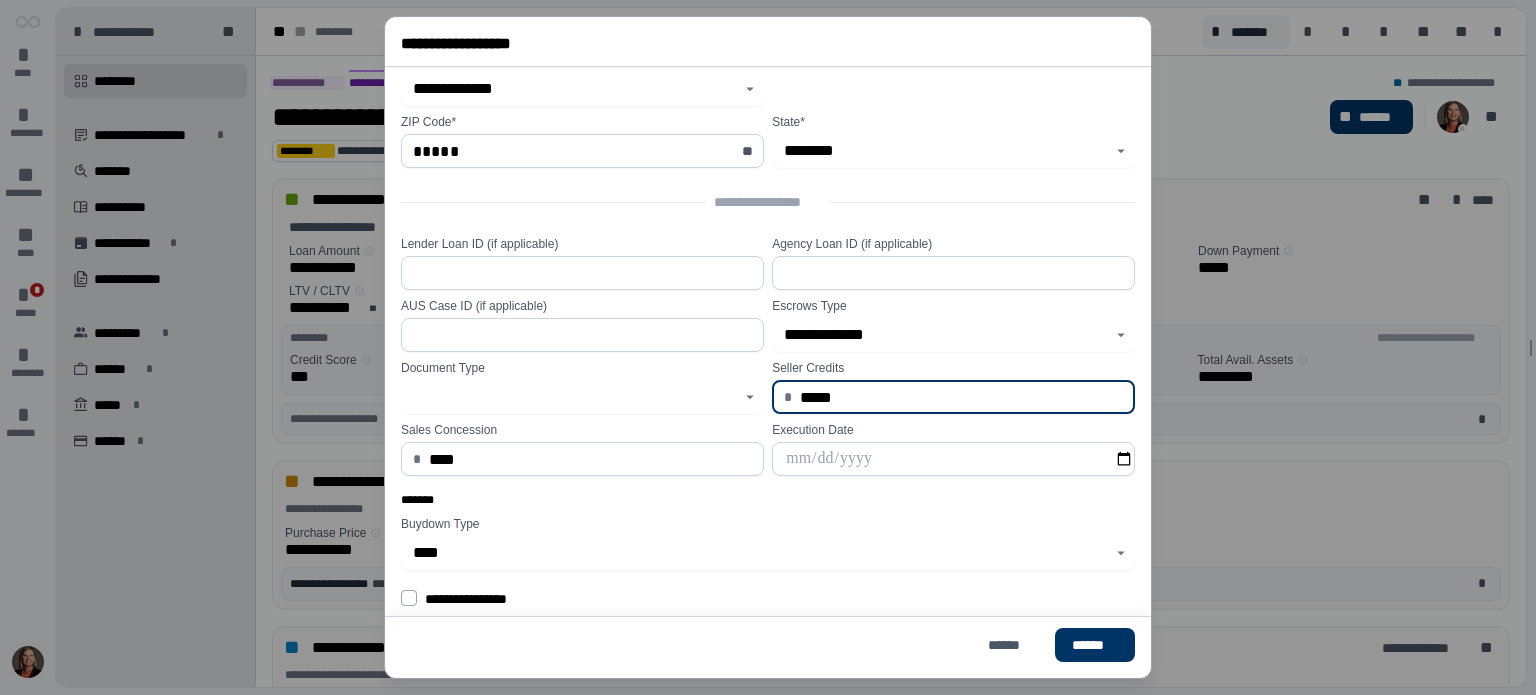 type on "********" 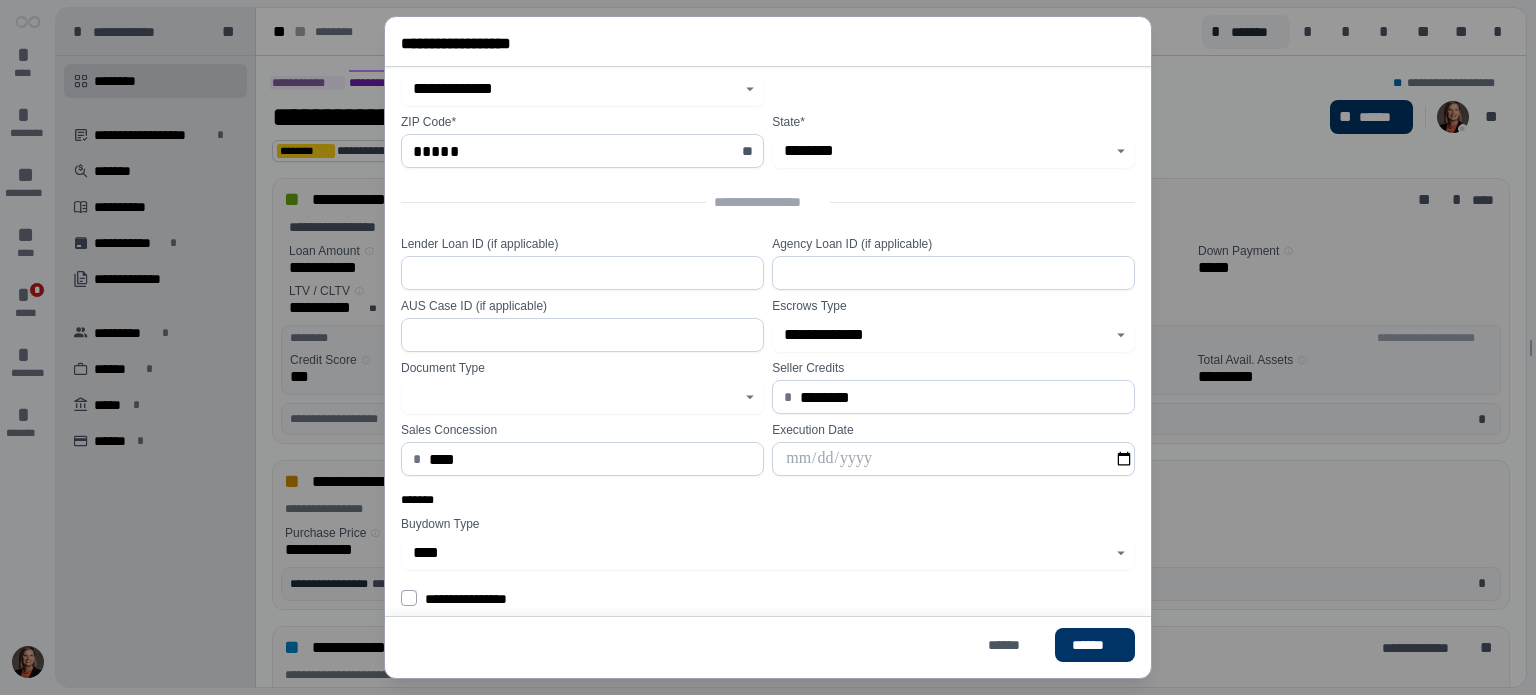 click on "**********" at bounding box center (768, 347) 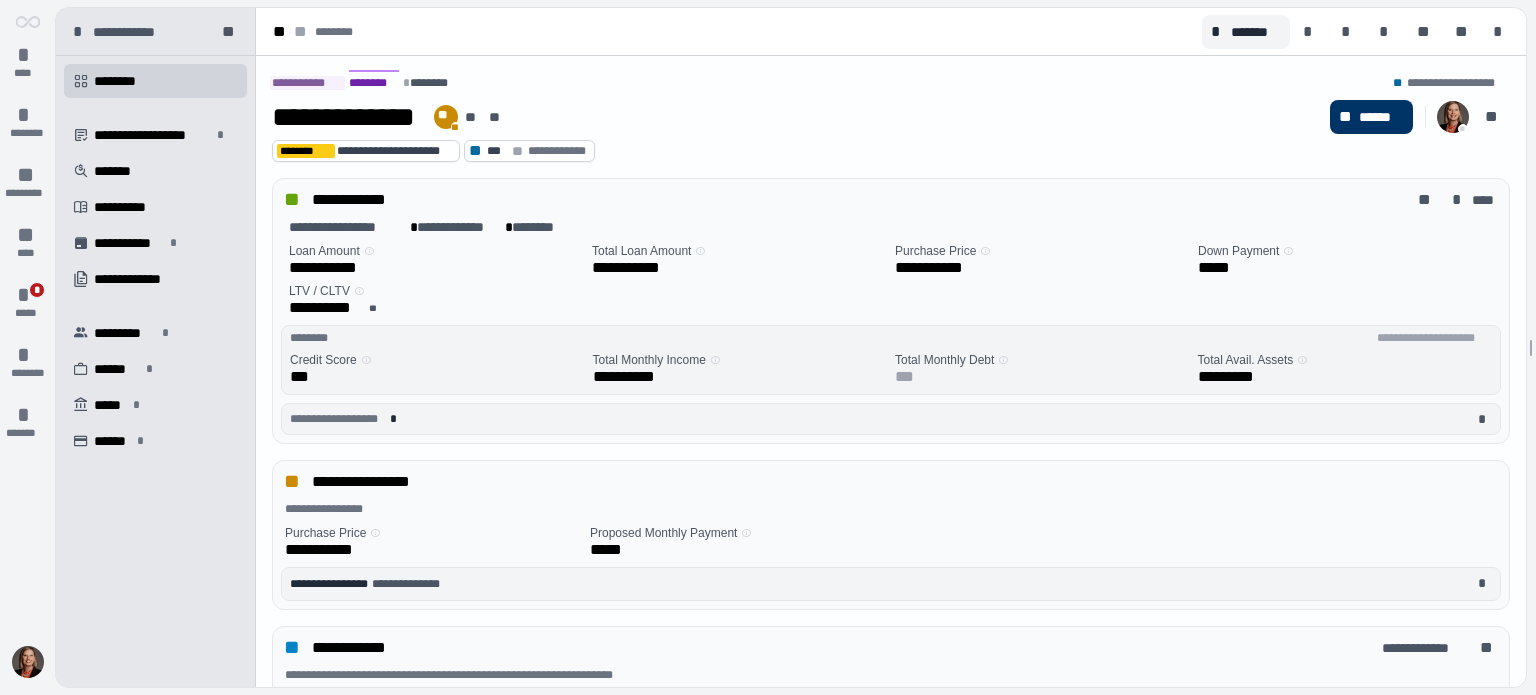 click on "*" at bounding box center (1501, 32) 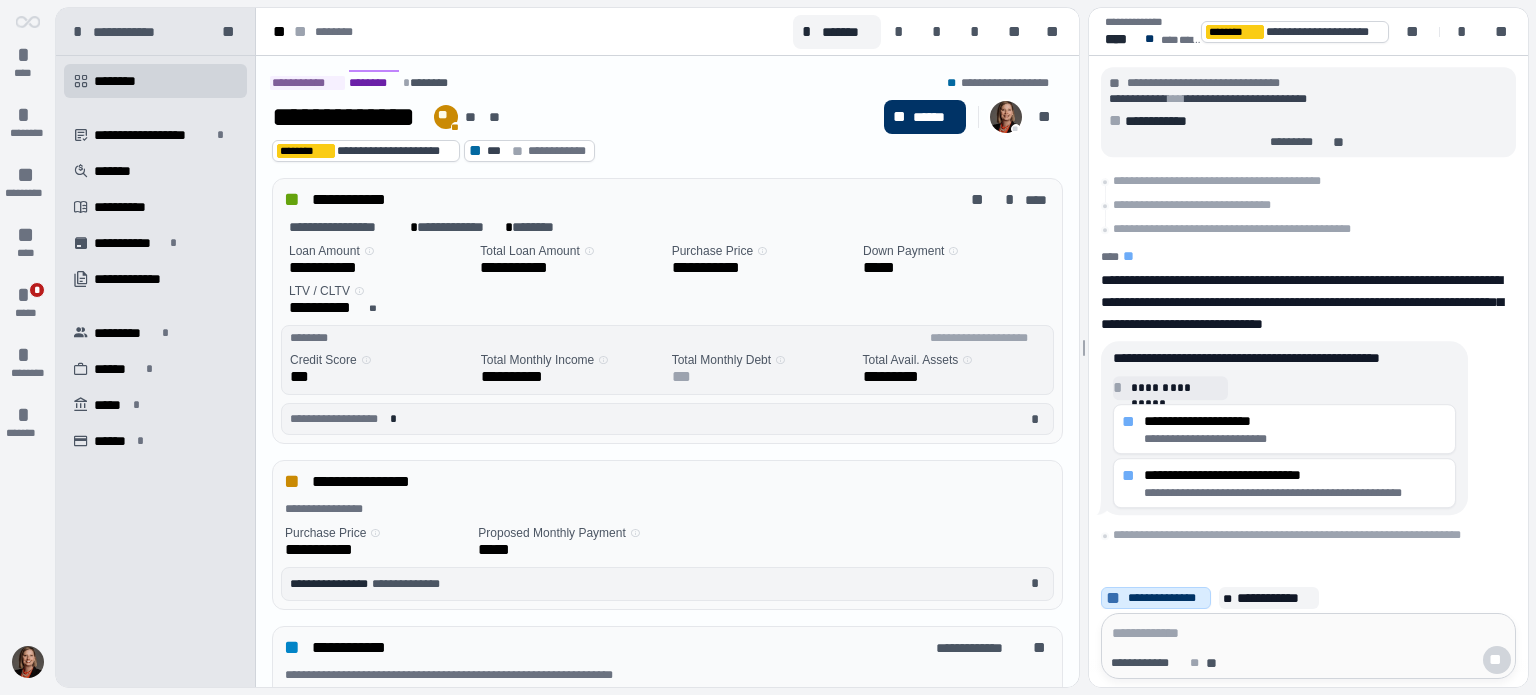click at bounding box center [1308, 633] 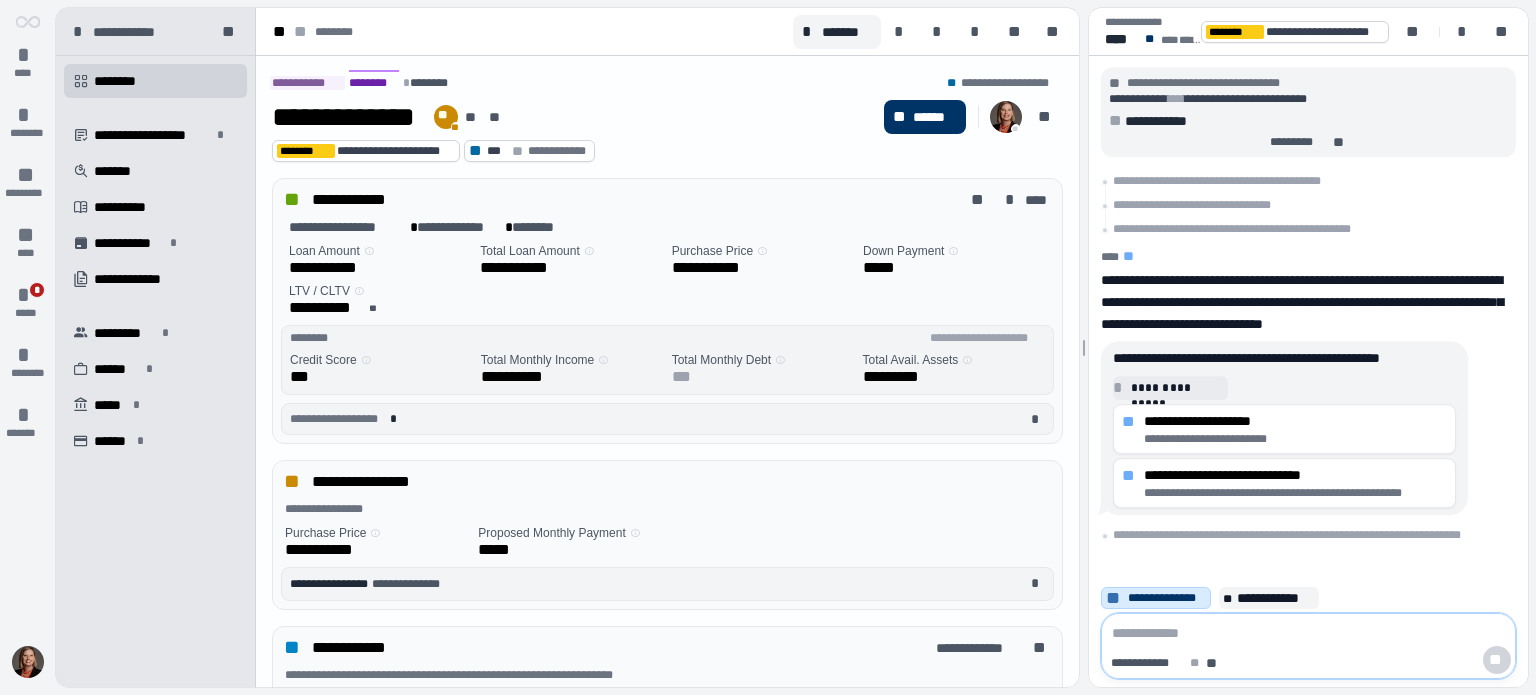 type on "*" 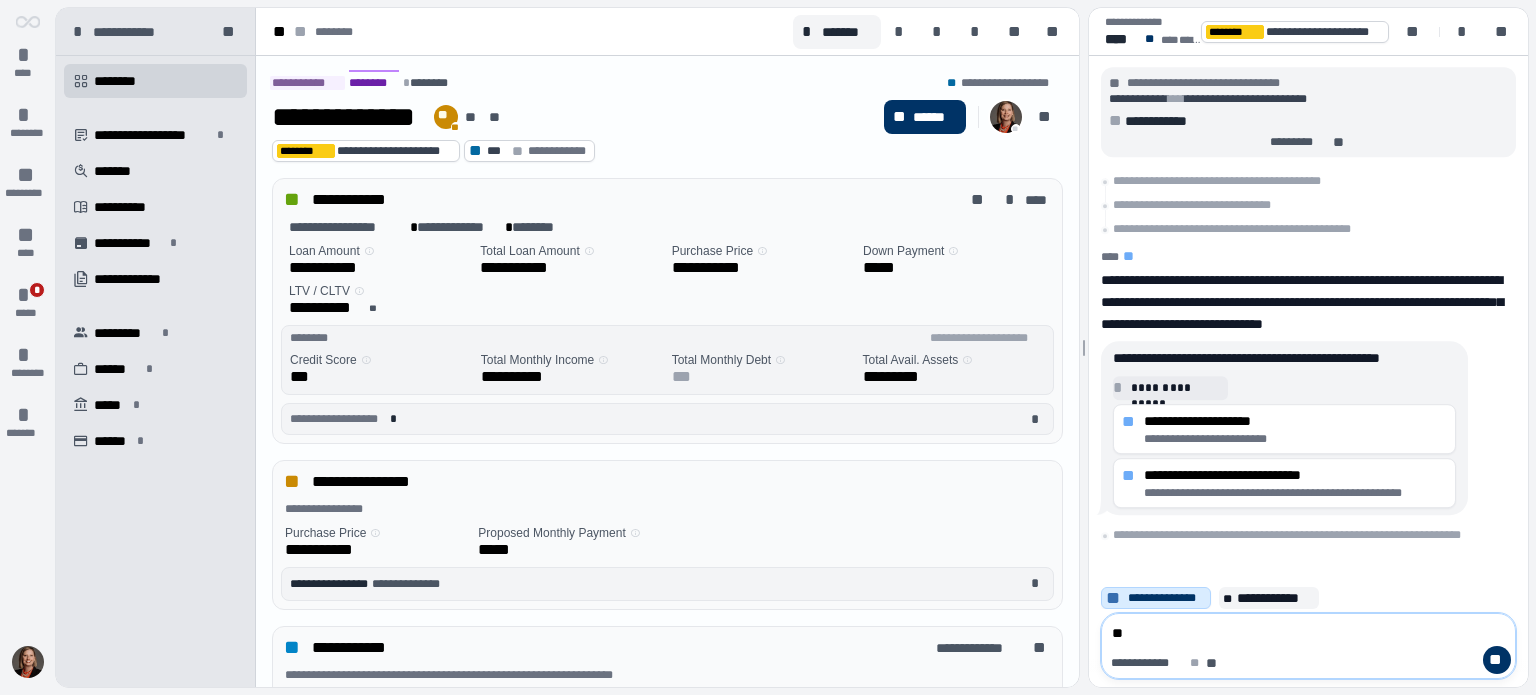 type on "***" 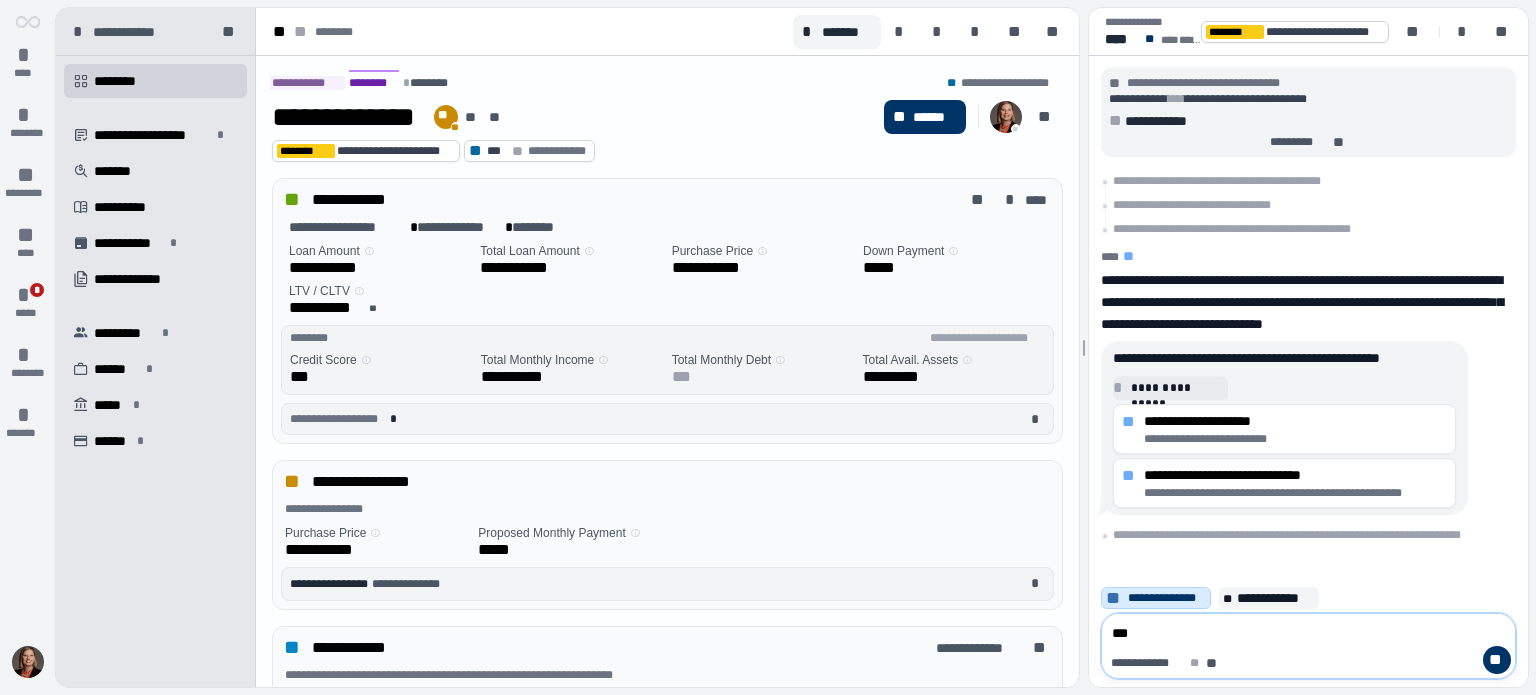 type on "****" 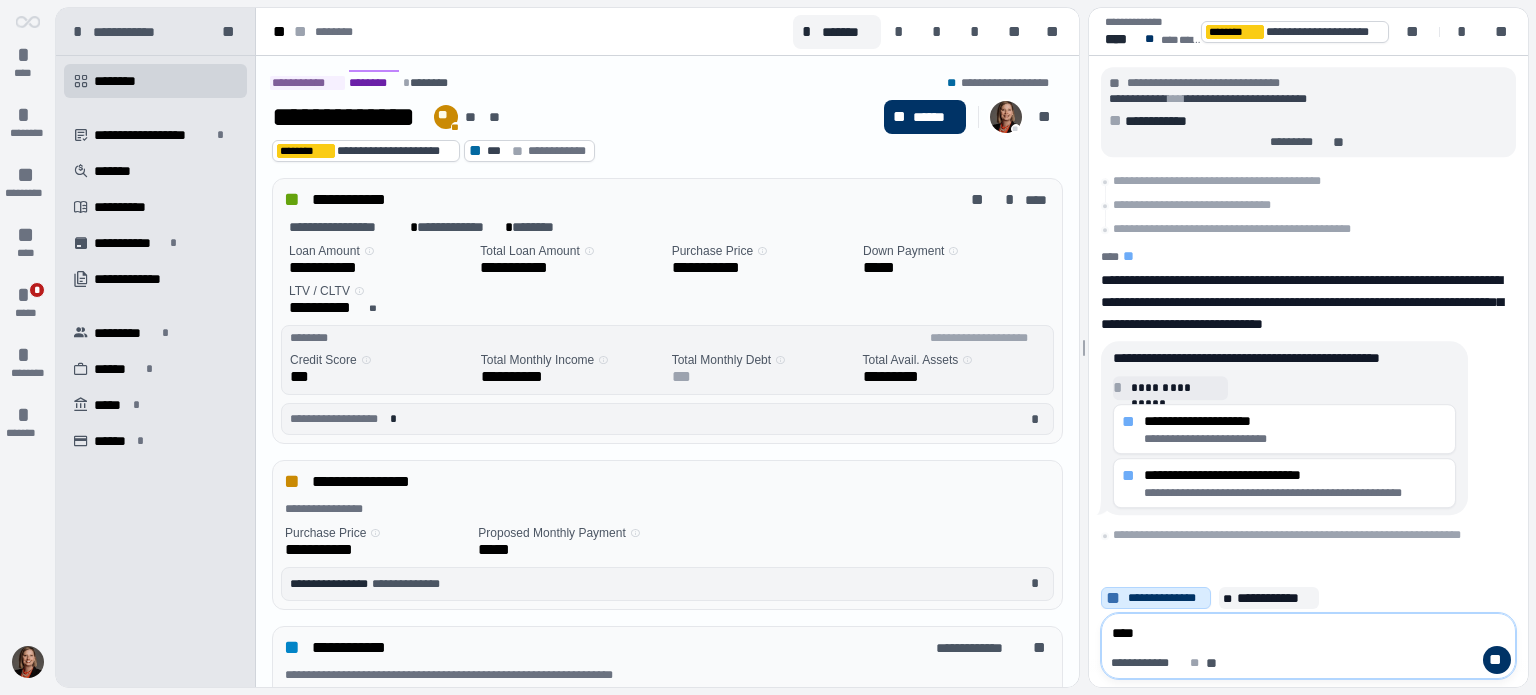type on "****" 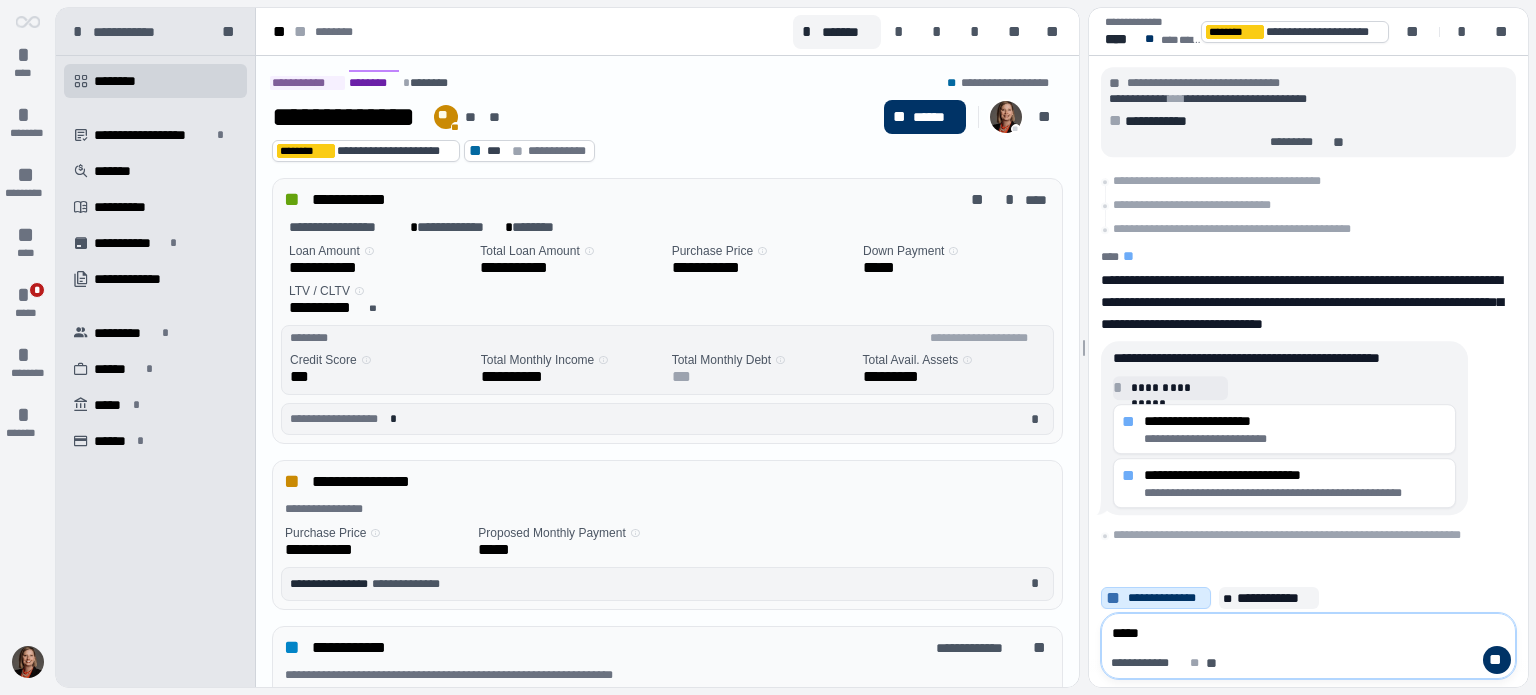 type on "*****" 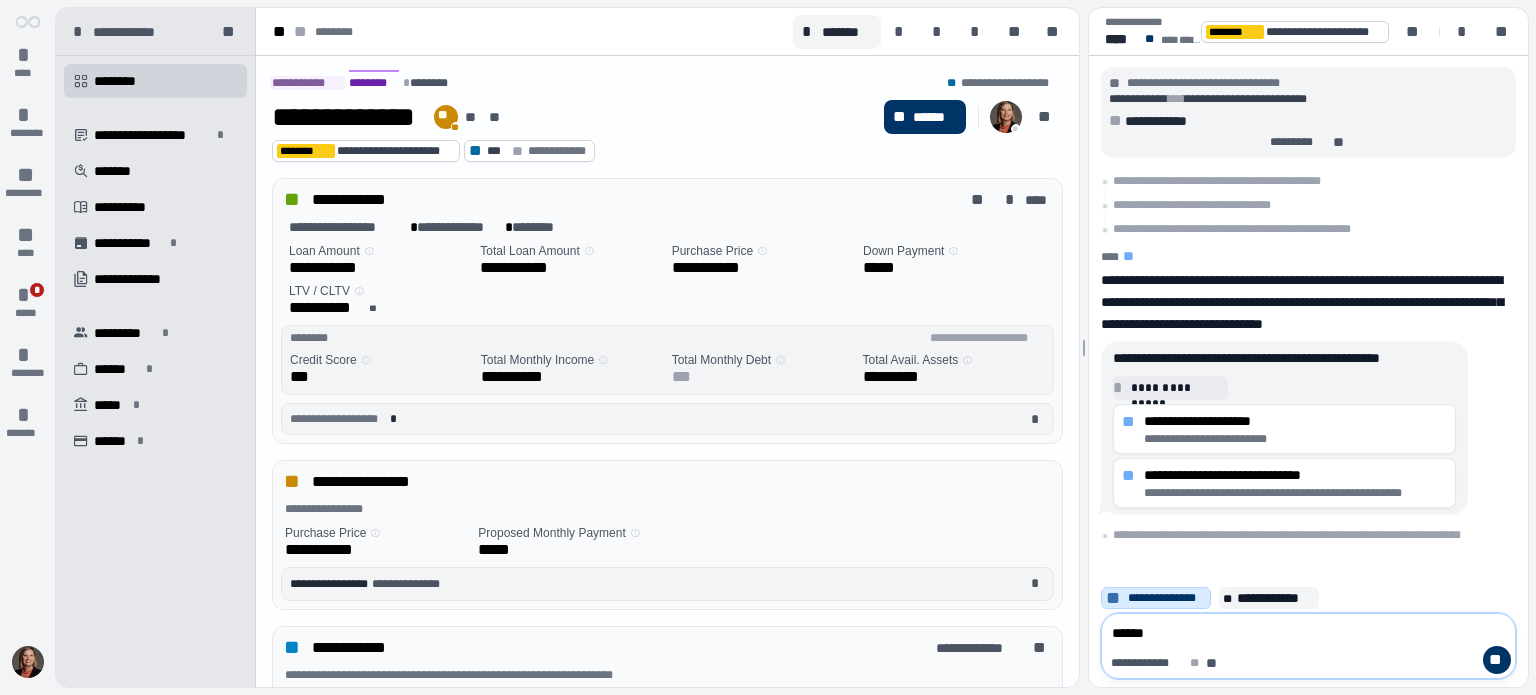type on "*******" 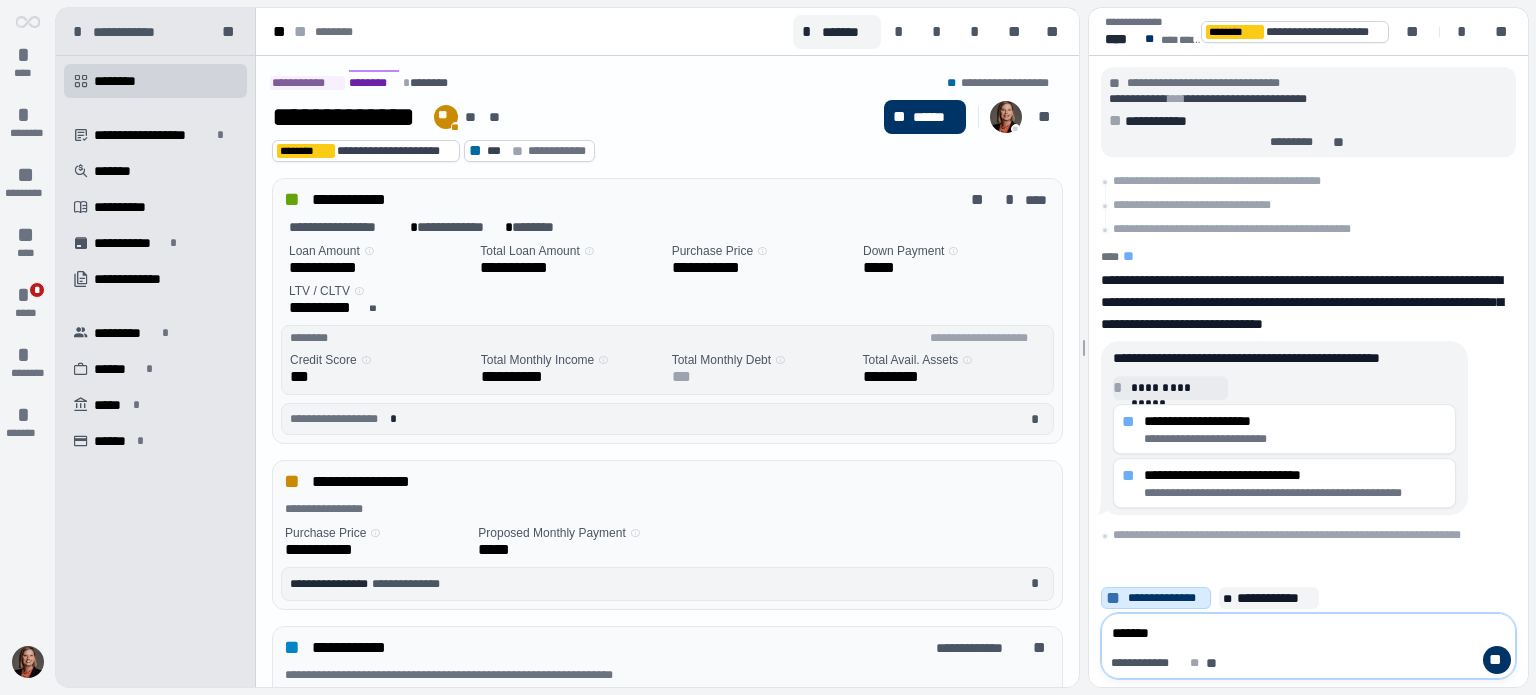 type on "********" 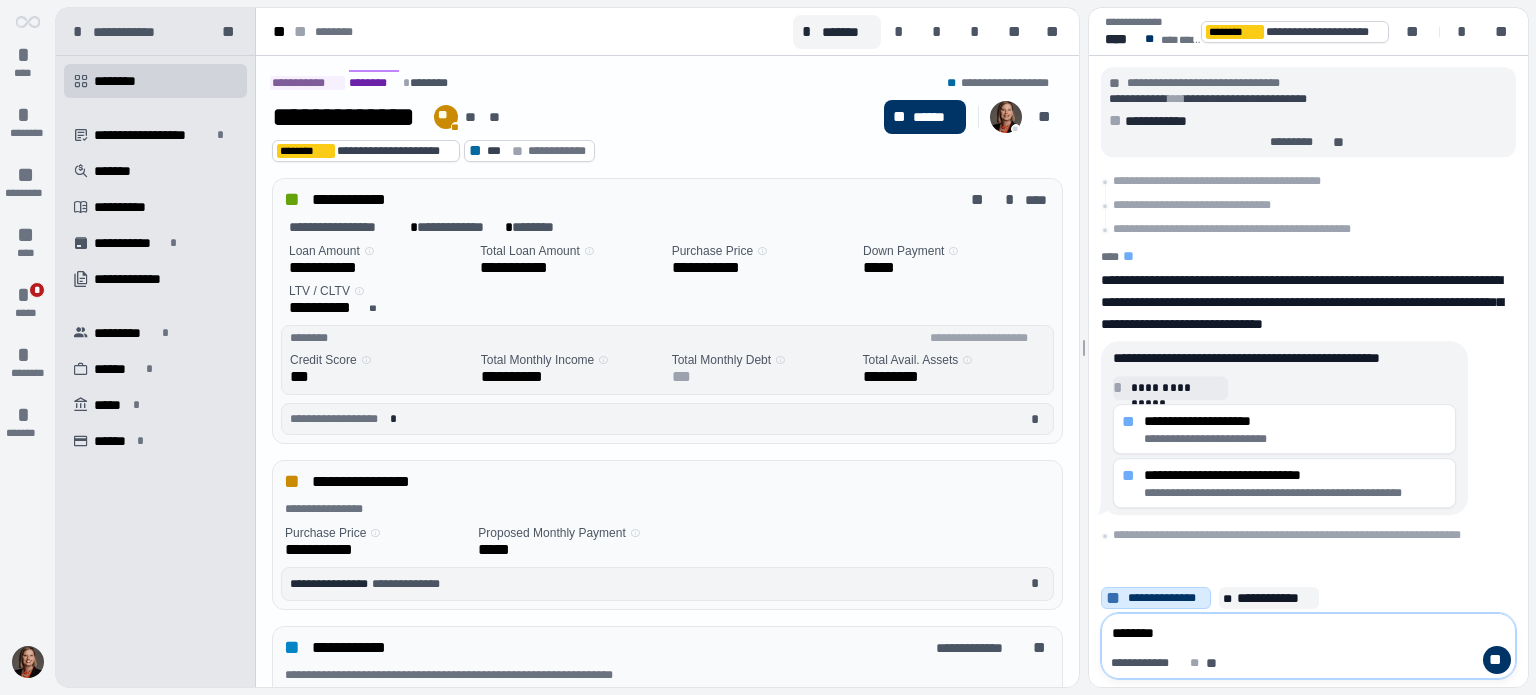 type on "********" 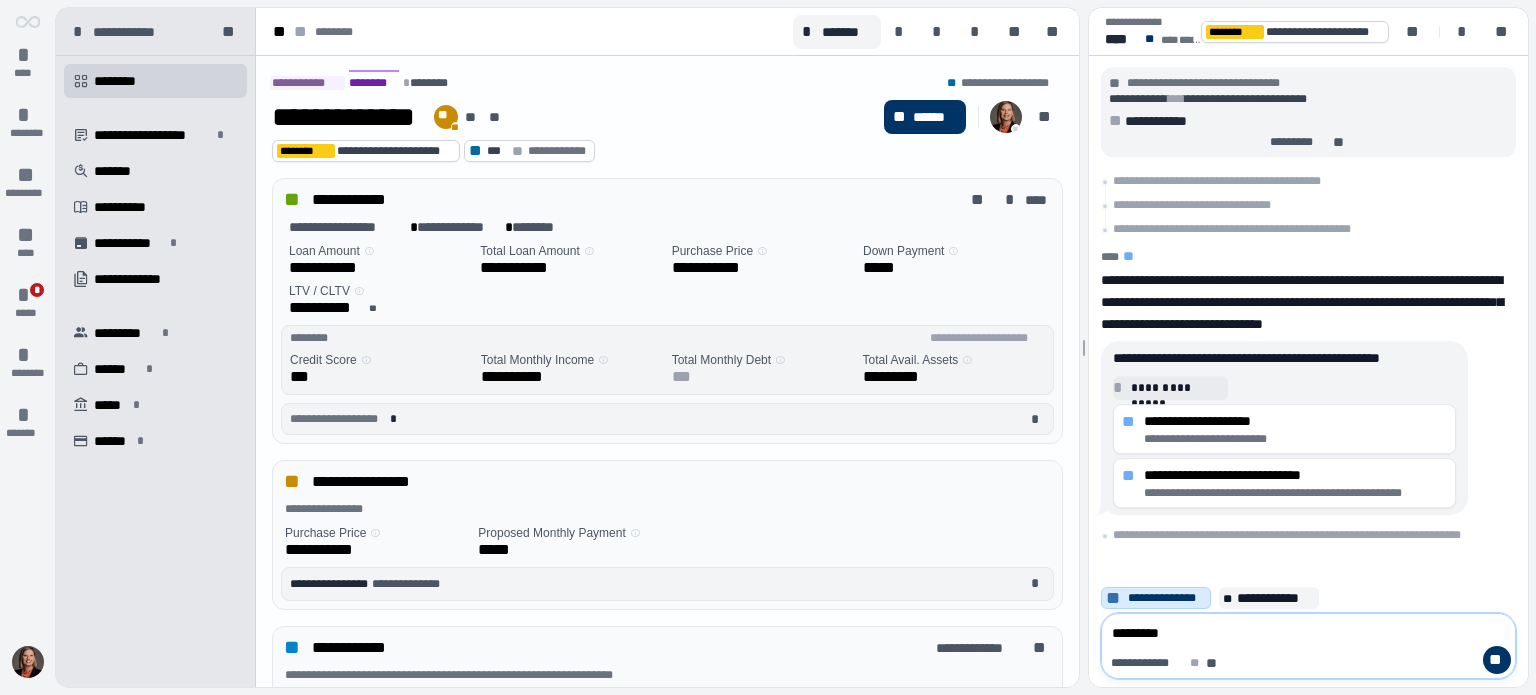 type on "**********" 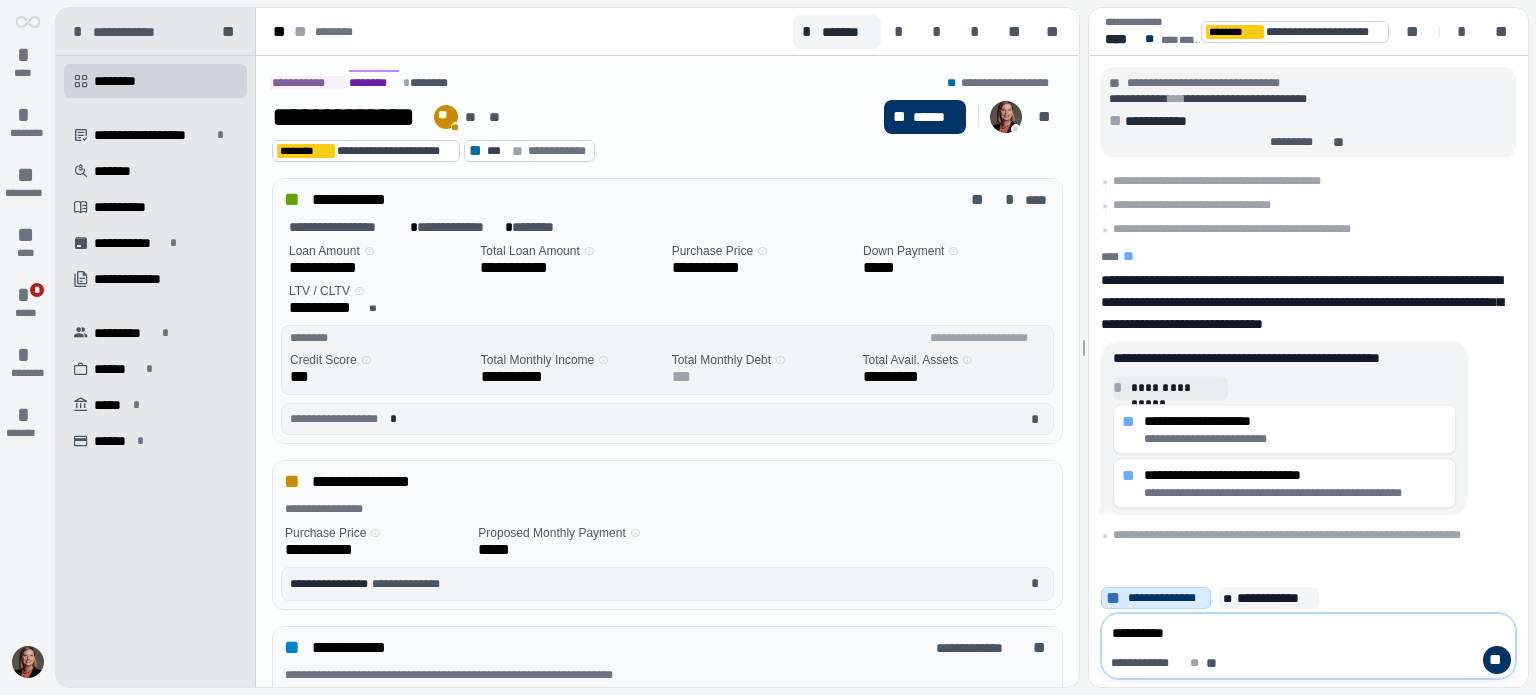 type on "**********" 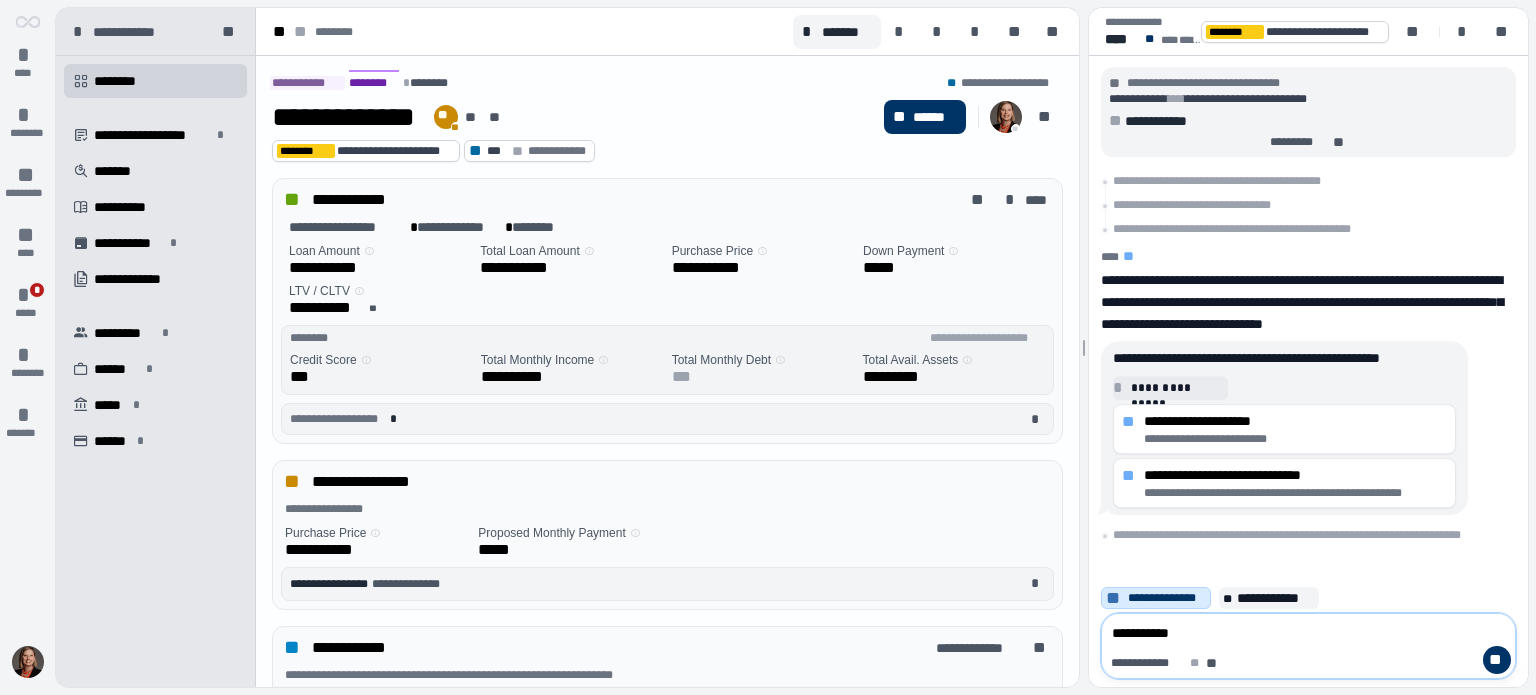 type on "**********" 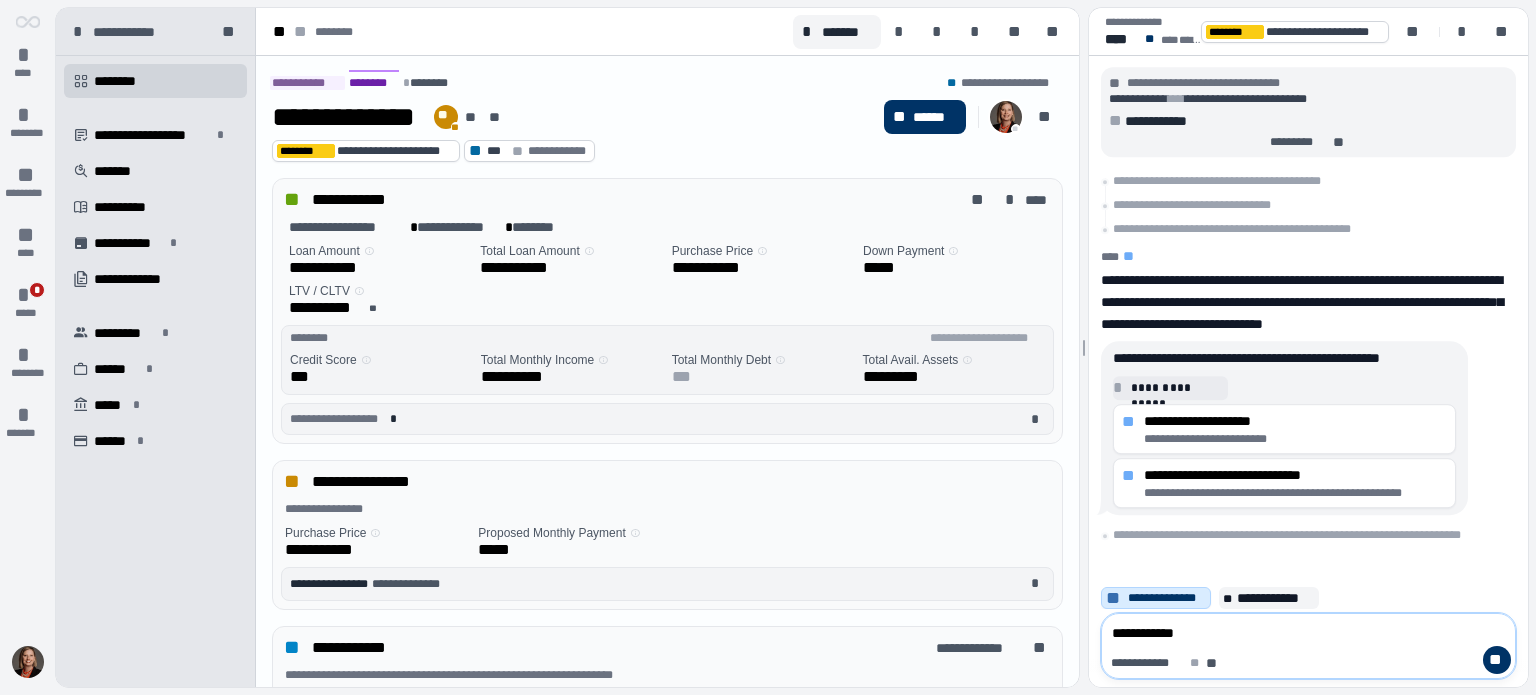 type on "**********" 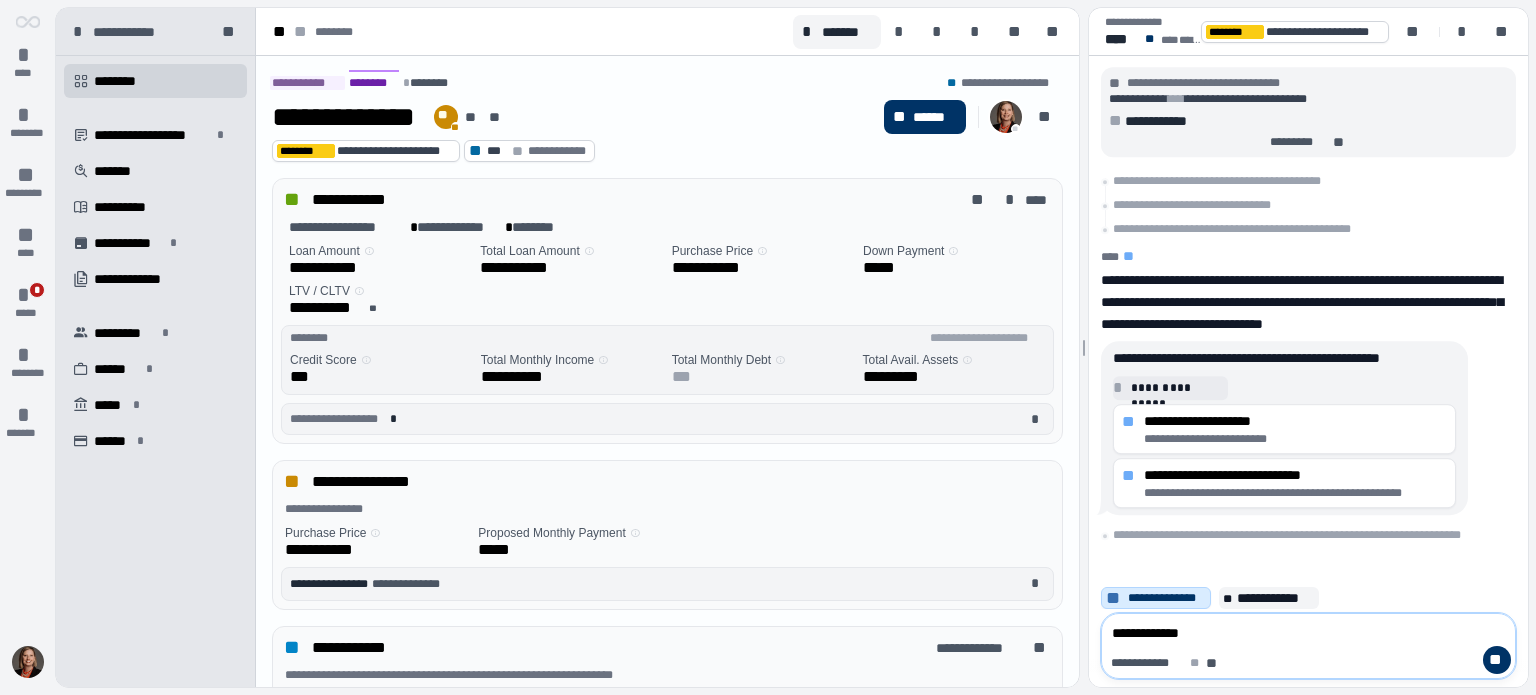 type on "**********" 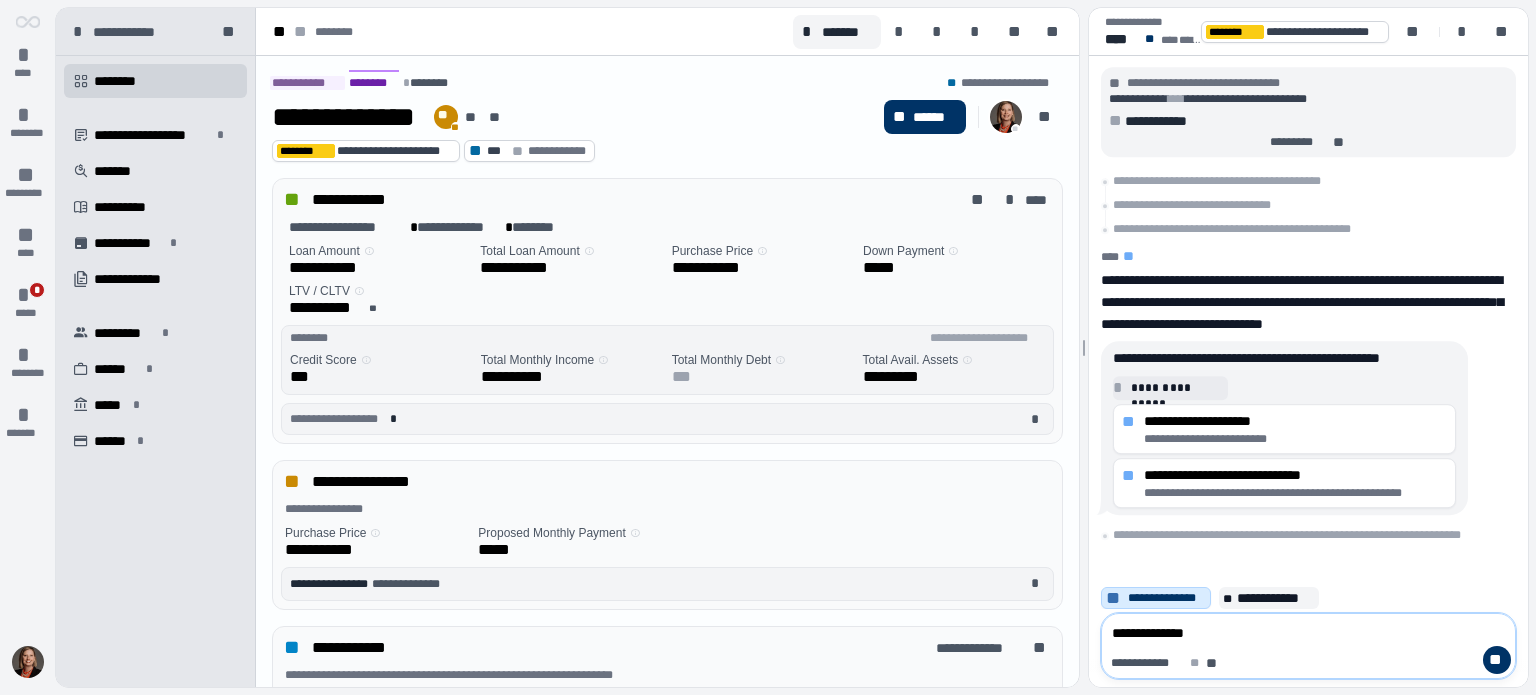 type on "**********" 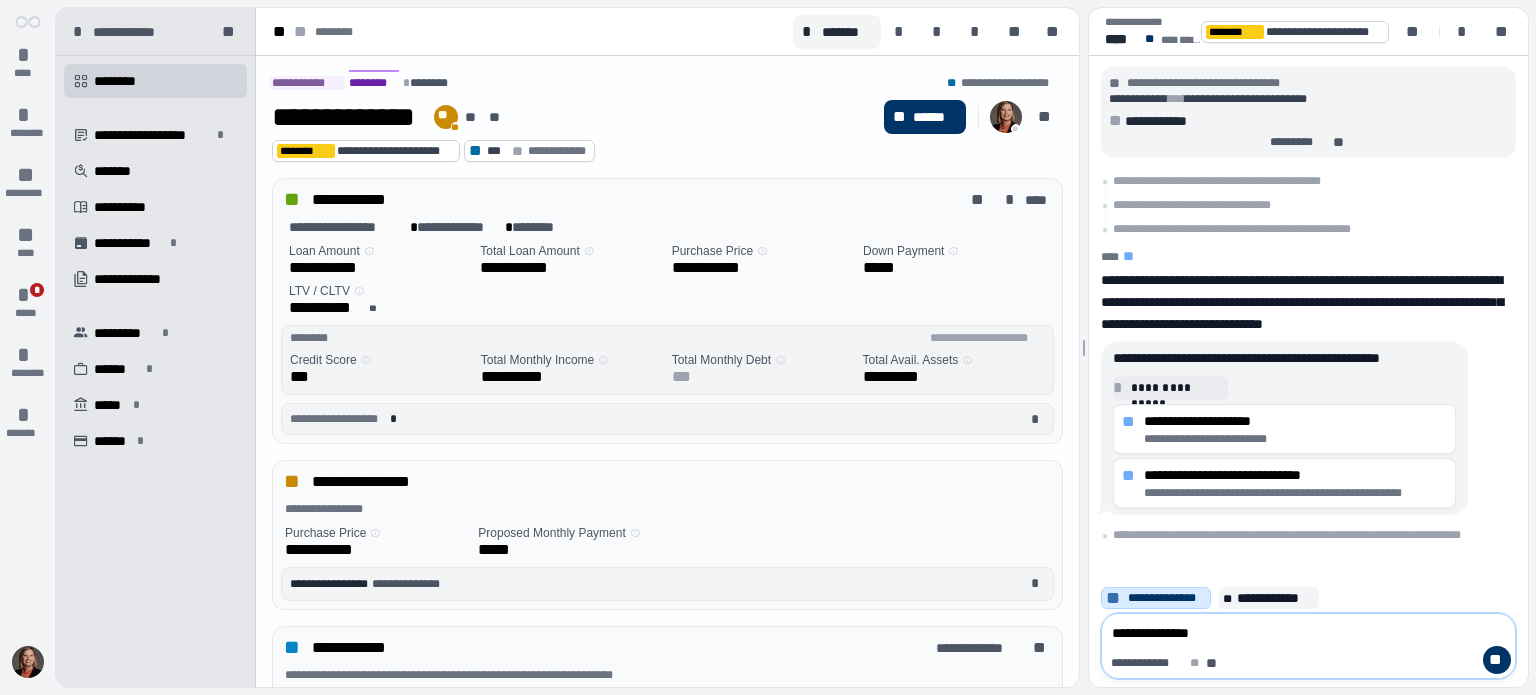 type on "**********" 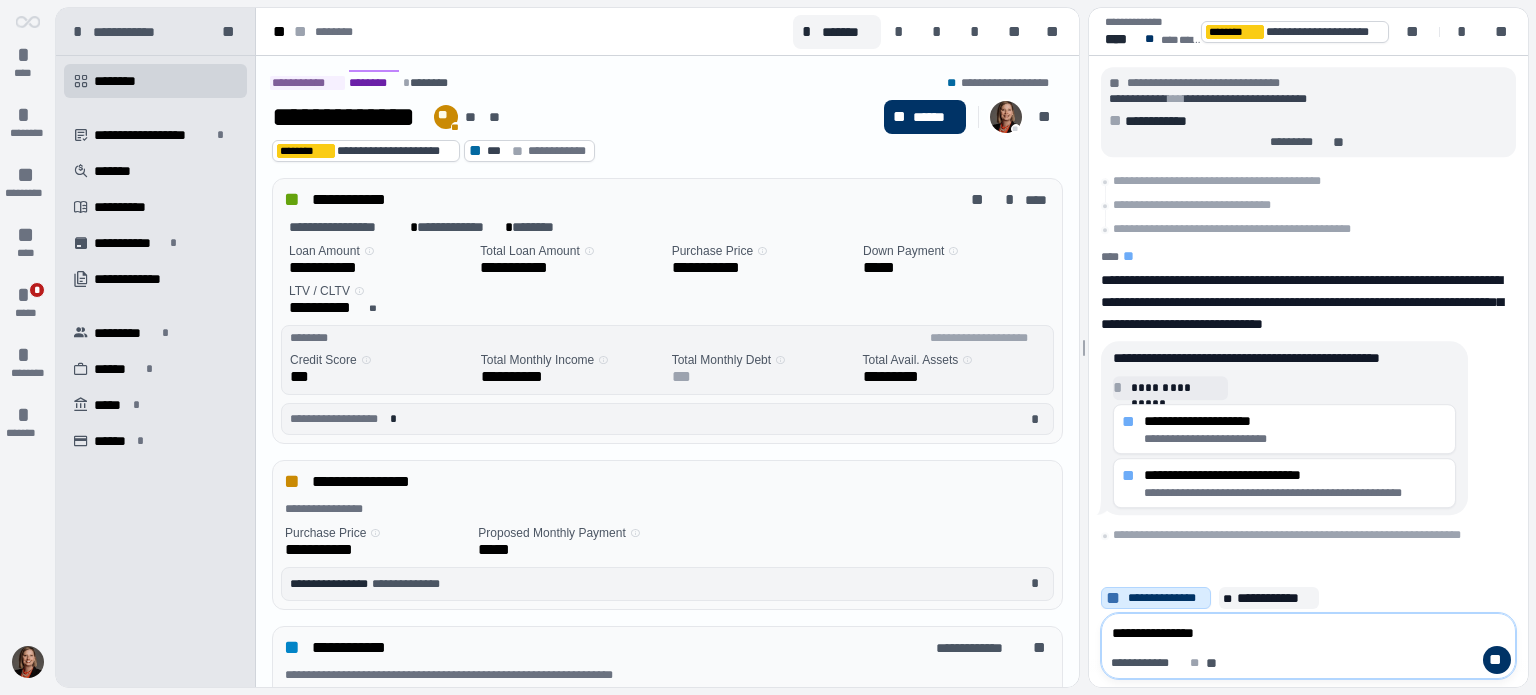 type on "**********" 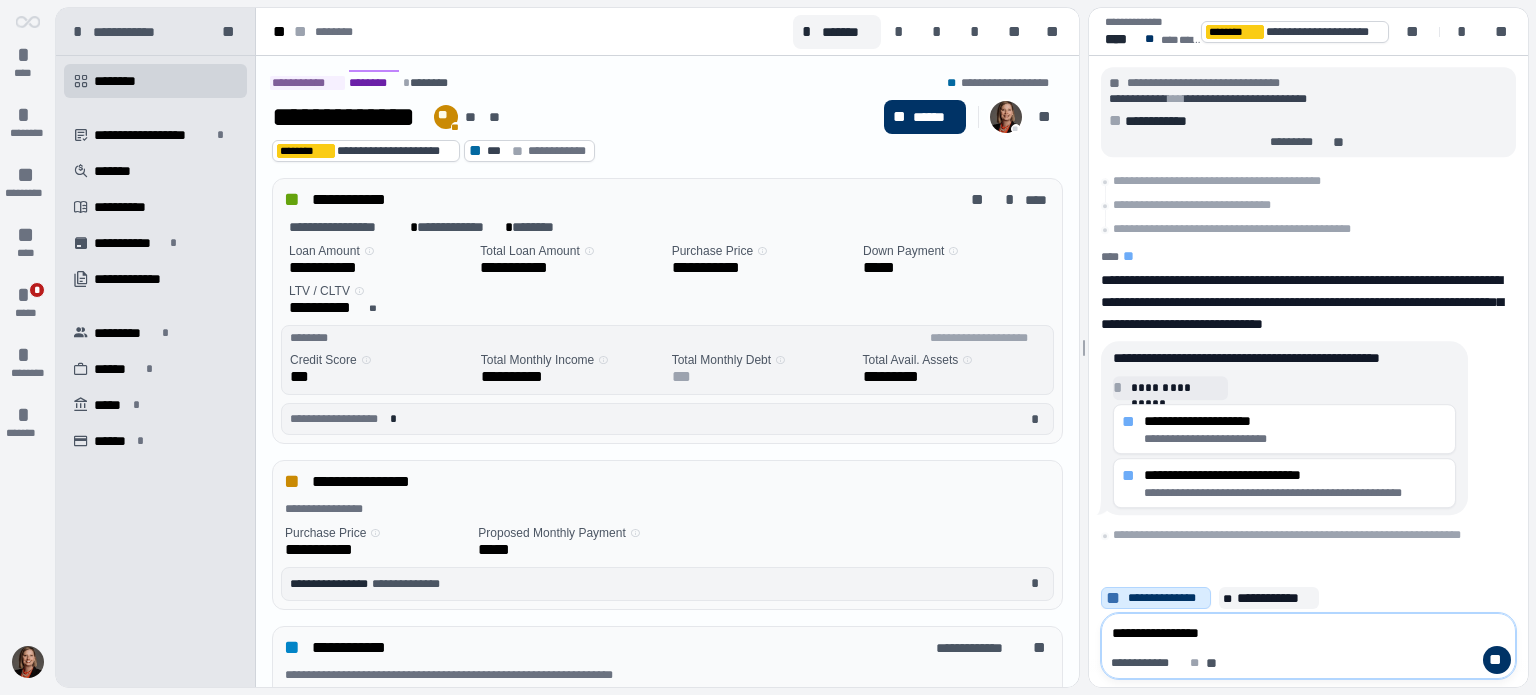 type on "**********" 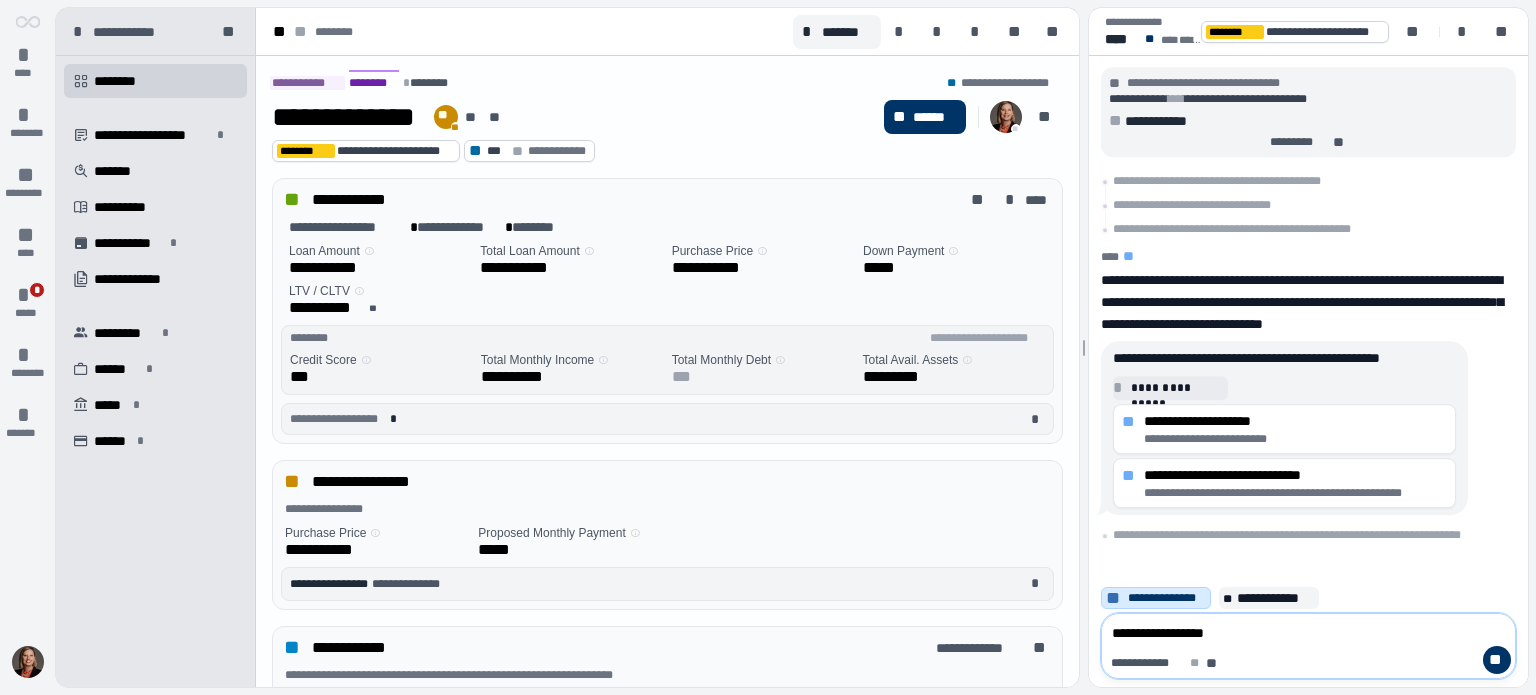 type on "**********" 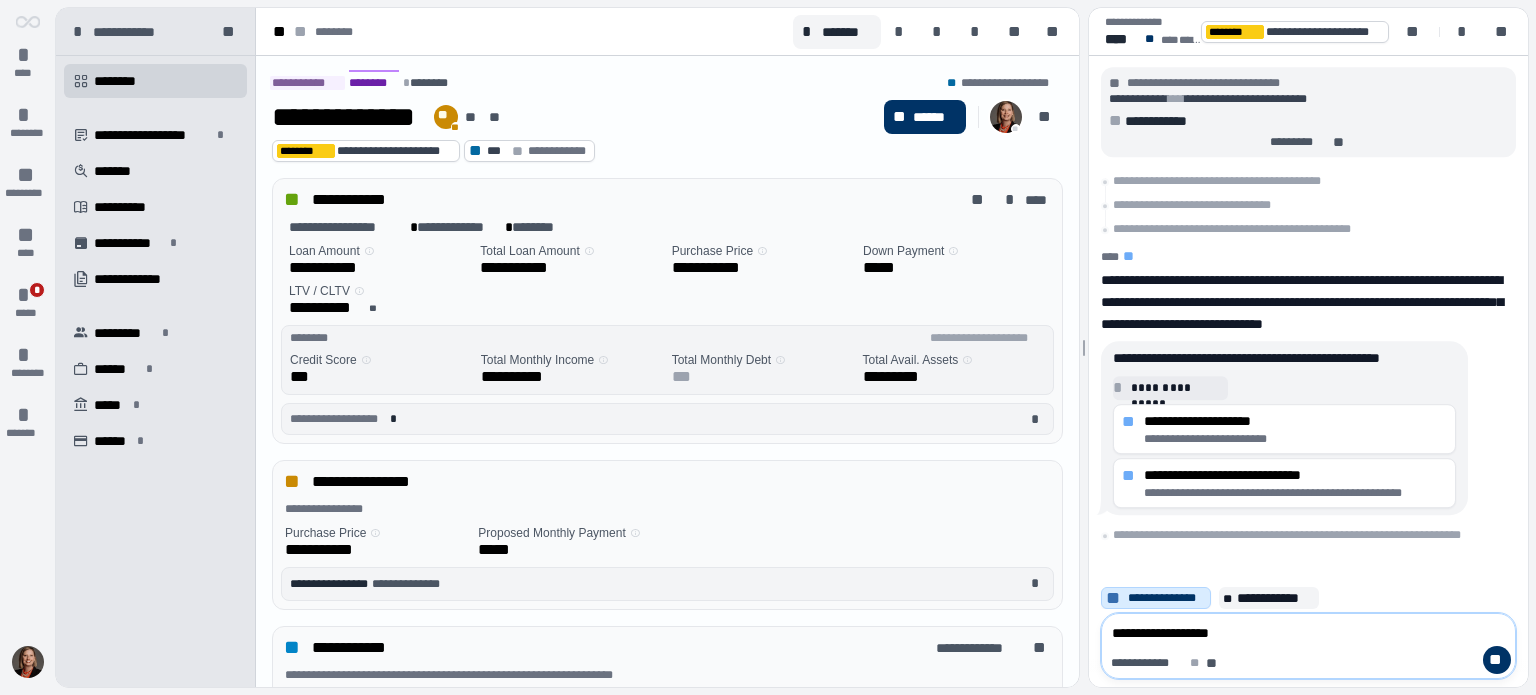 type on "**********" 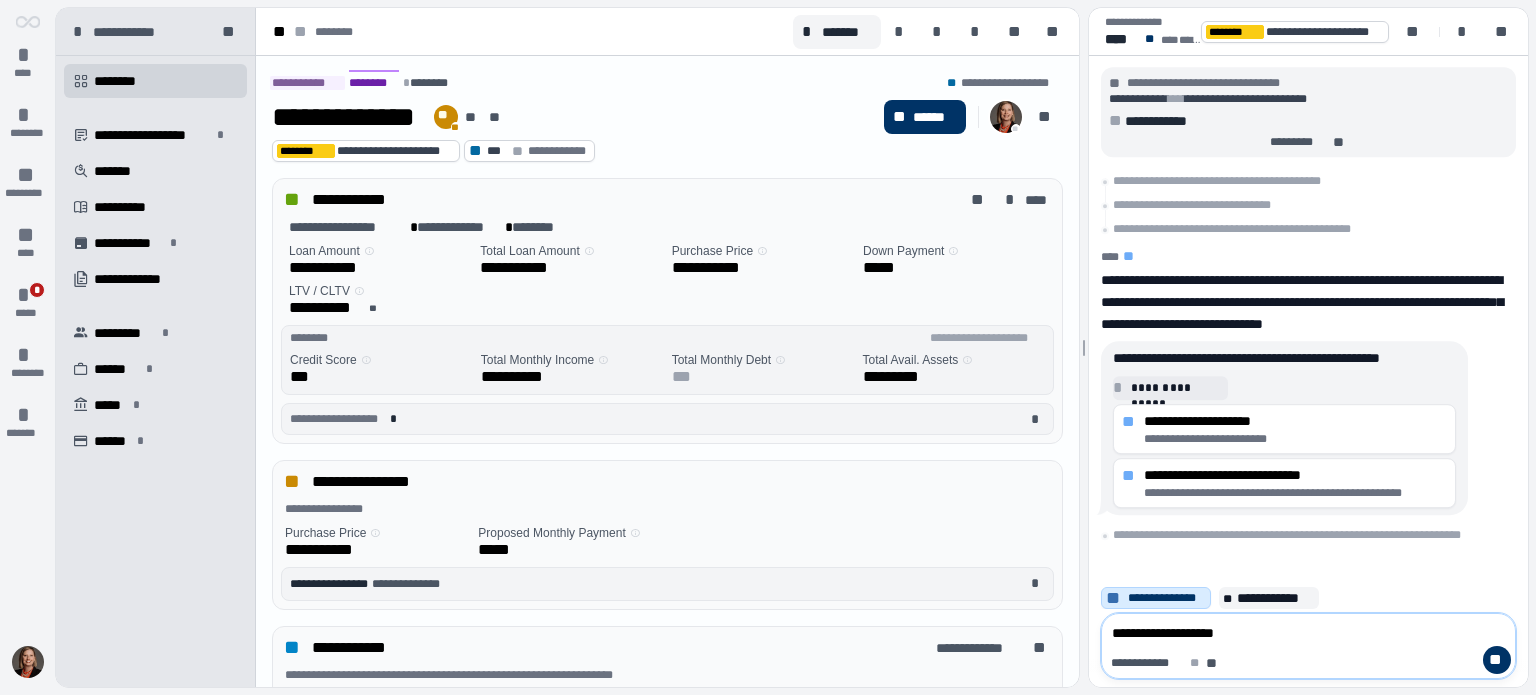 type on "**********" 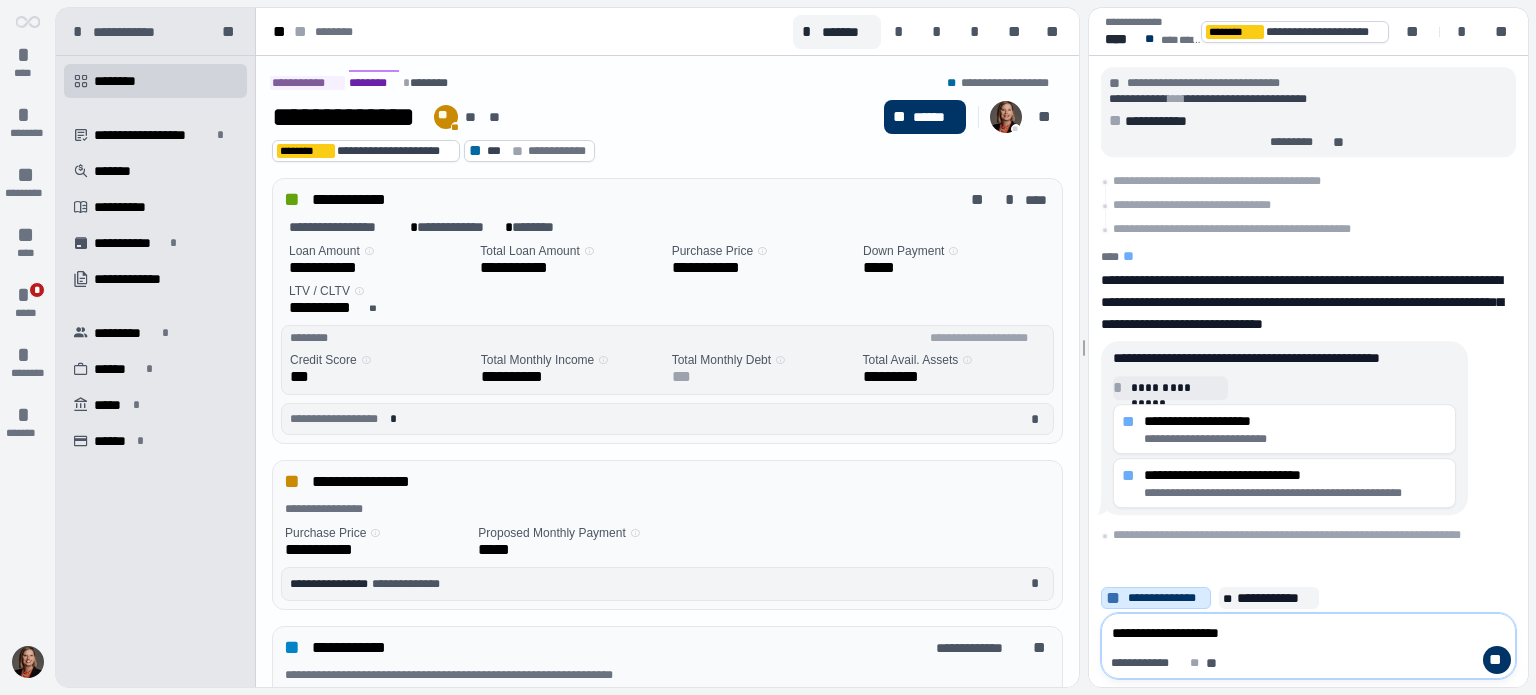 type on "**********" 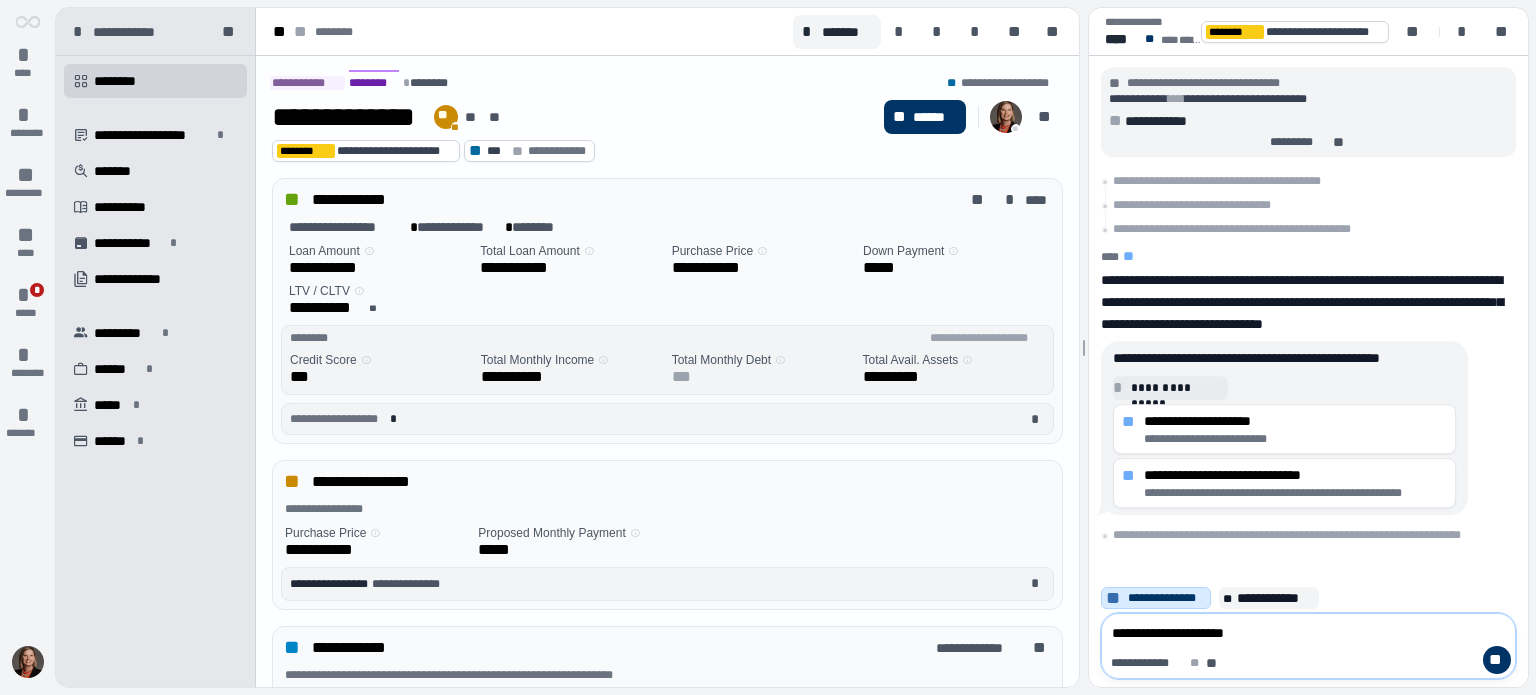 type on "**********" 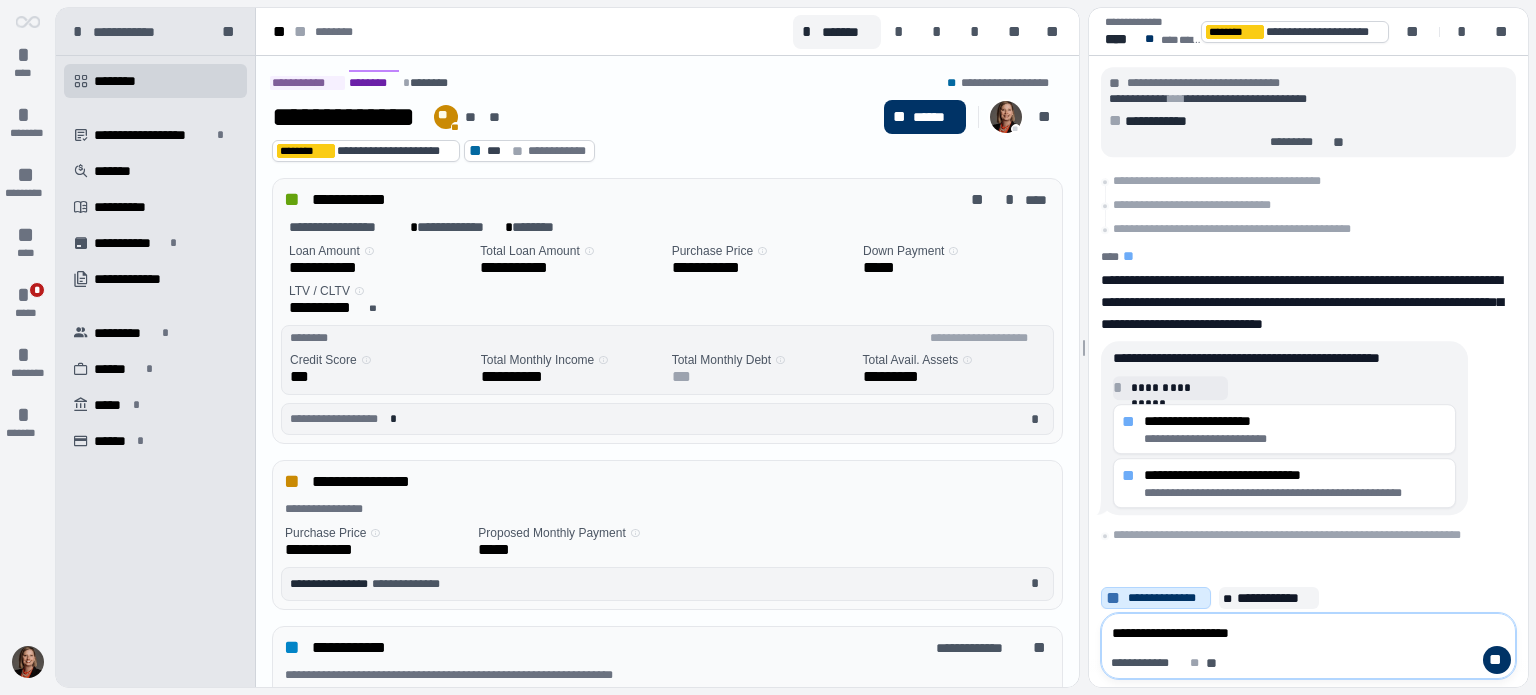 type on "**********" 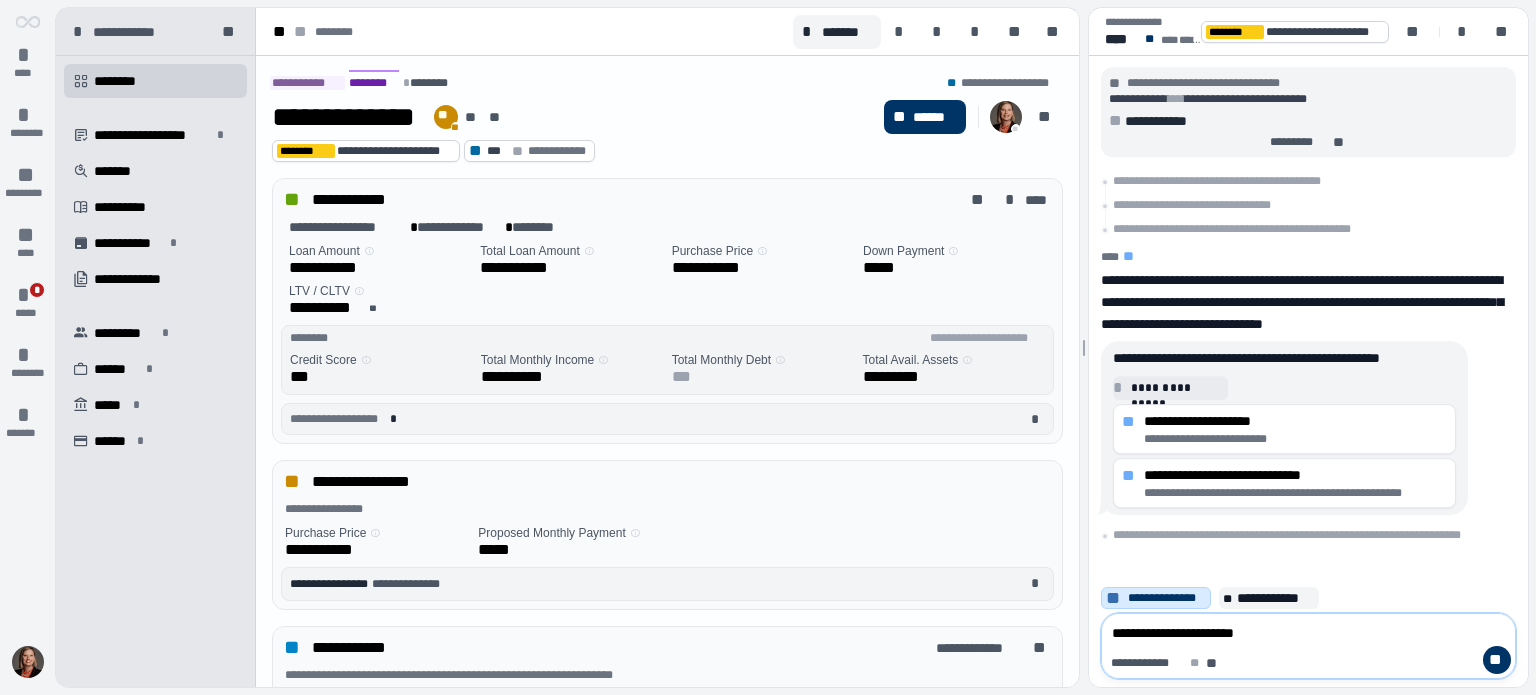 type on "**********" 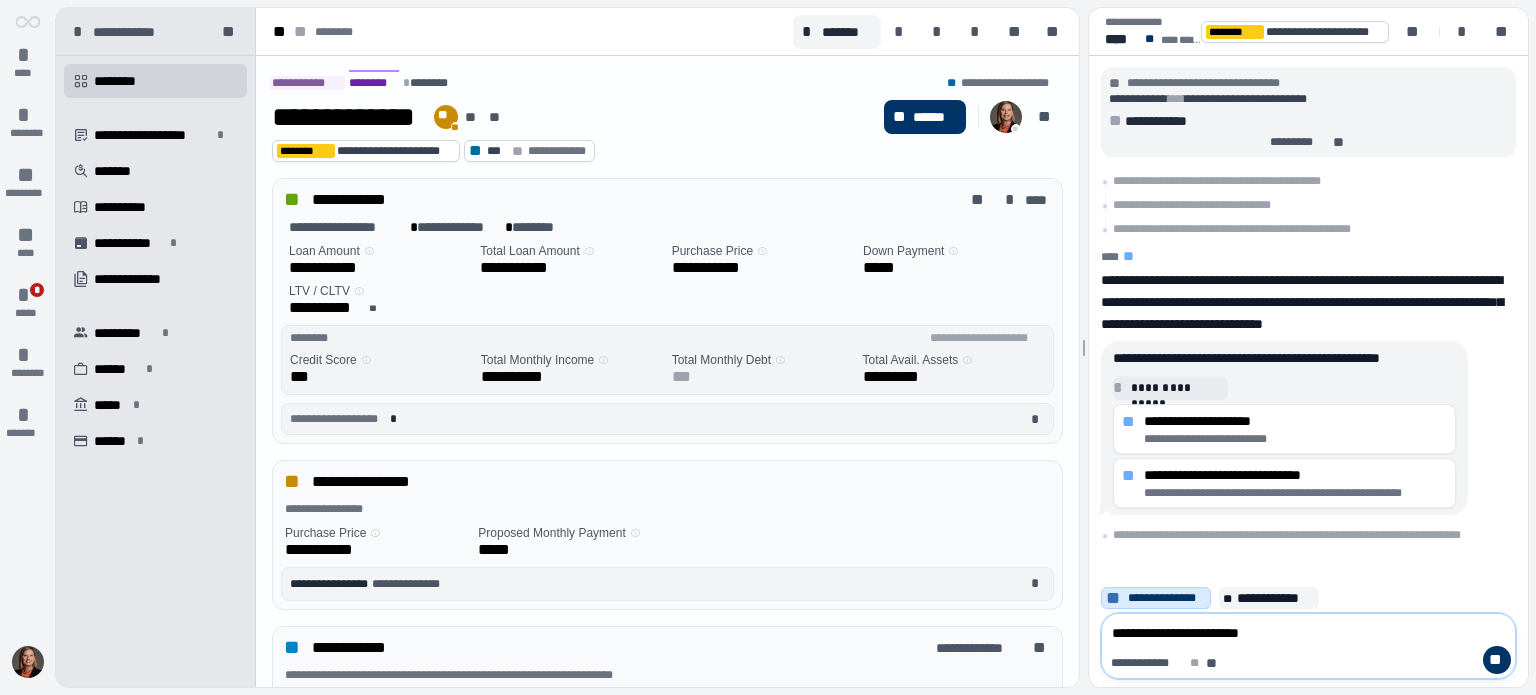 type on "**********" 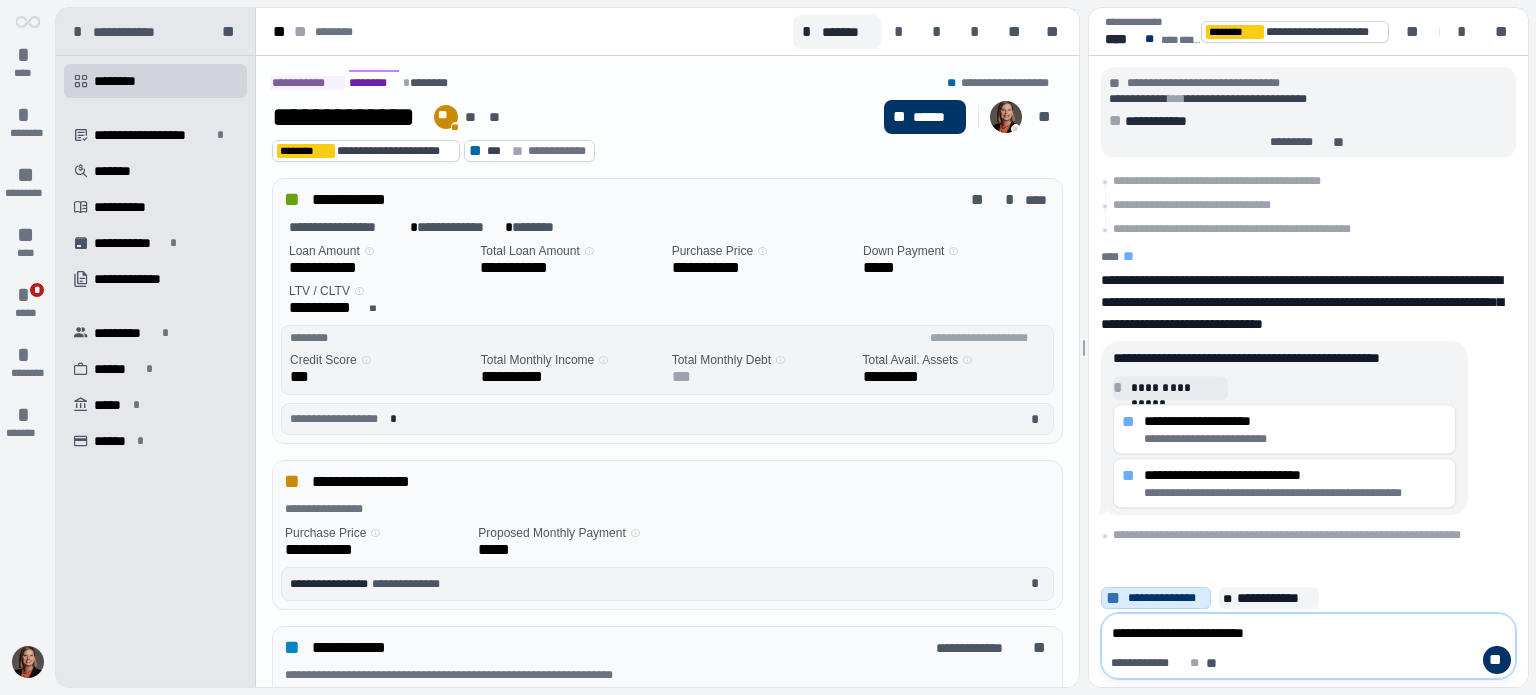 type on "**********" 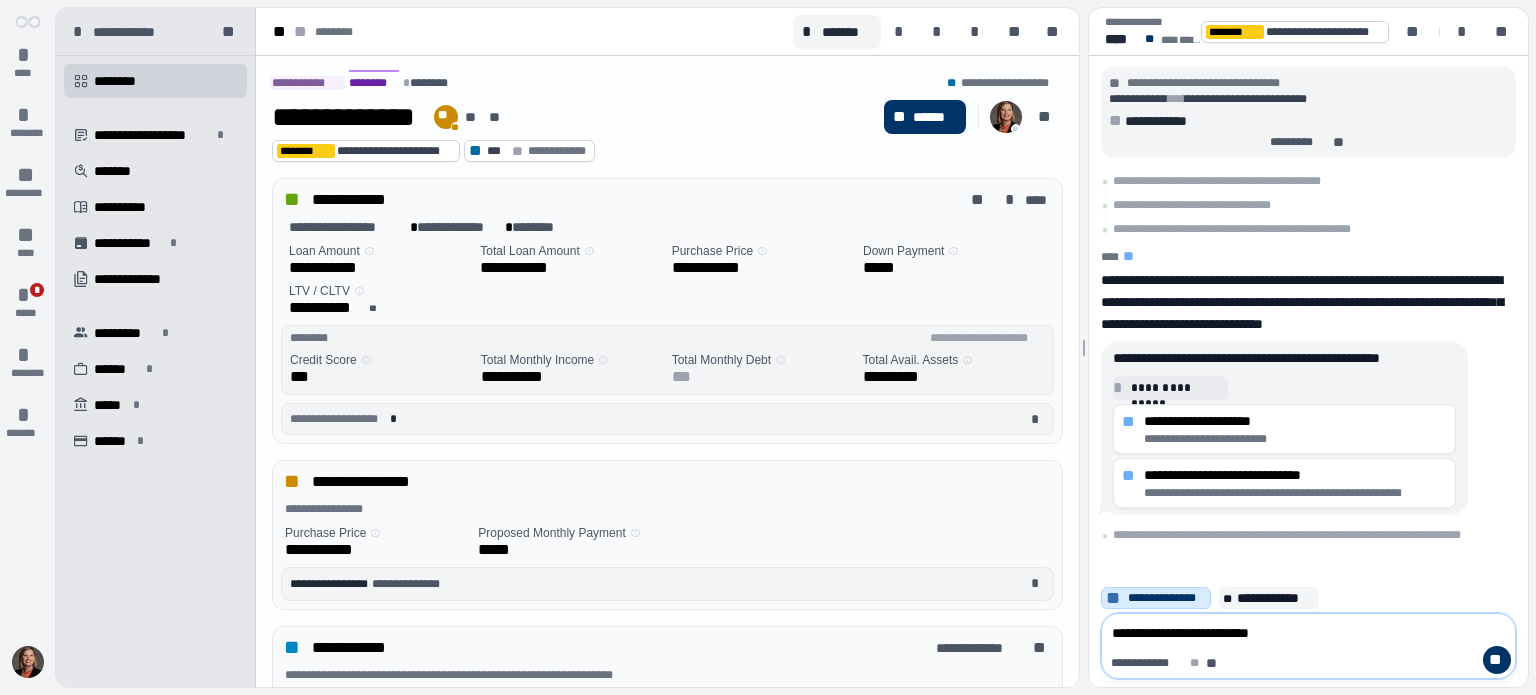 type on "**********" 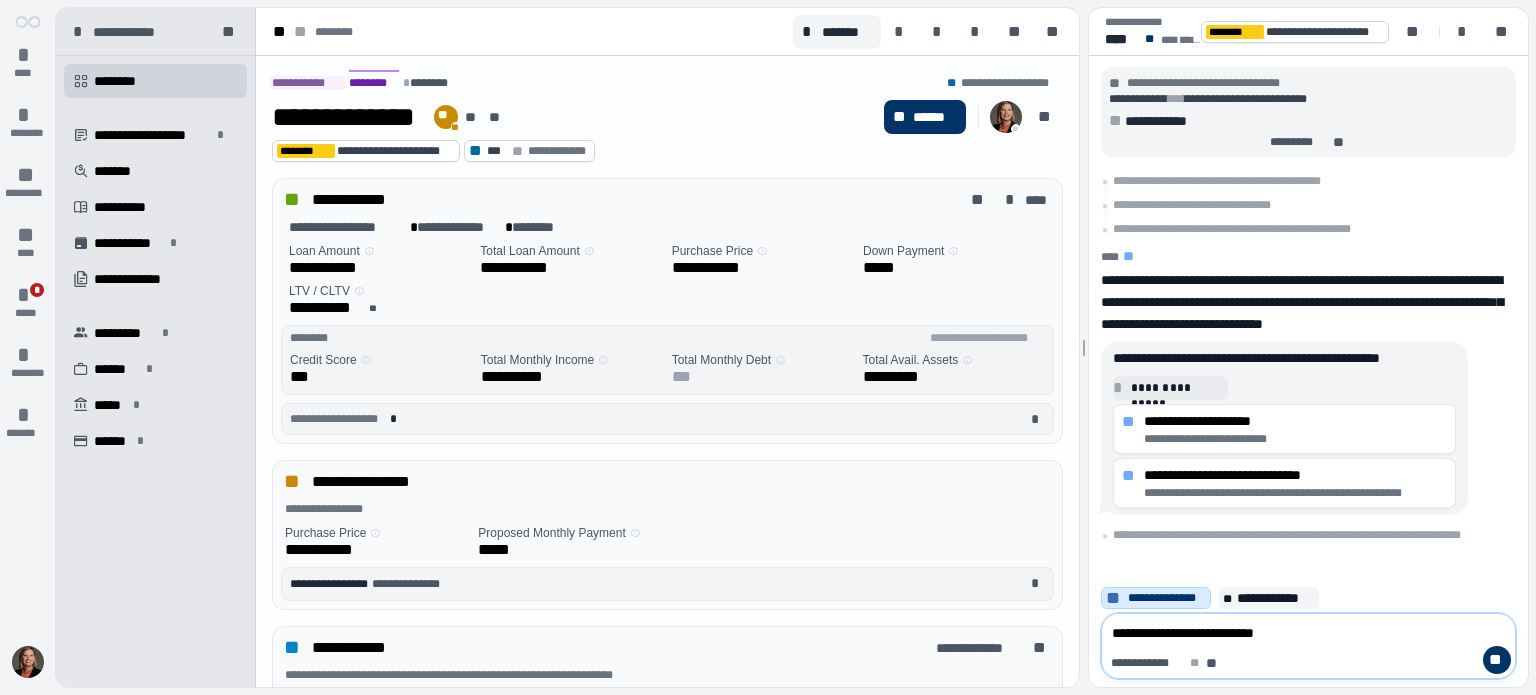 type on "**********" 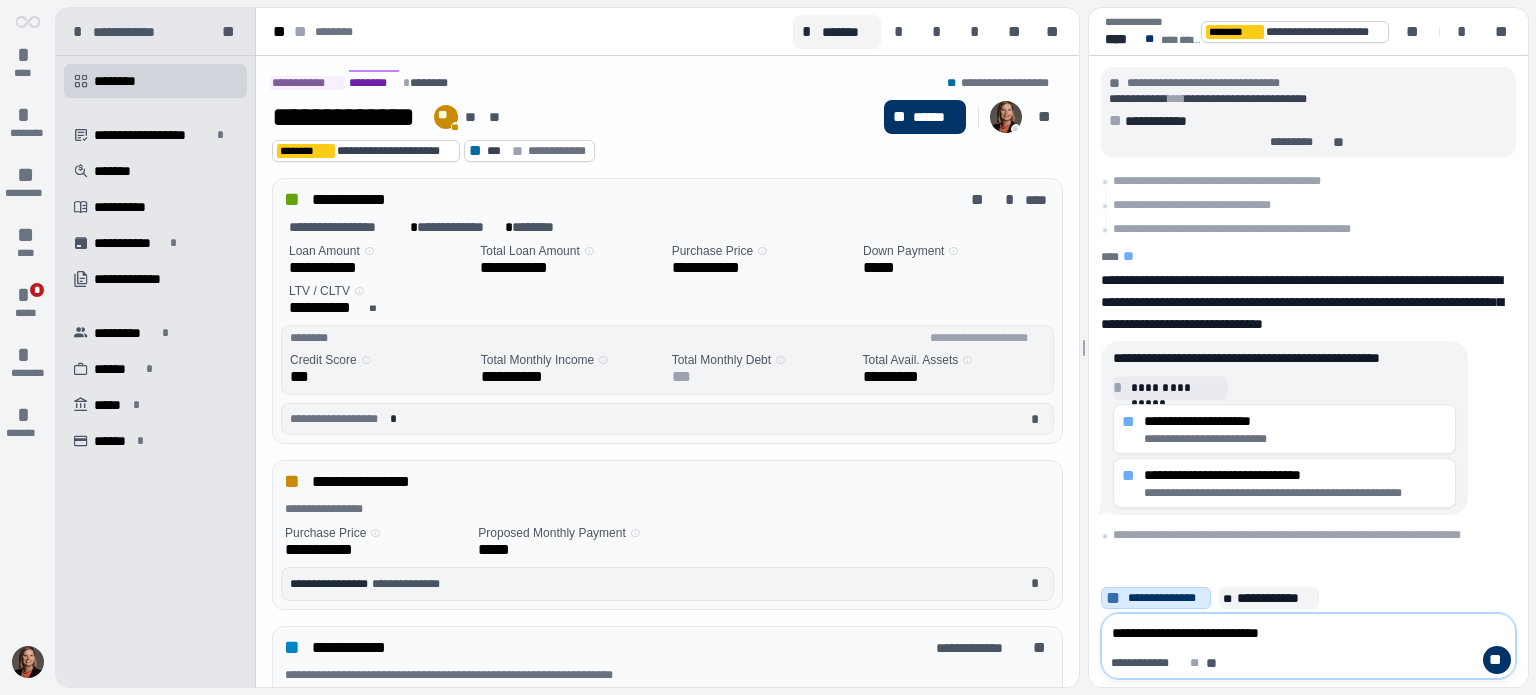 type on "**********" 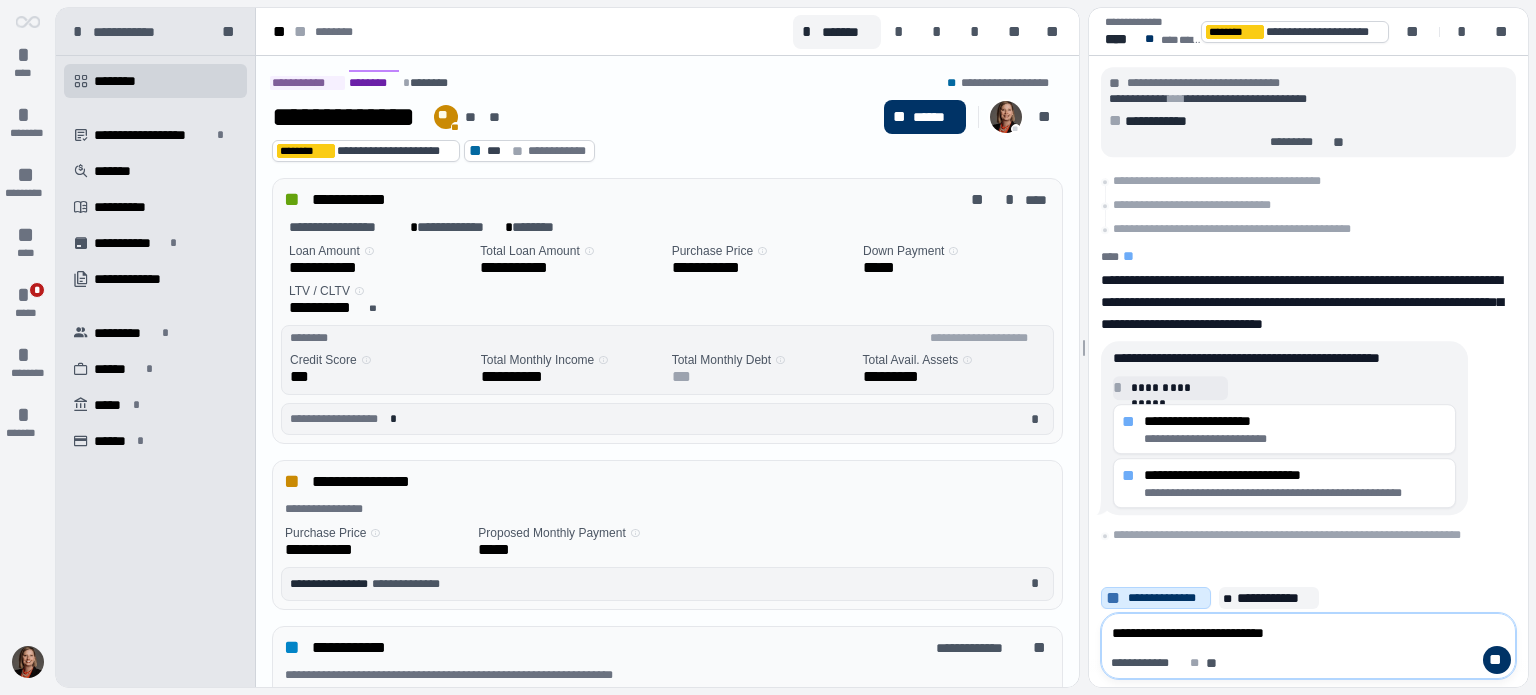 type on "**********" 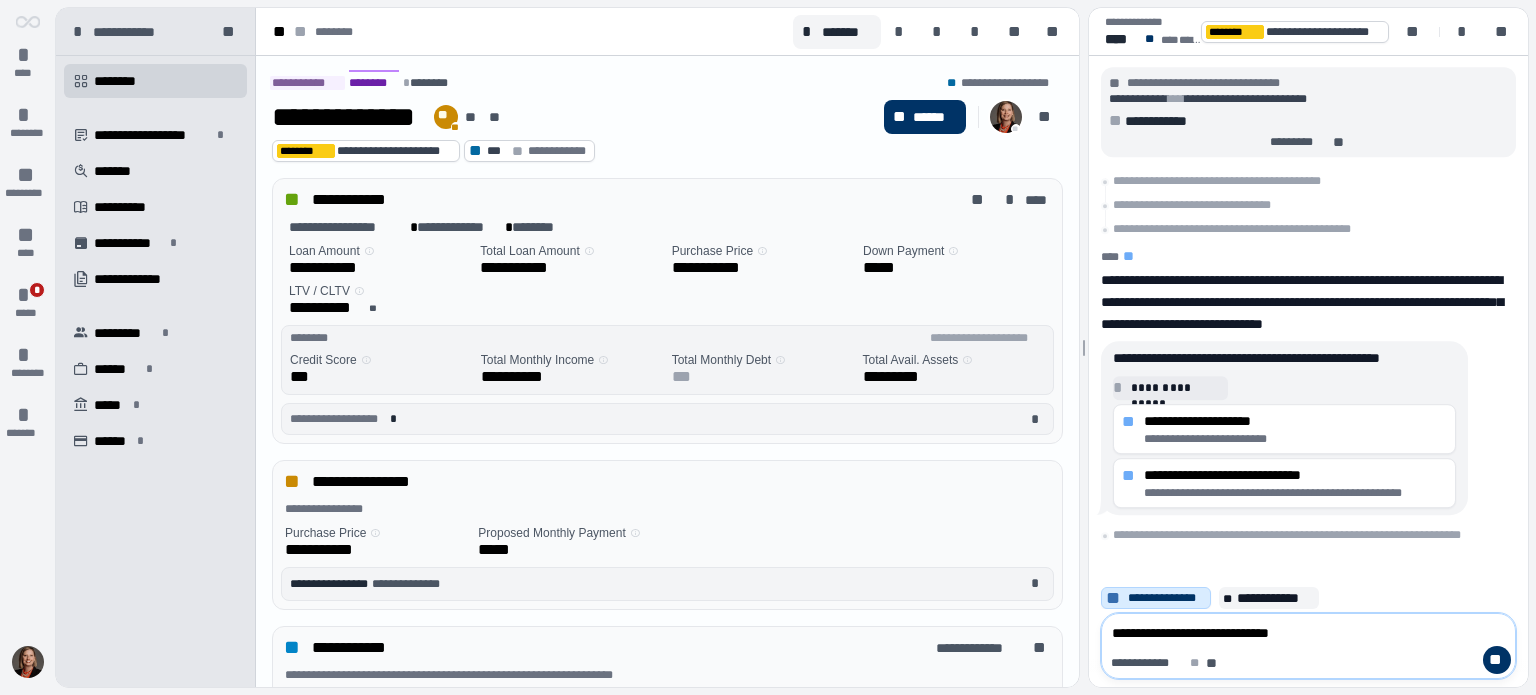 type on "**********" 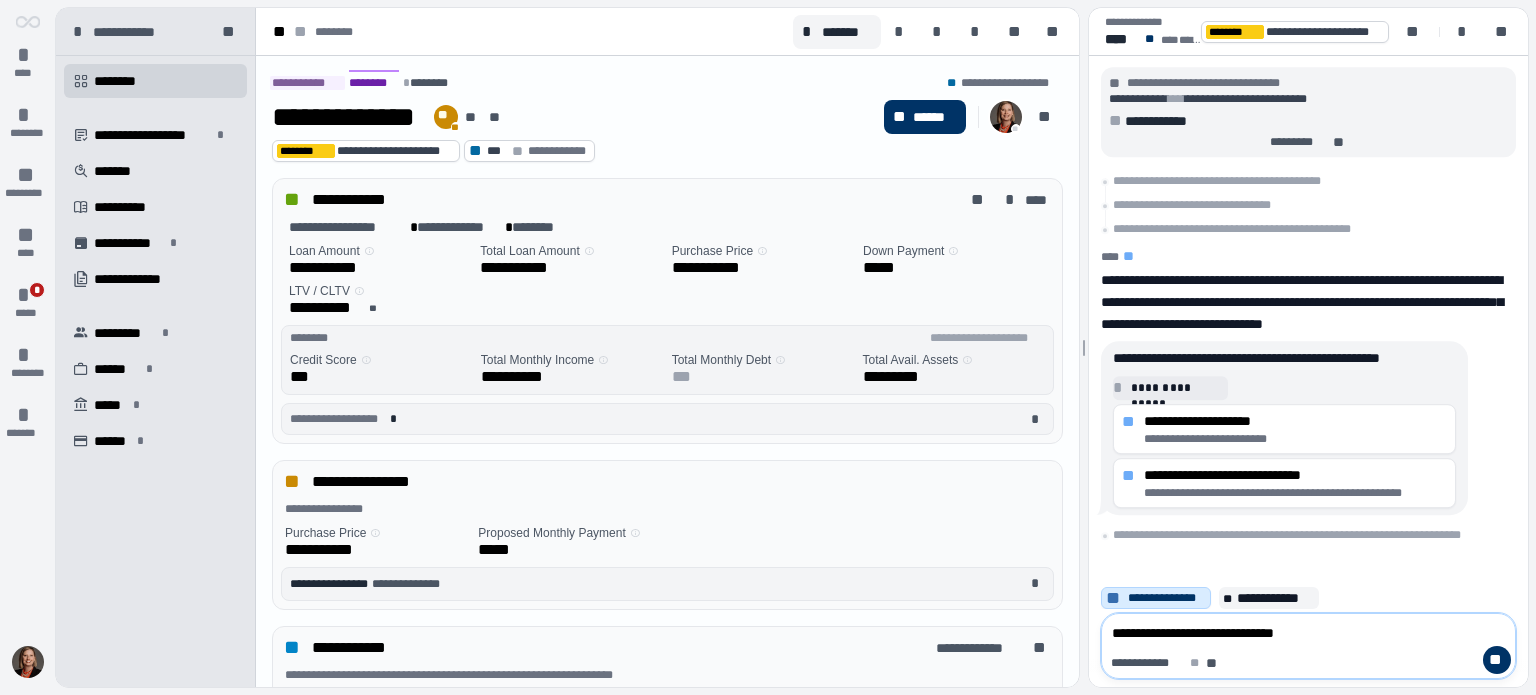 type on "**********" 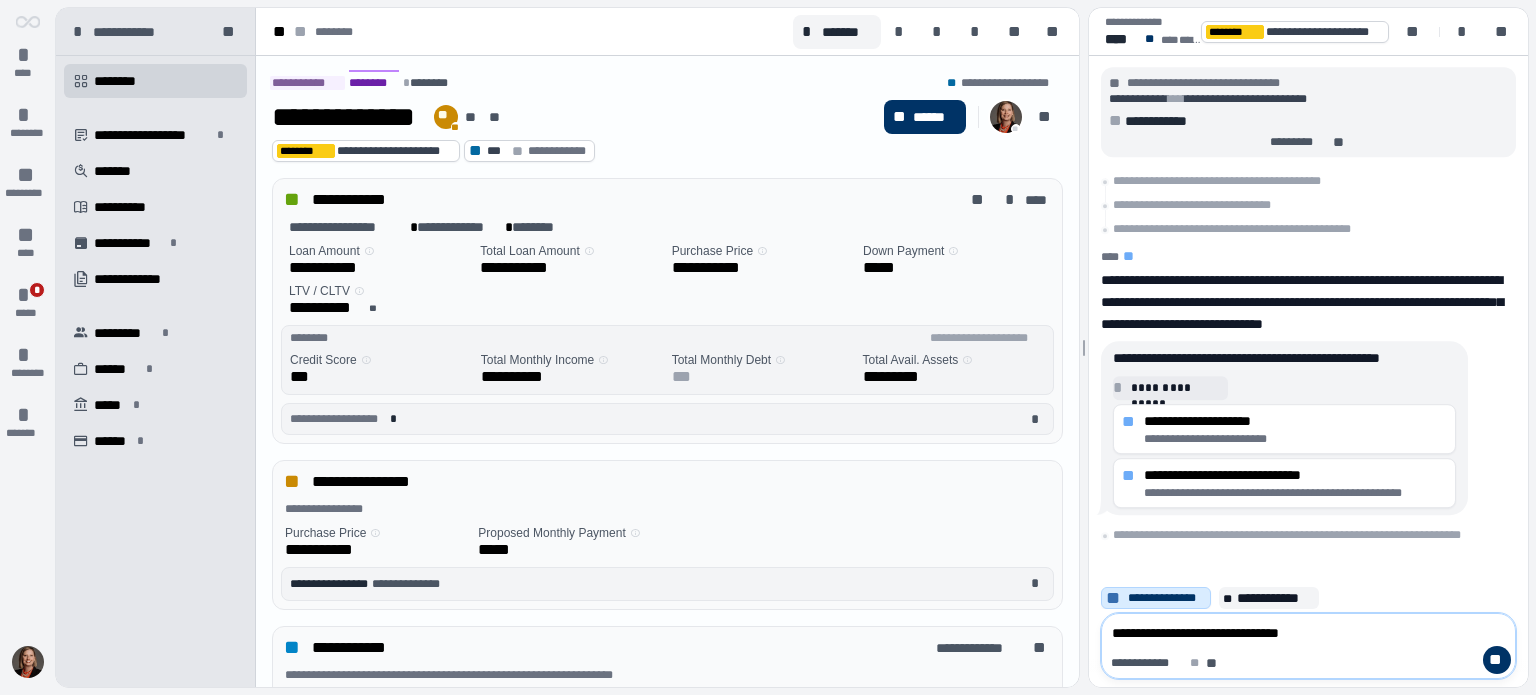 type on "**********" 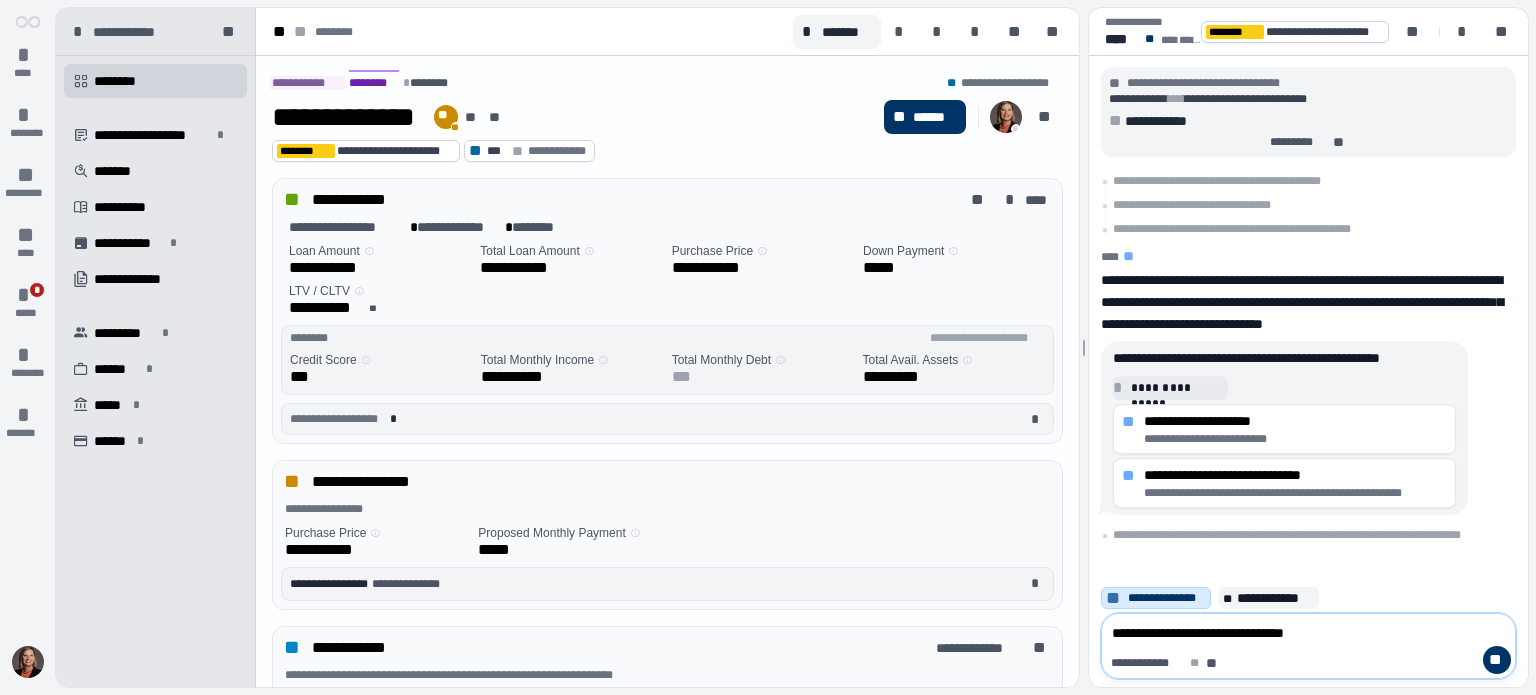 type on "**********" 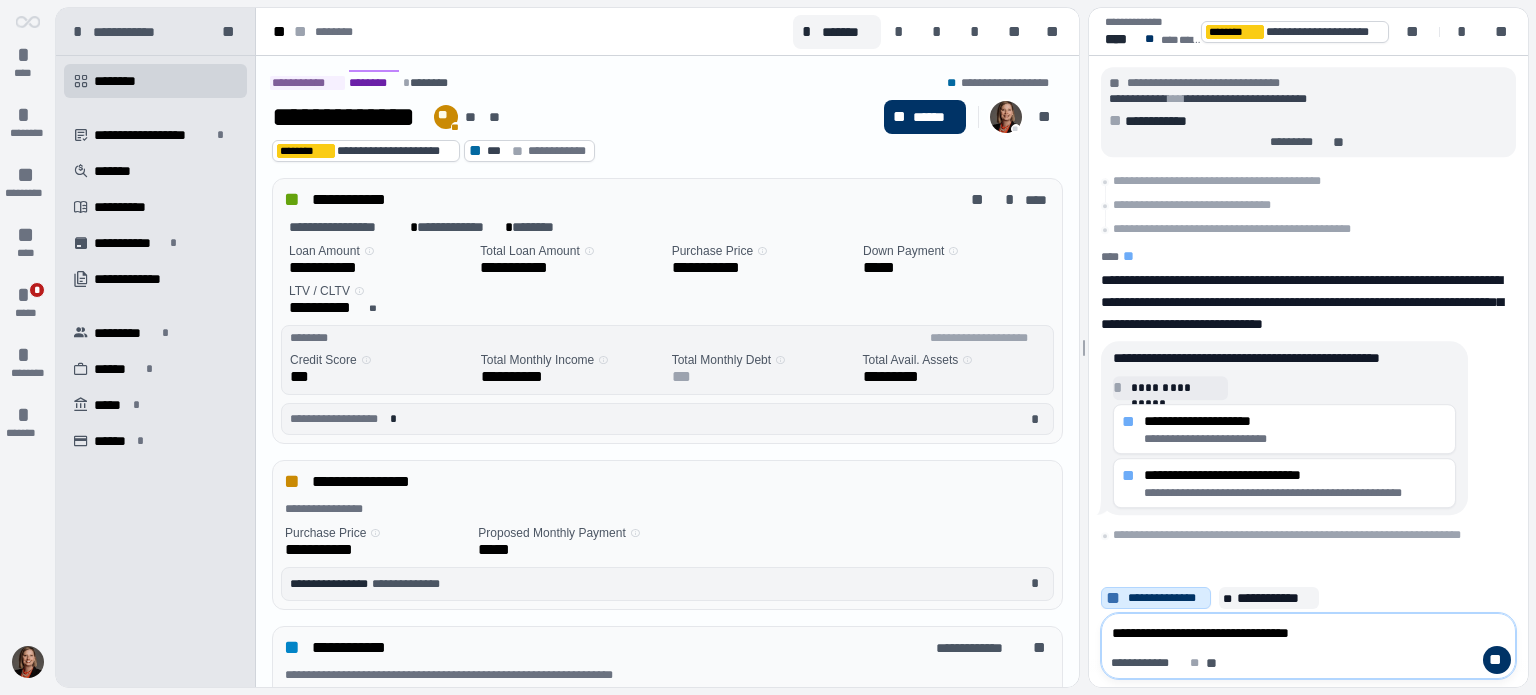 type on "**********" 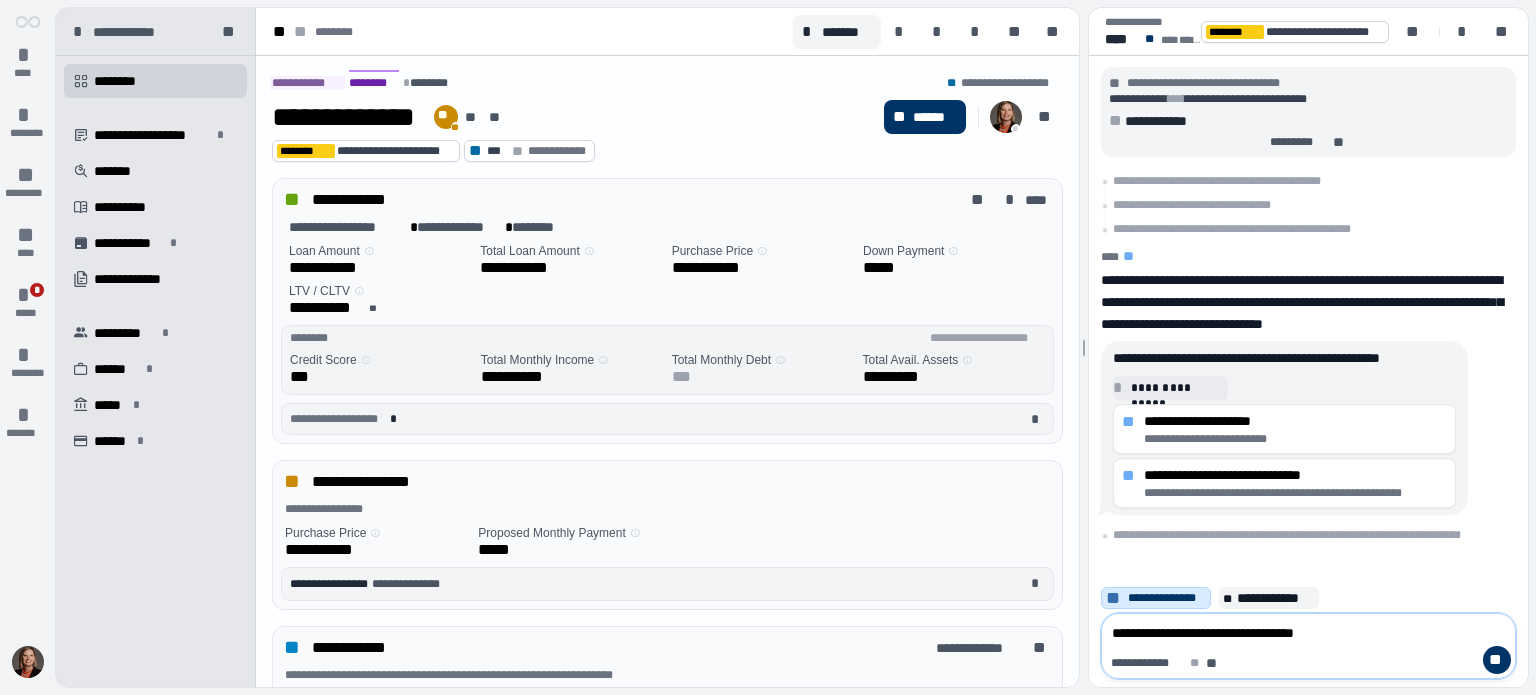 type on "**********" 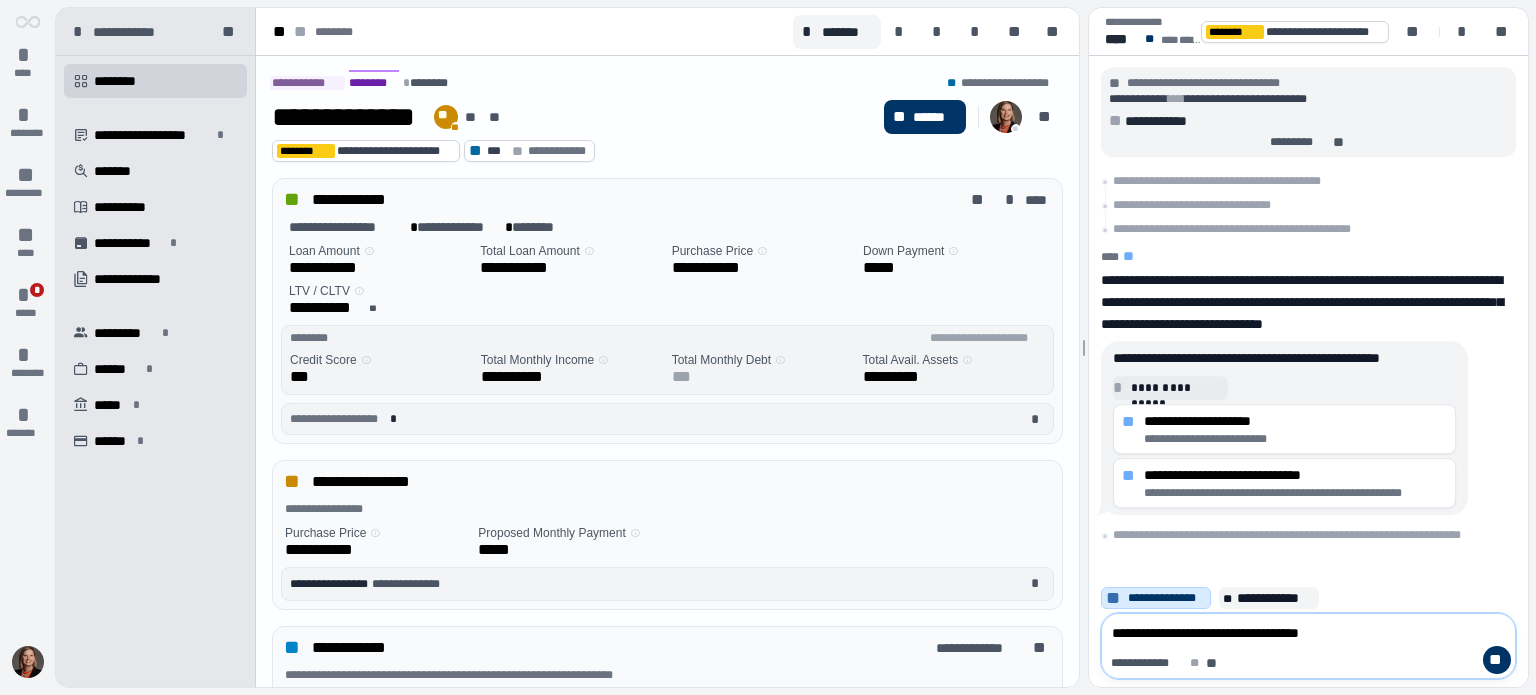 type on "**********" 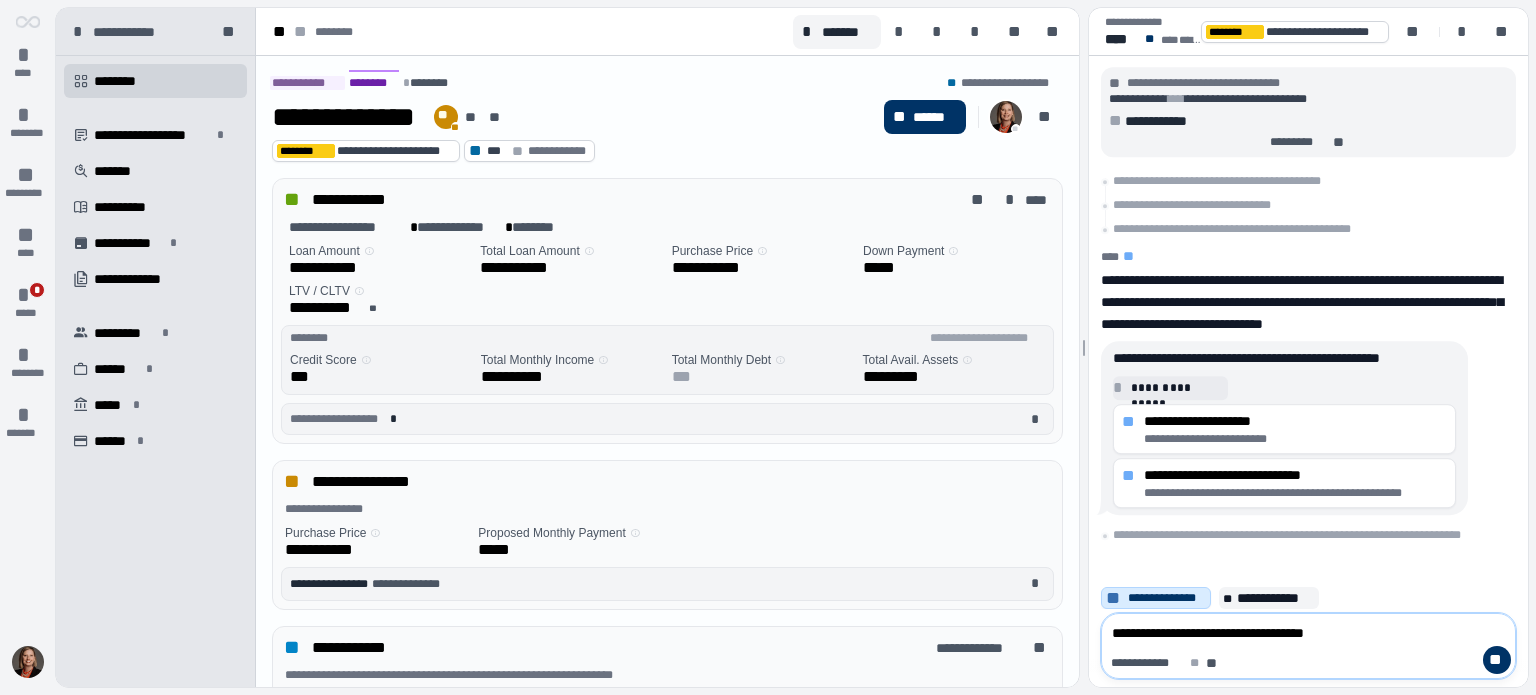 type on "**********" 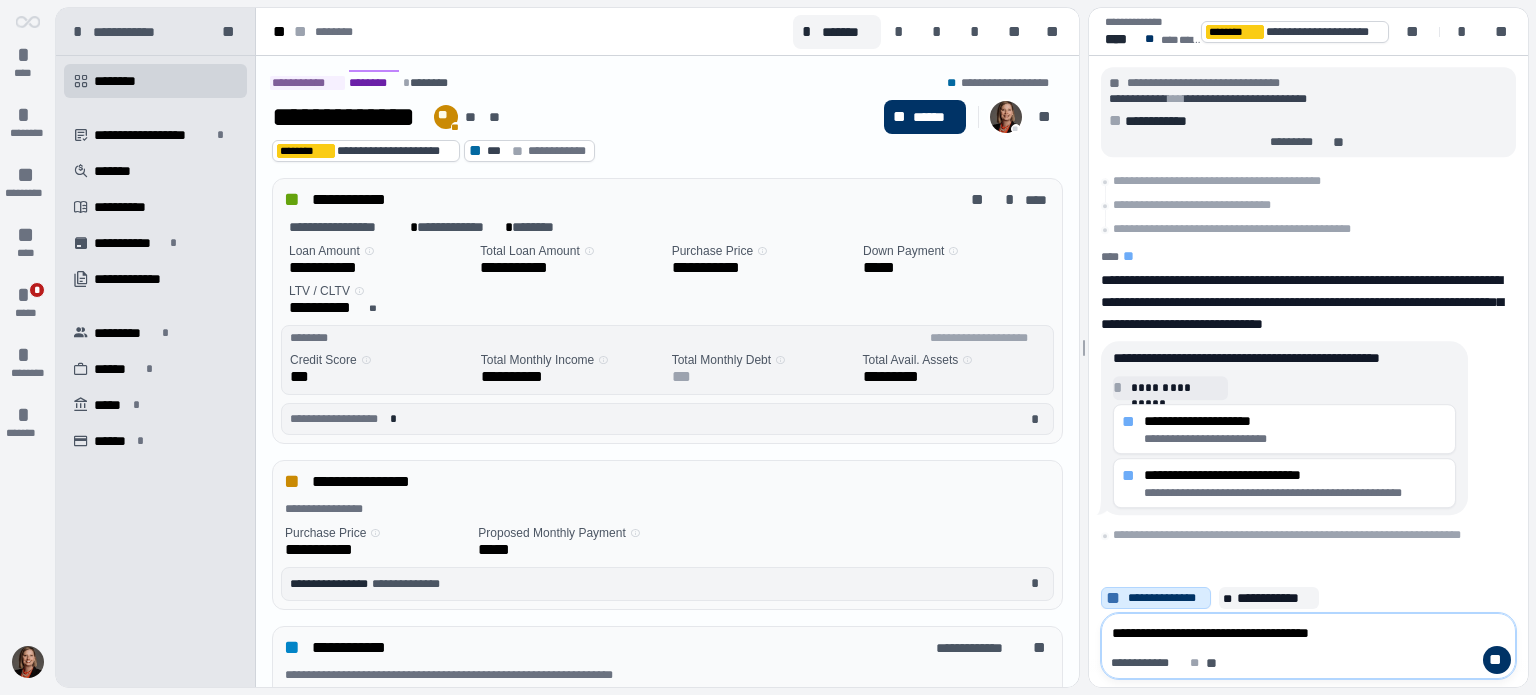 type on "**********" 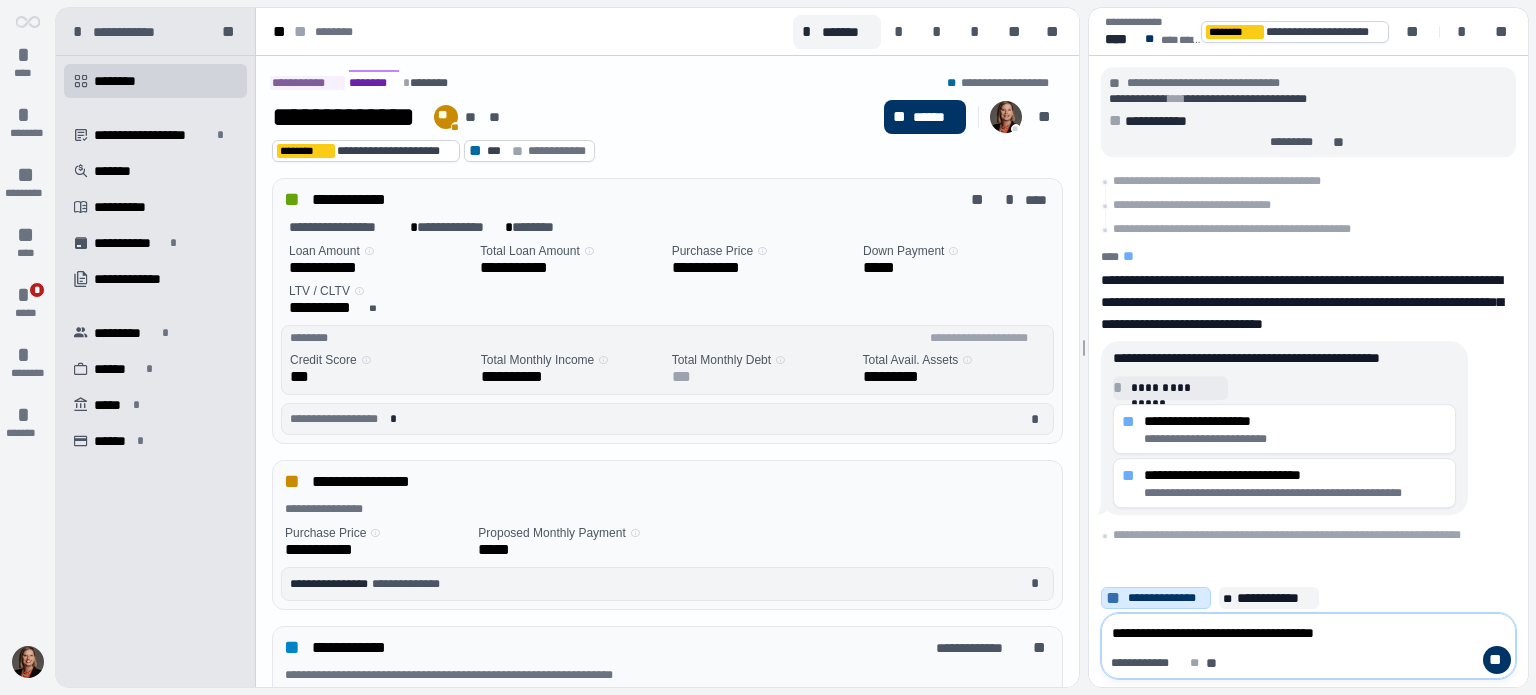 type on "**********" 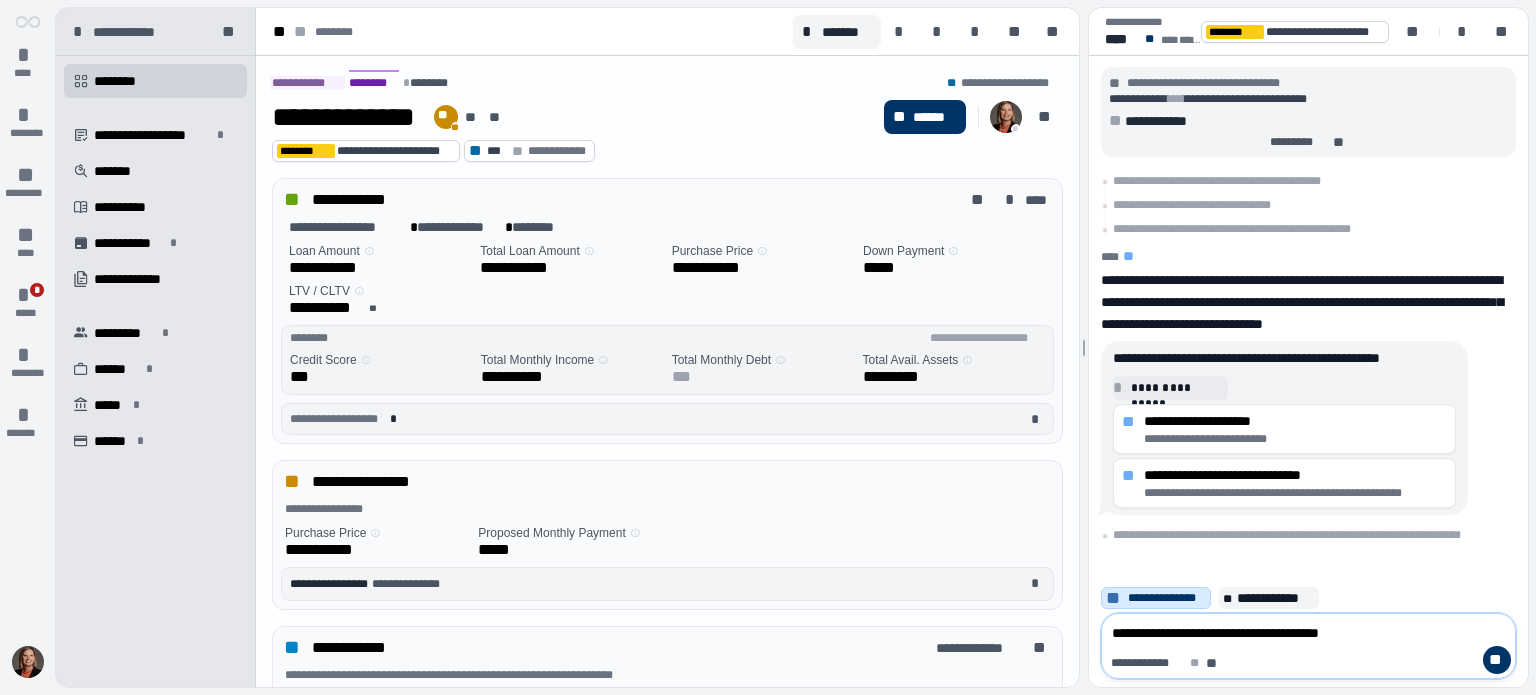 type on "**********" 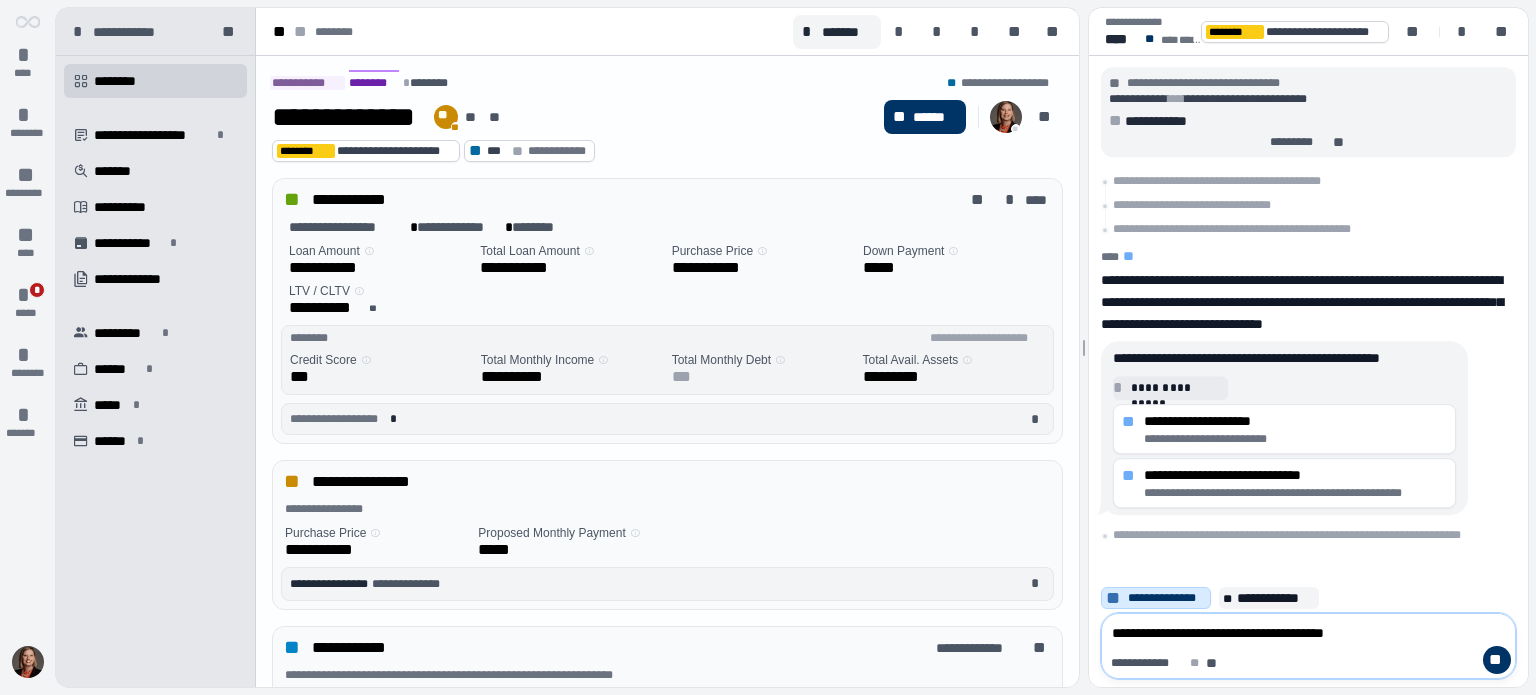 type on "**********" 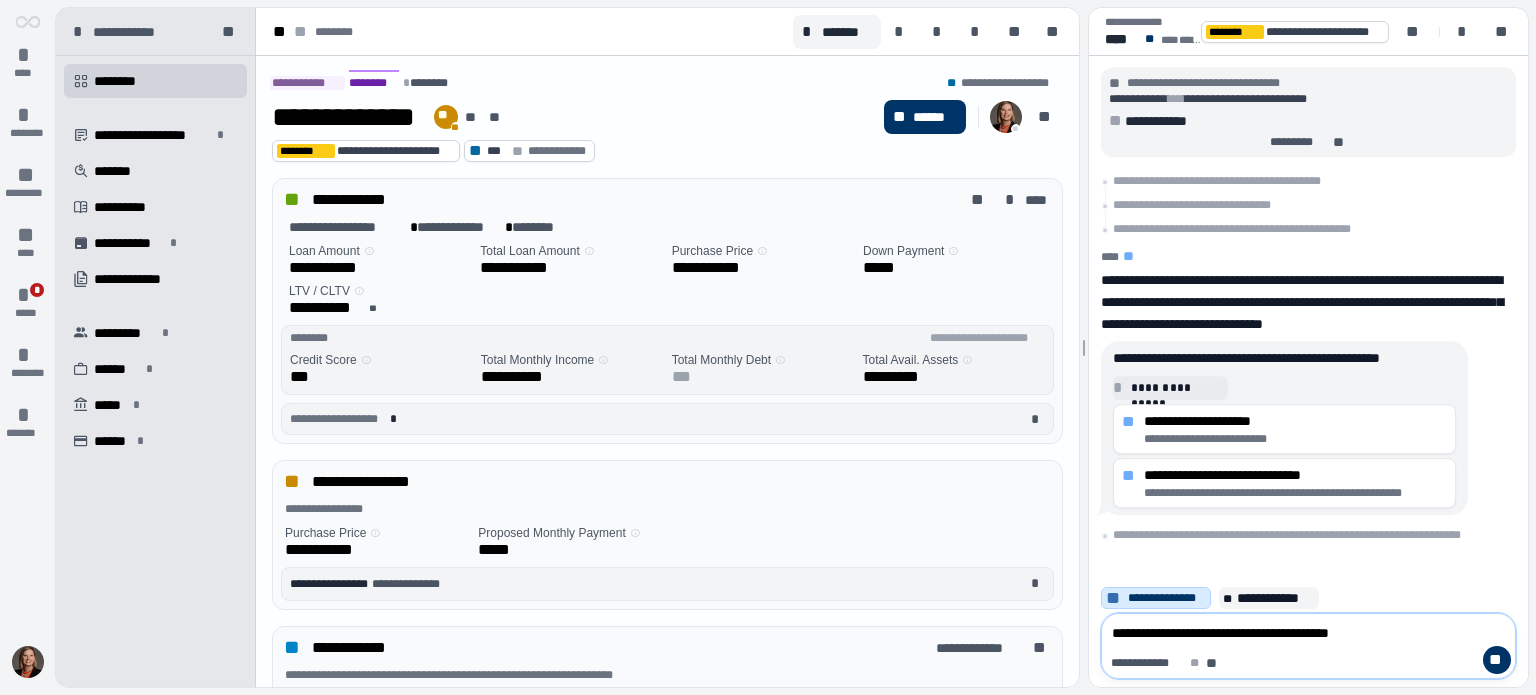 type on "**********" 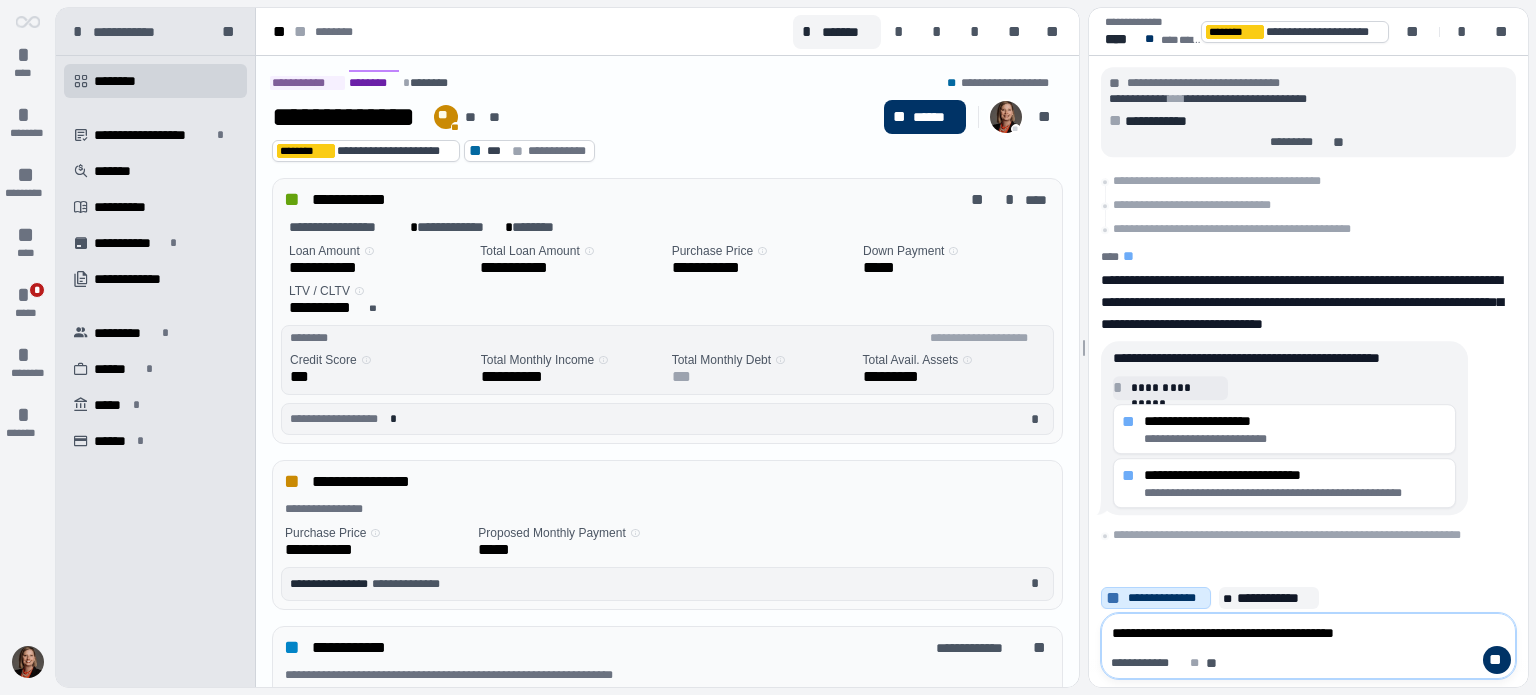 type on "**********" 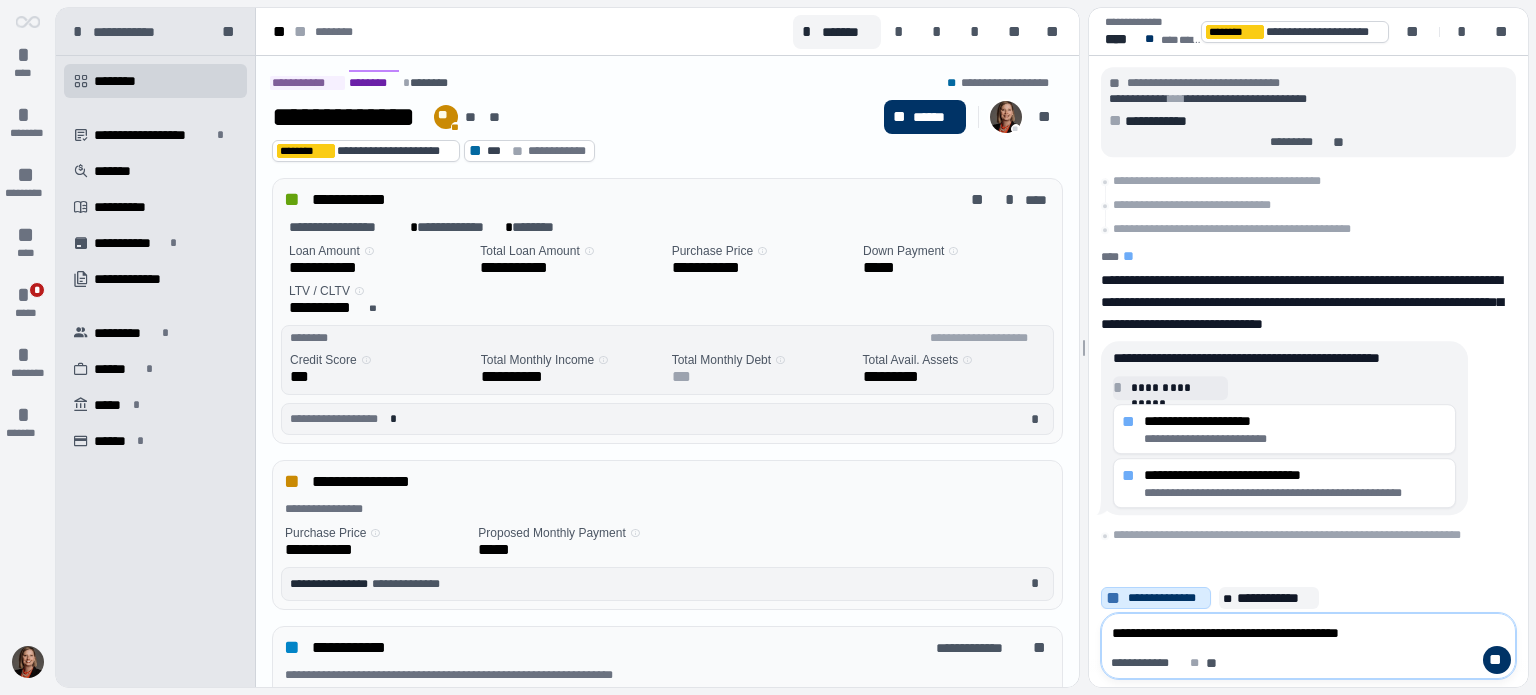 type on "**********" 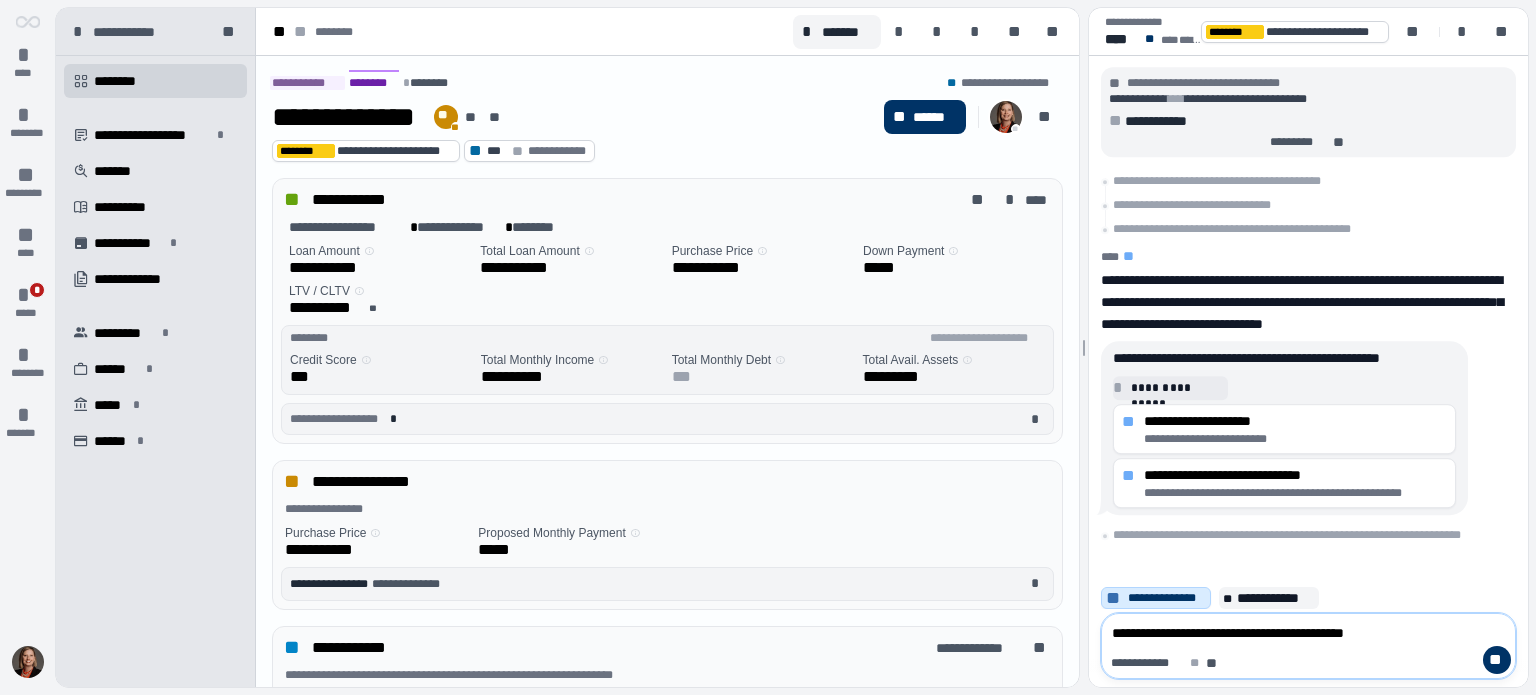type on "**********" 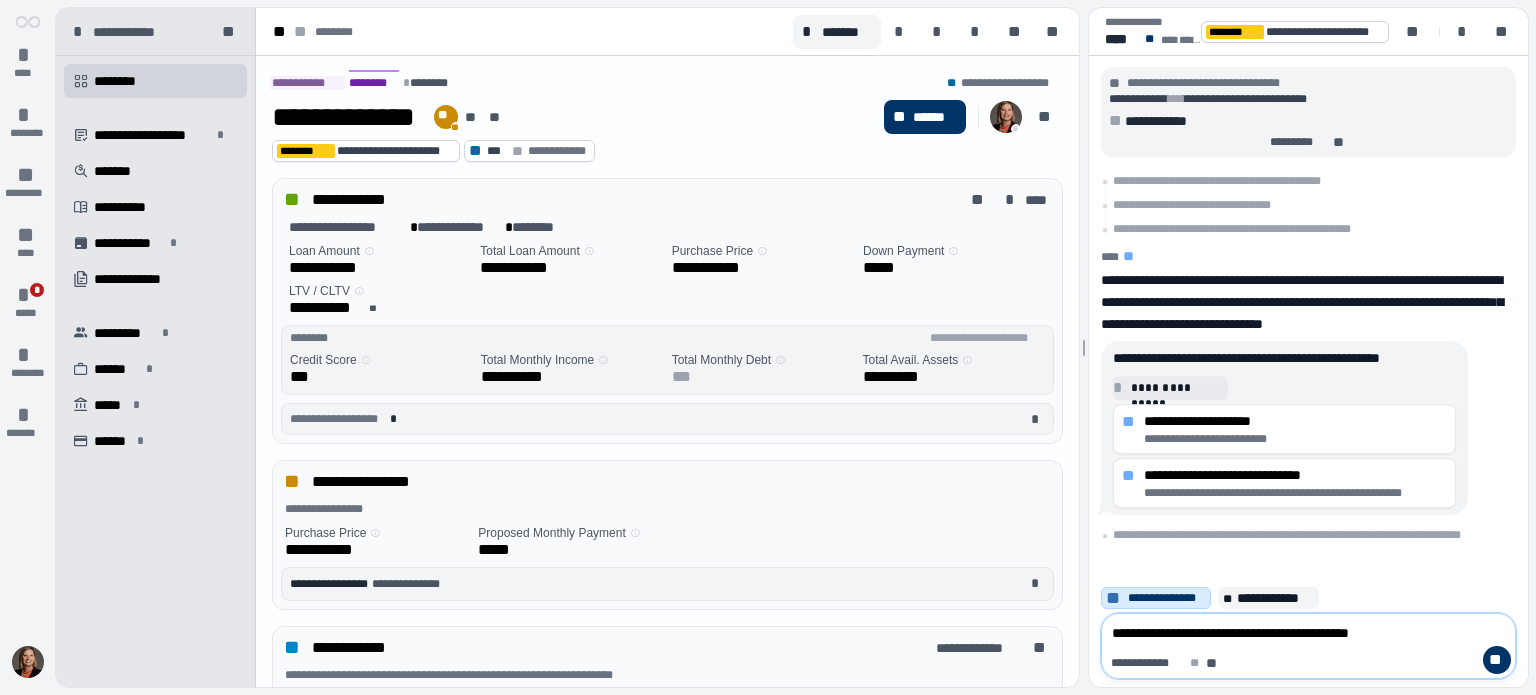 type on "**********" 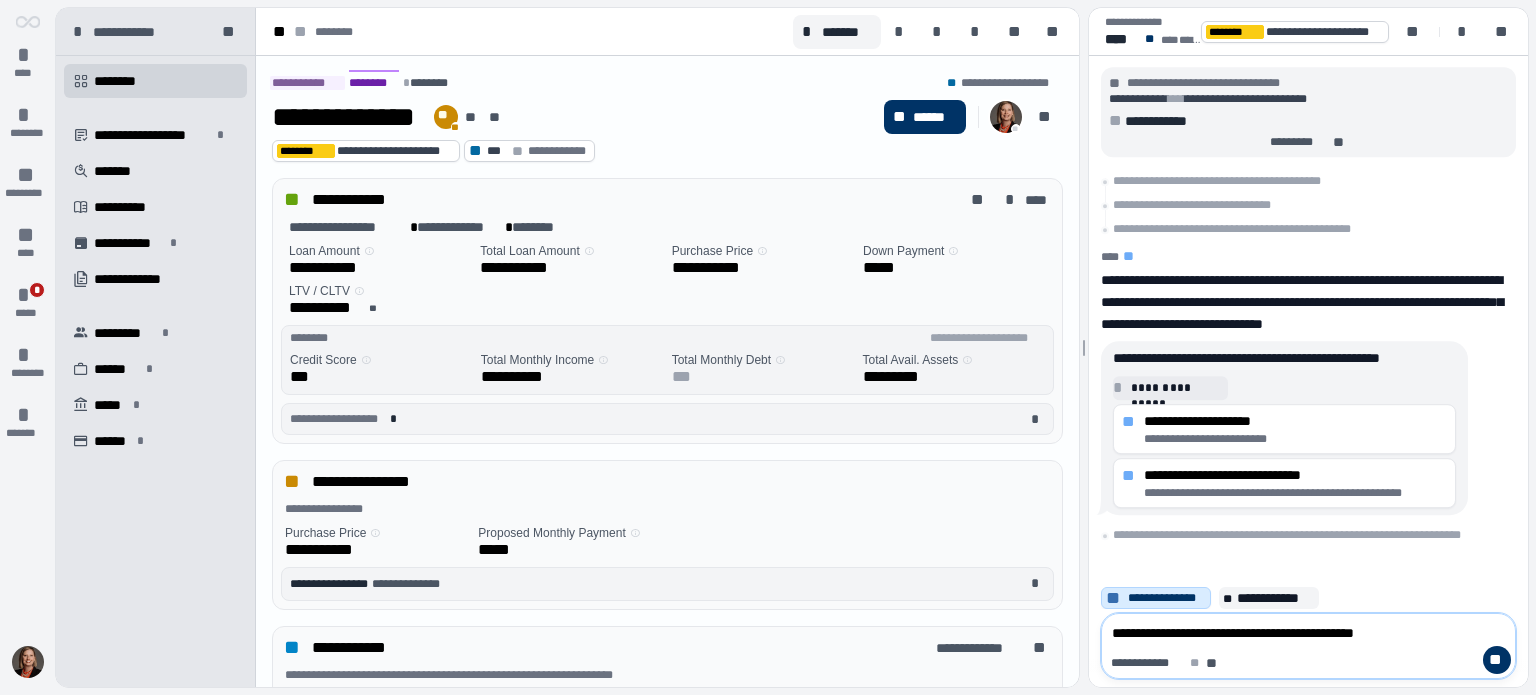 type on "**********" 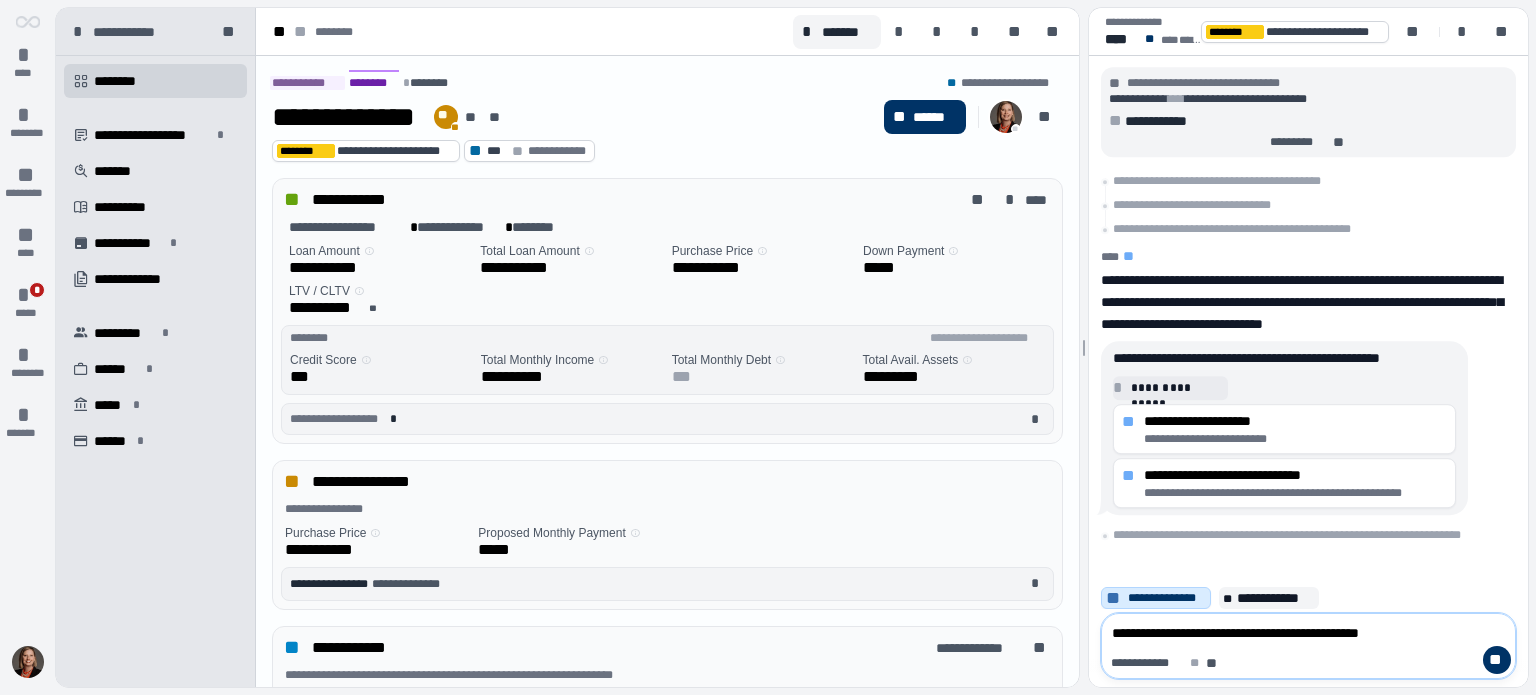 type on "**********" 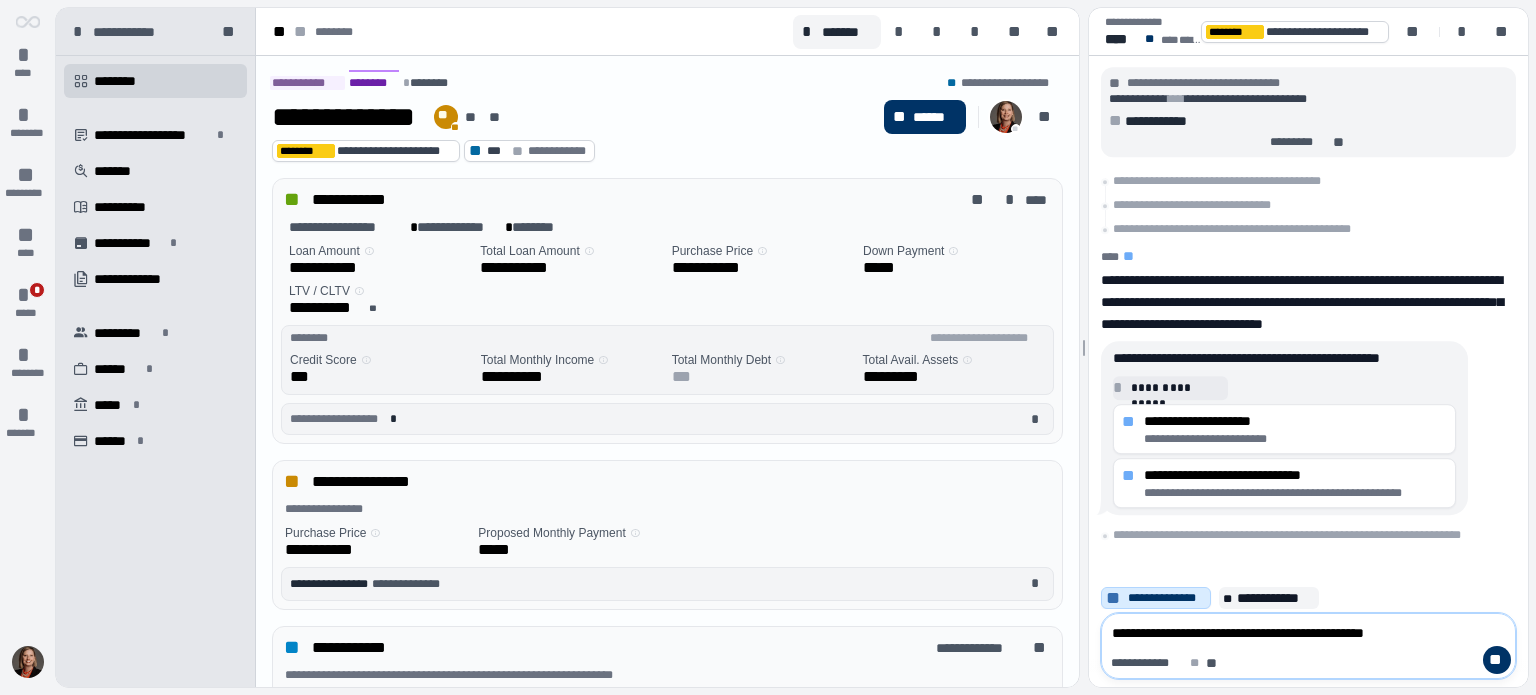 type on "**********" 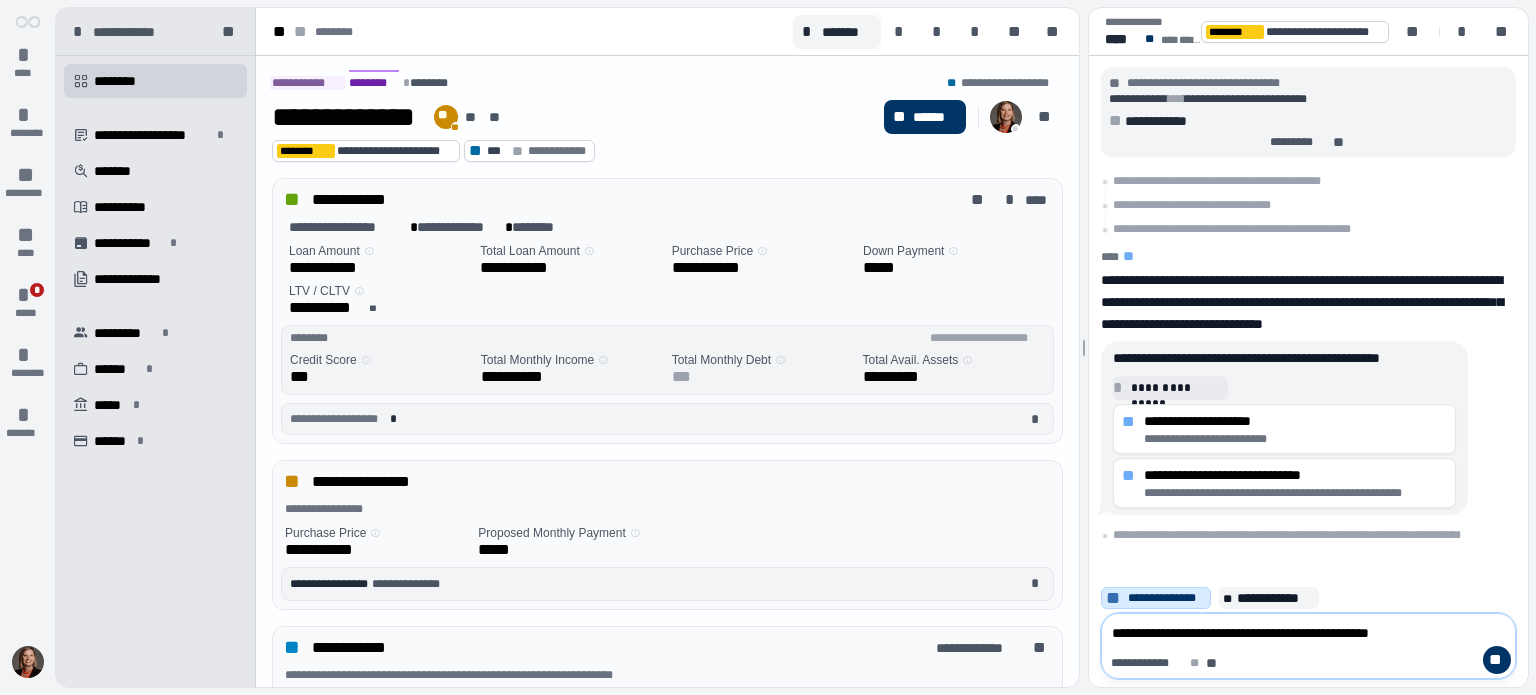 type on "**********" 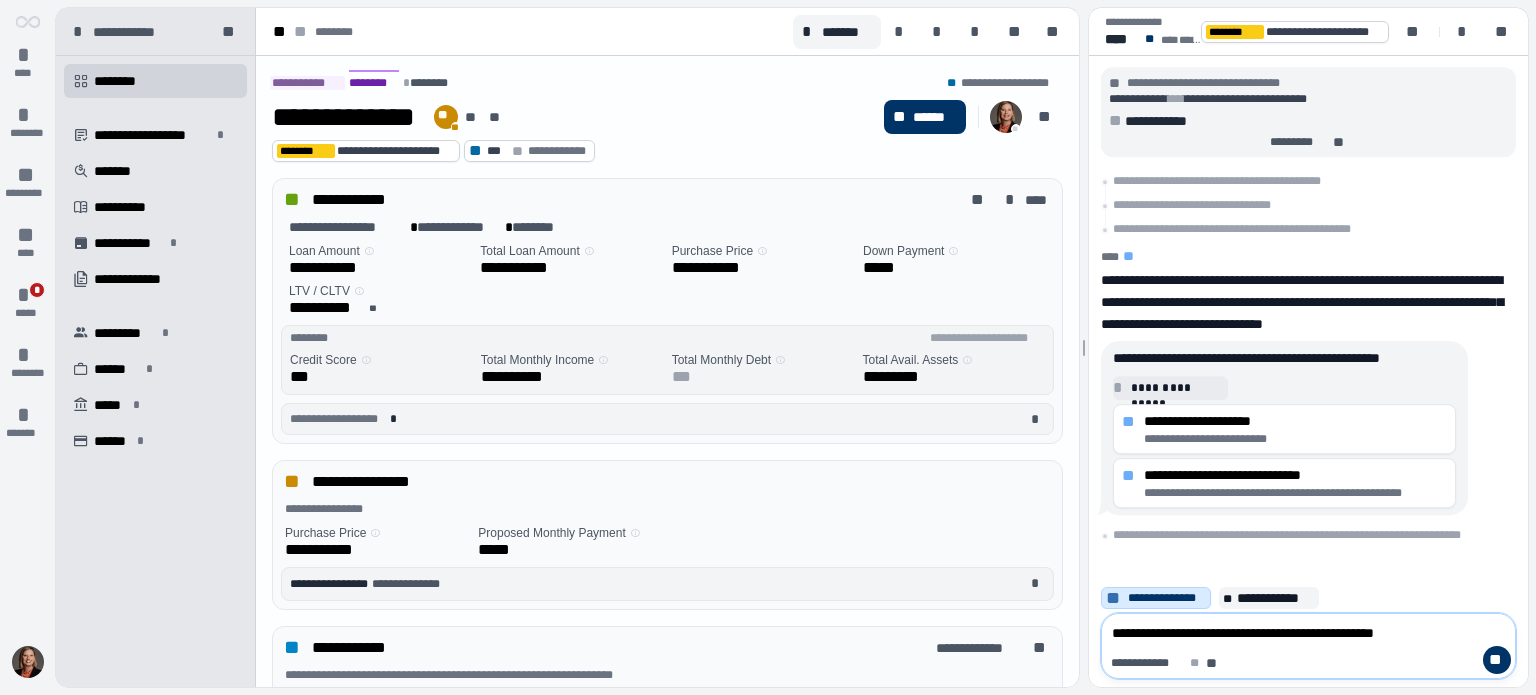 type on "**********" 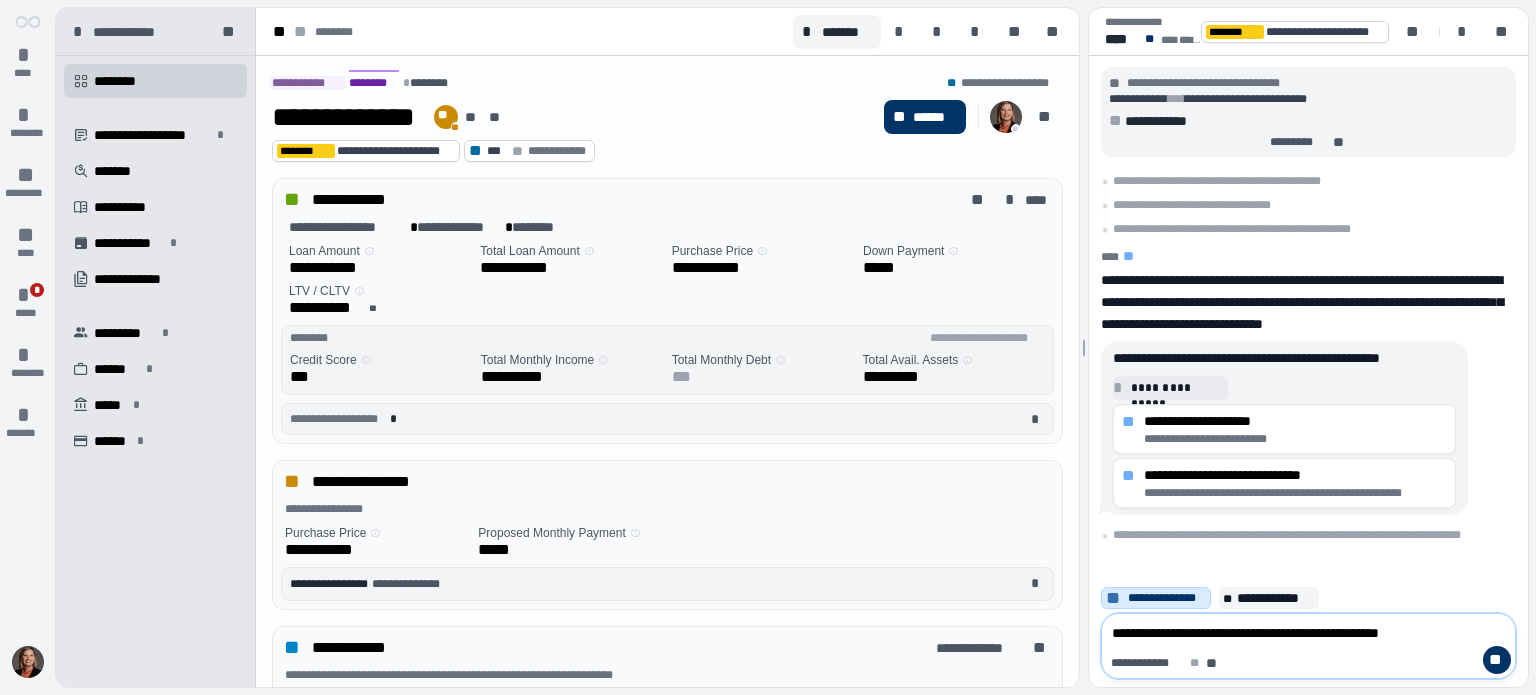 type on "**********" 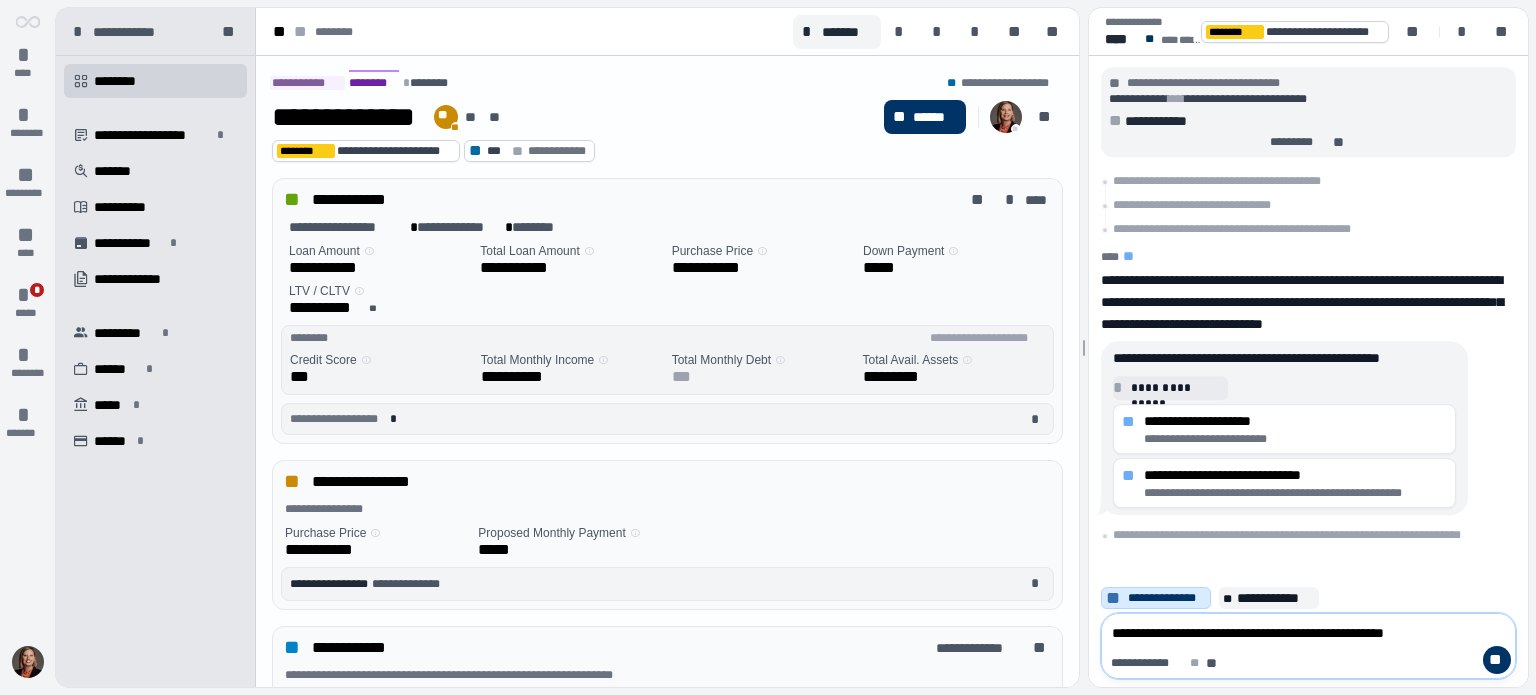 type on "**********" 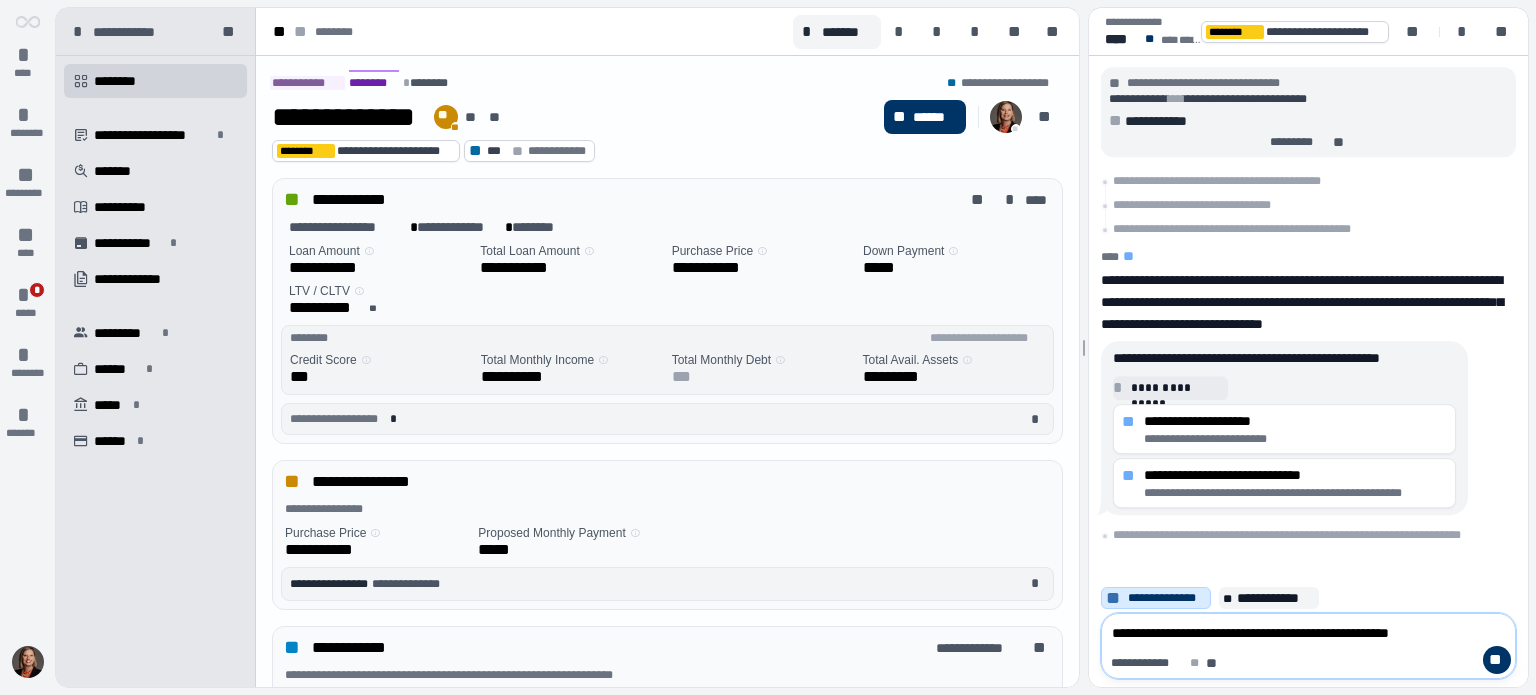 type on "**********" 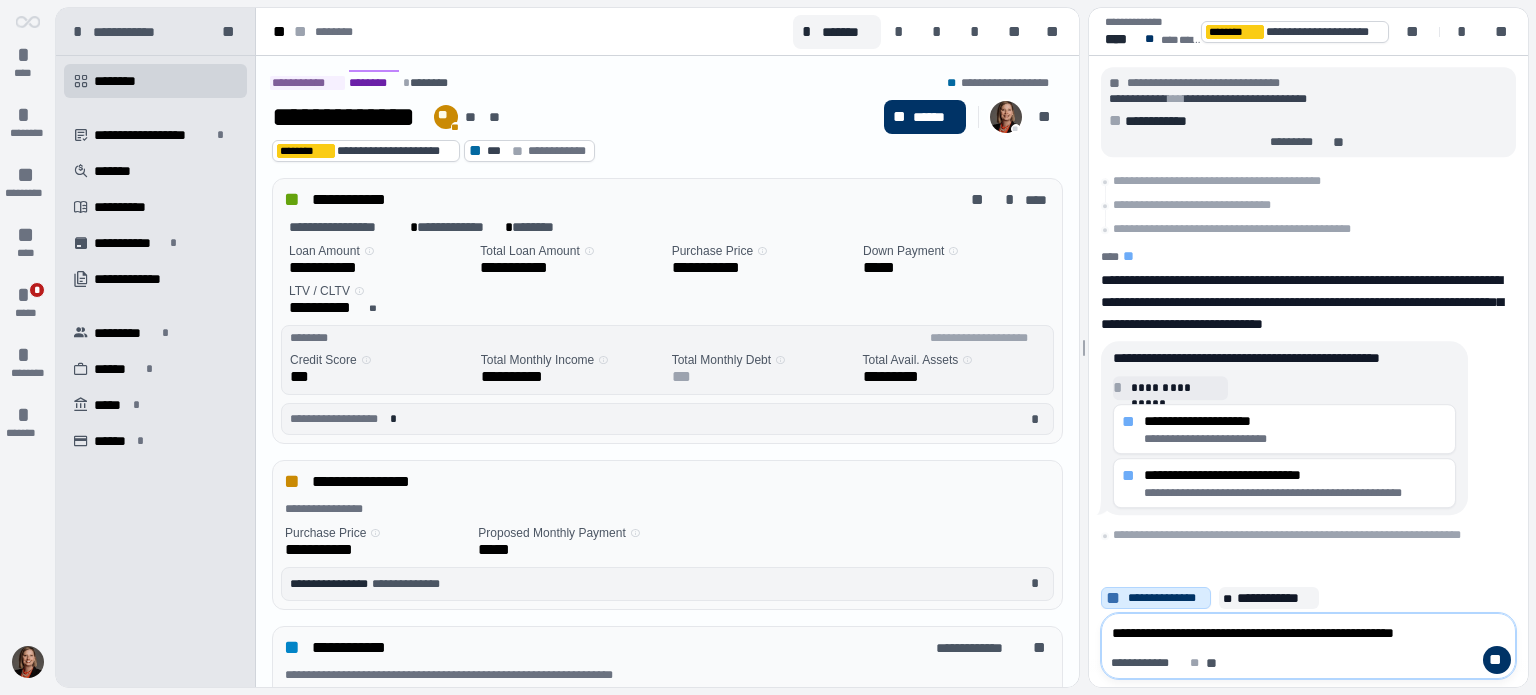 type on "**********" 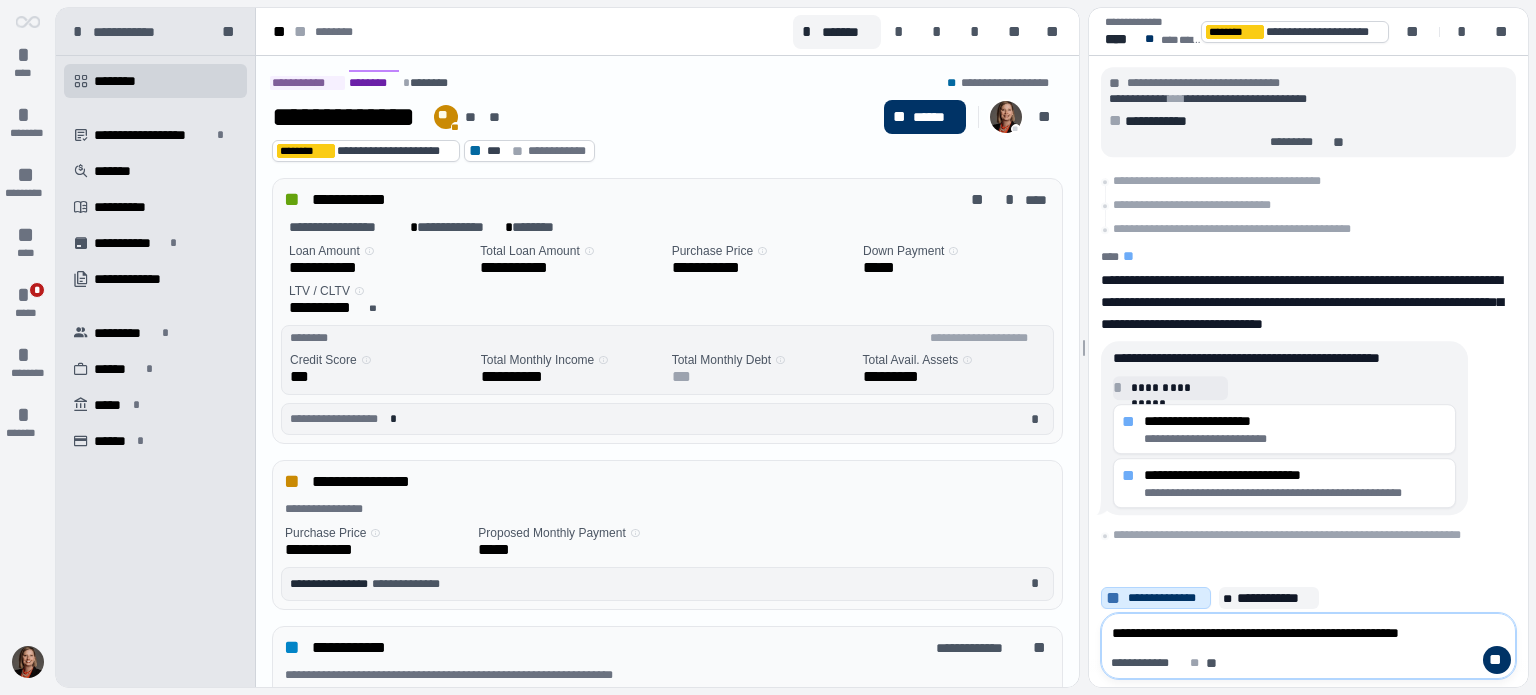 type on "**********" 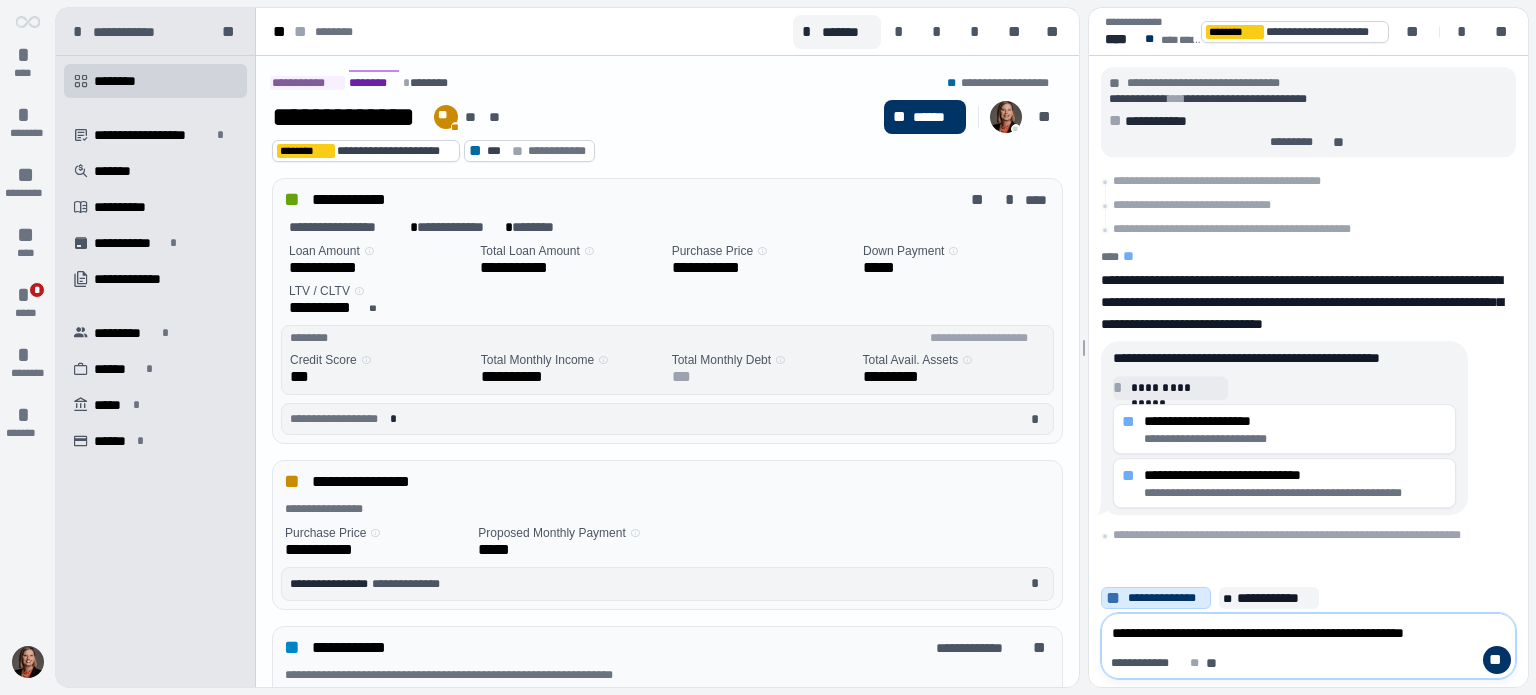 type on "**********" 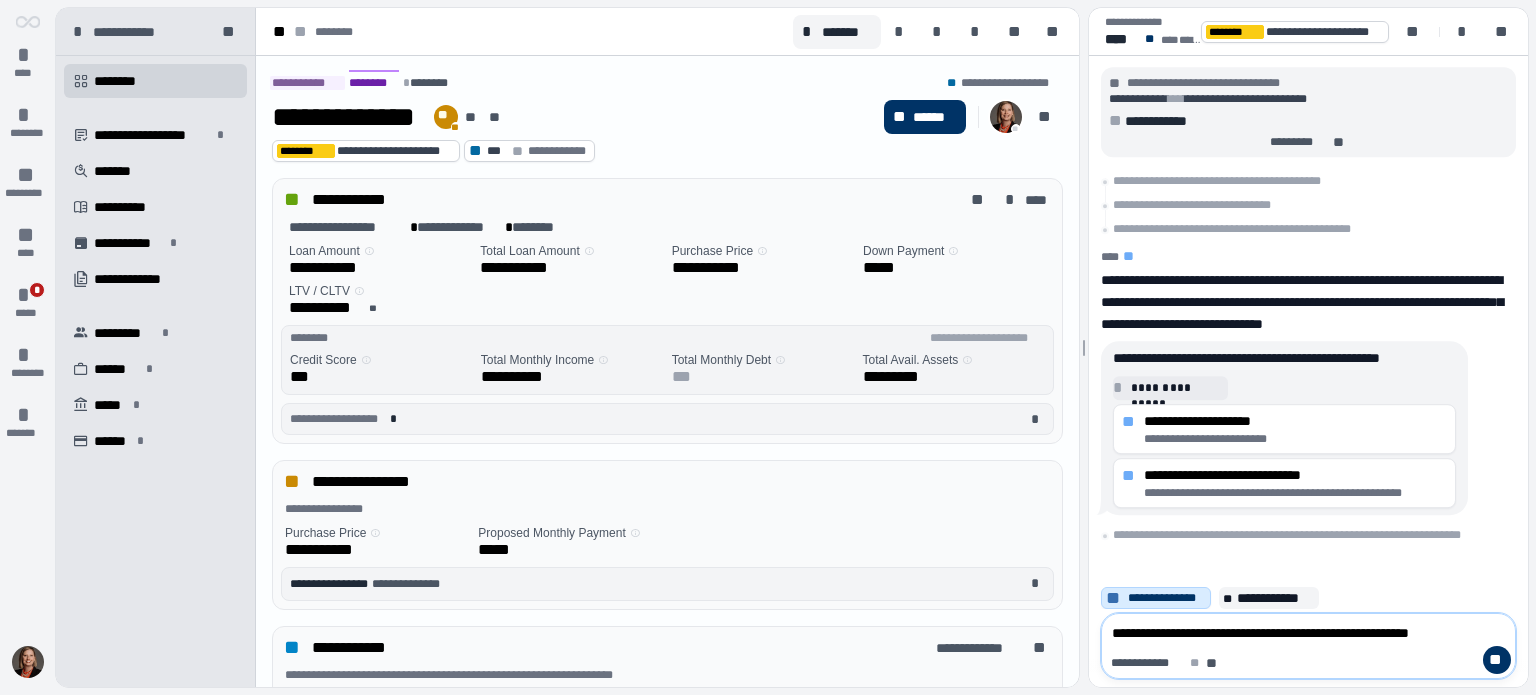 type on "**********" 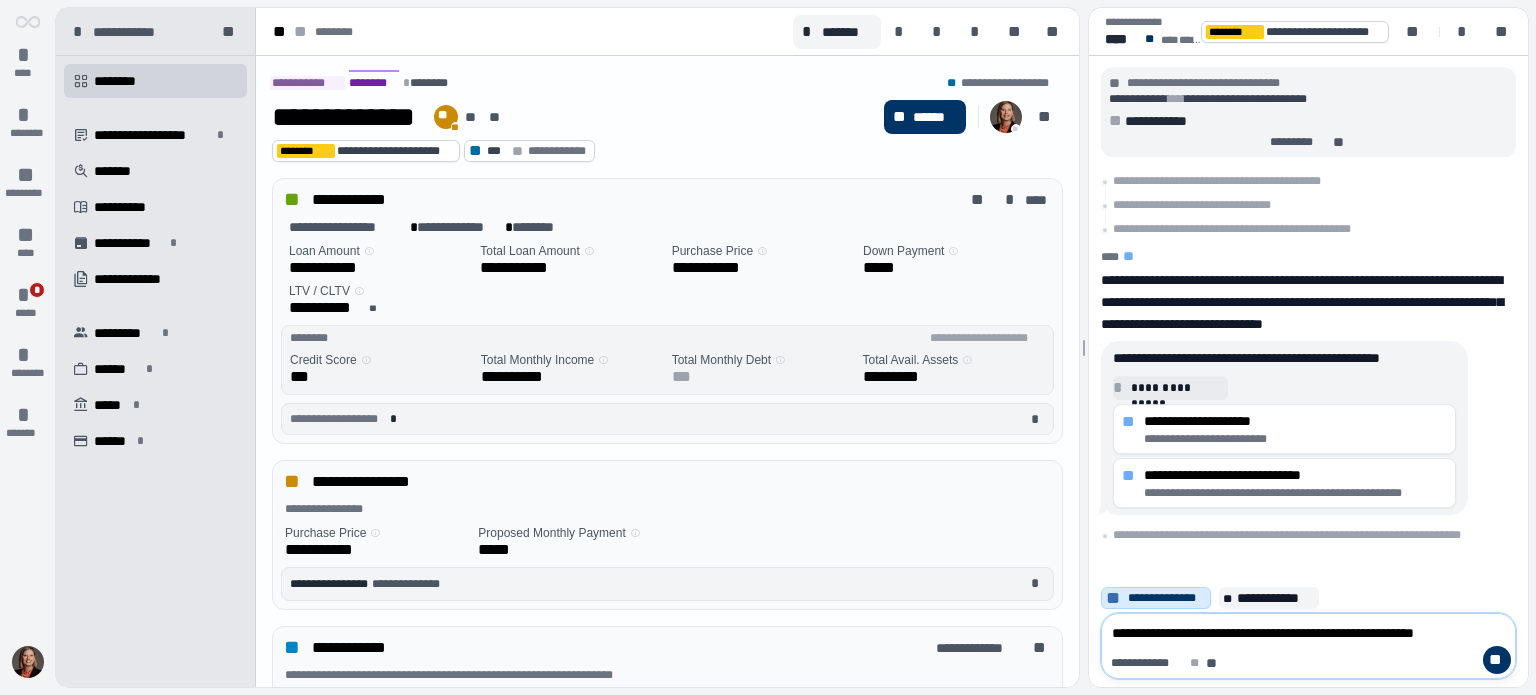 type on "**********" 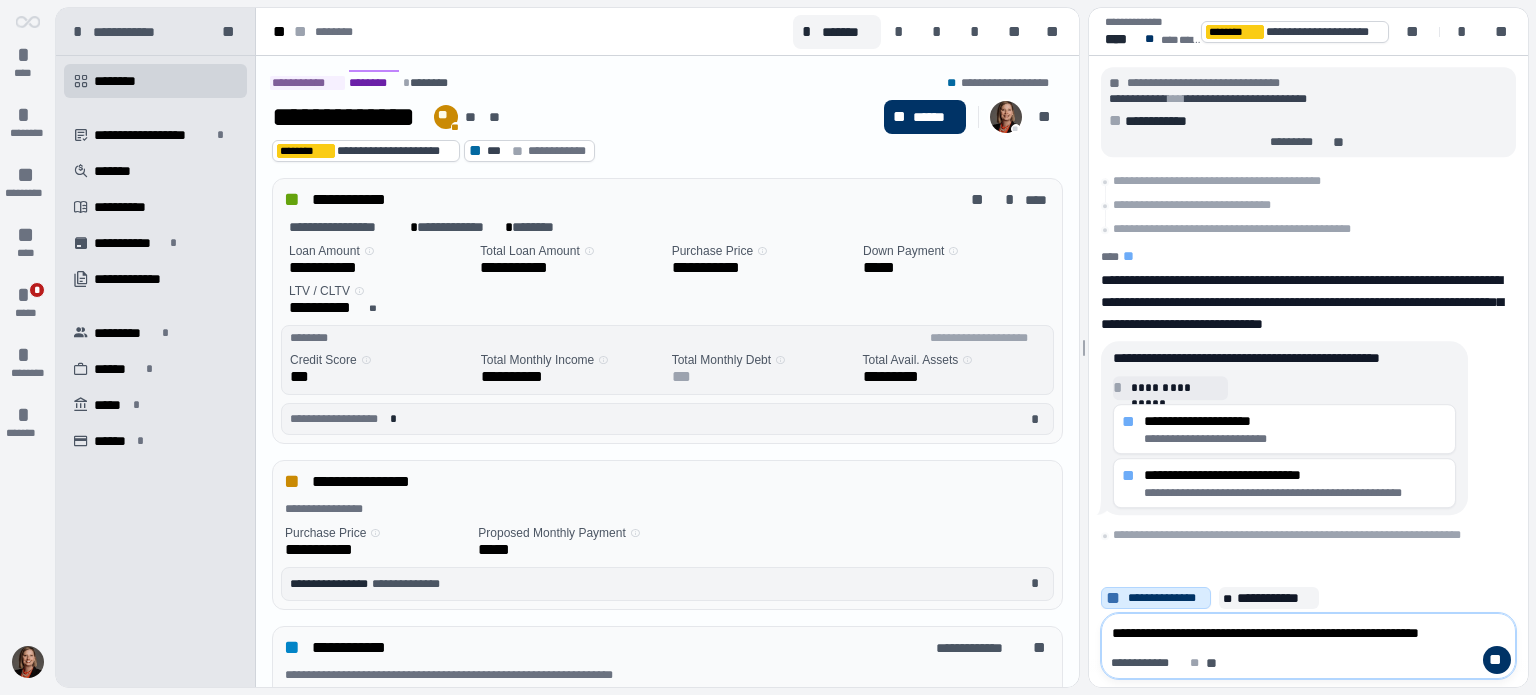 type on "**********" 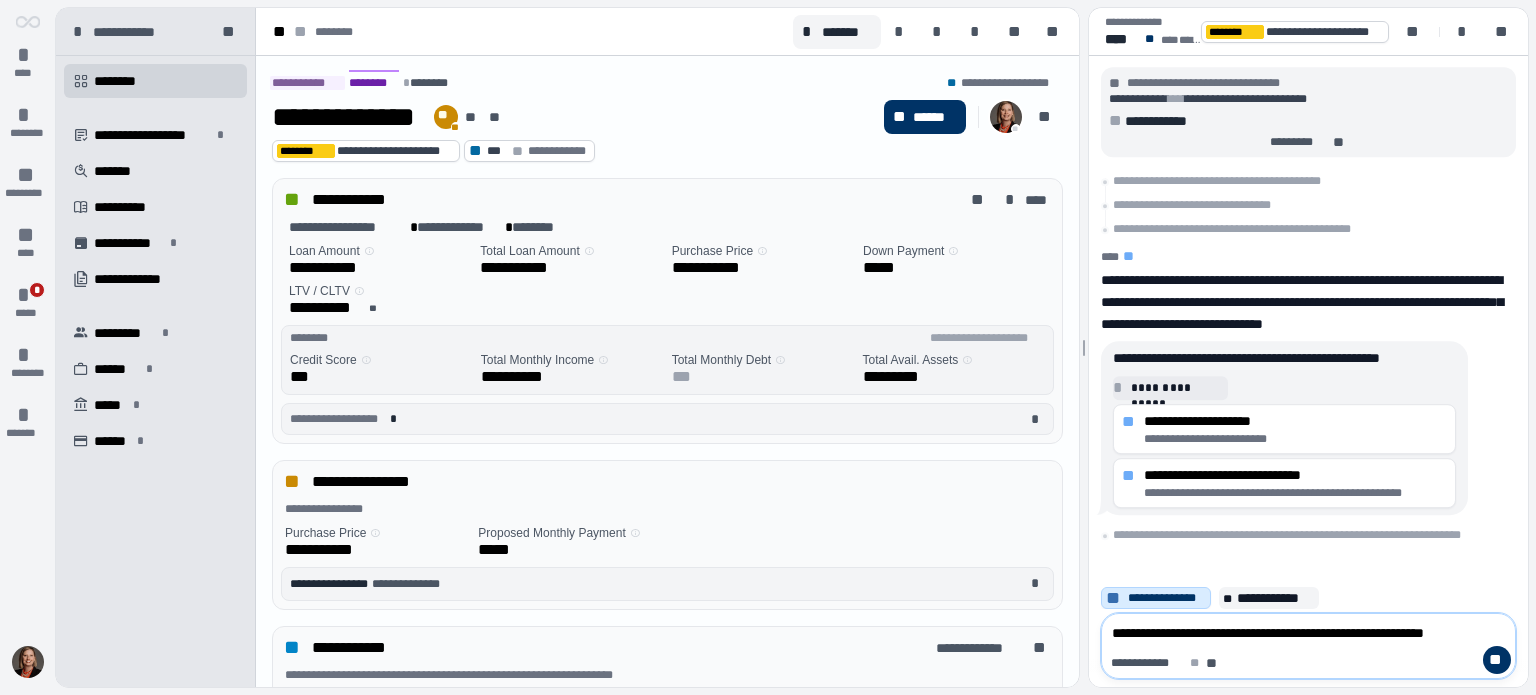type on "**********" 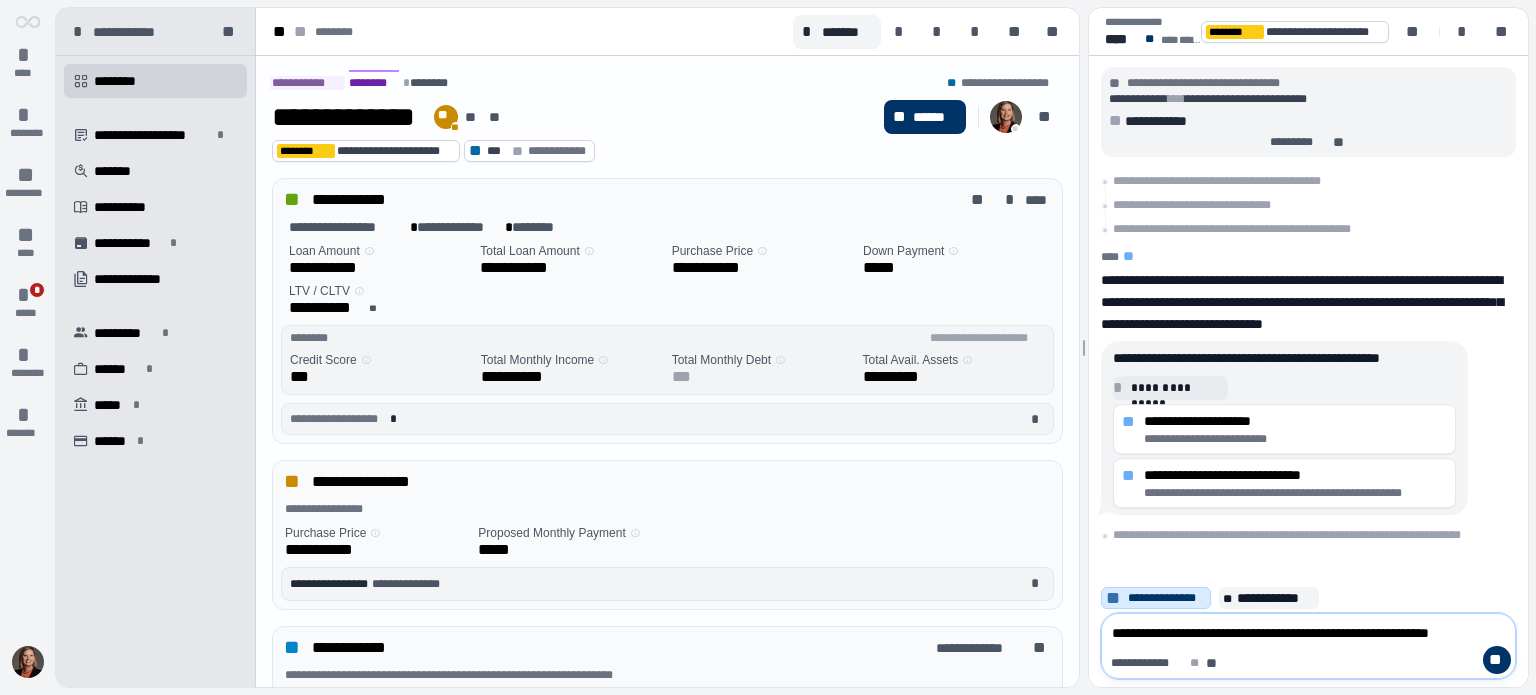 type on "**********" 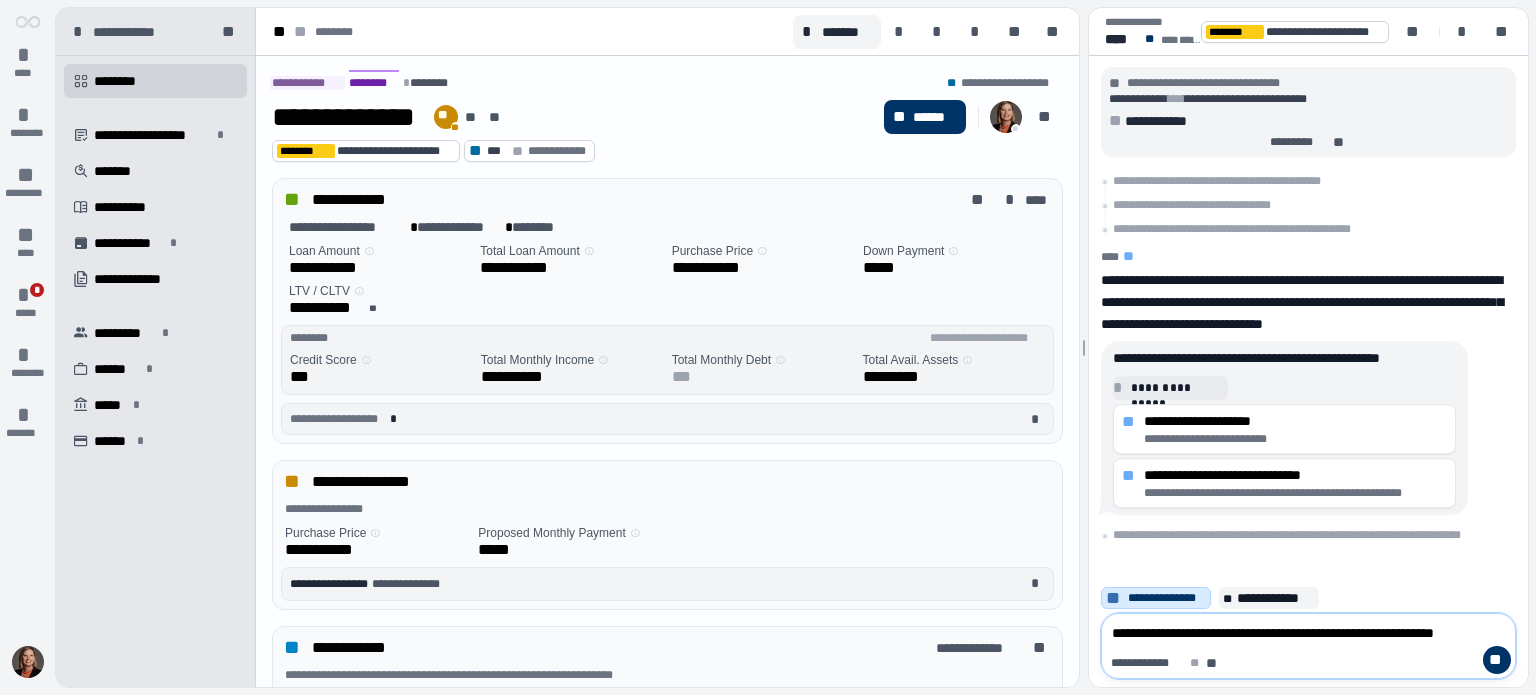 type on "**********" 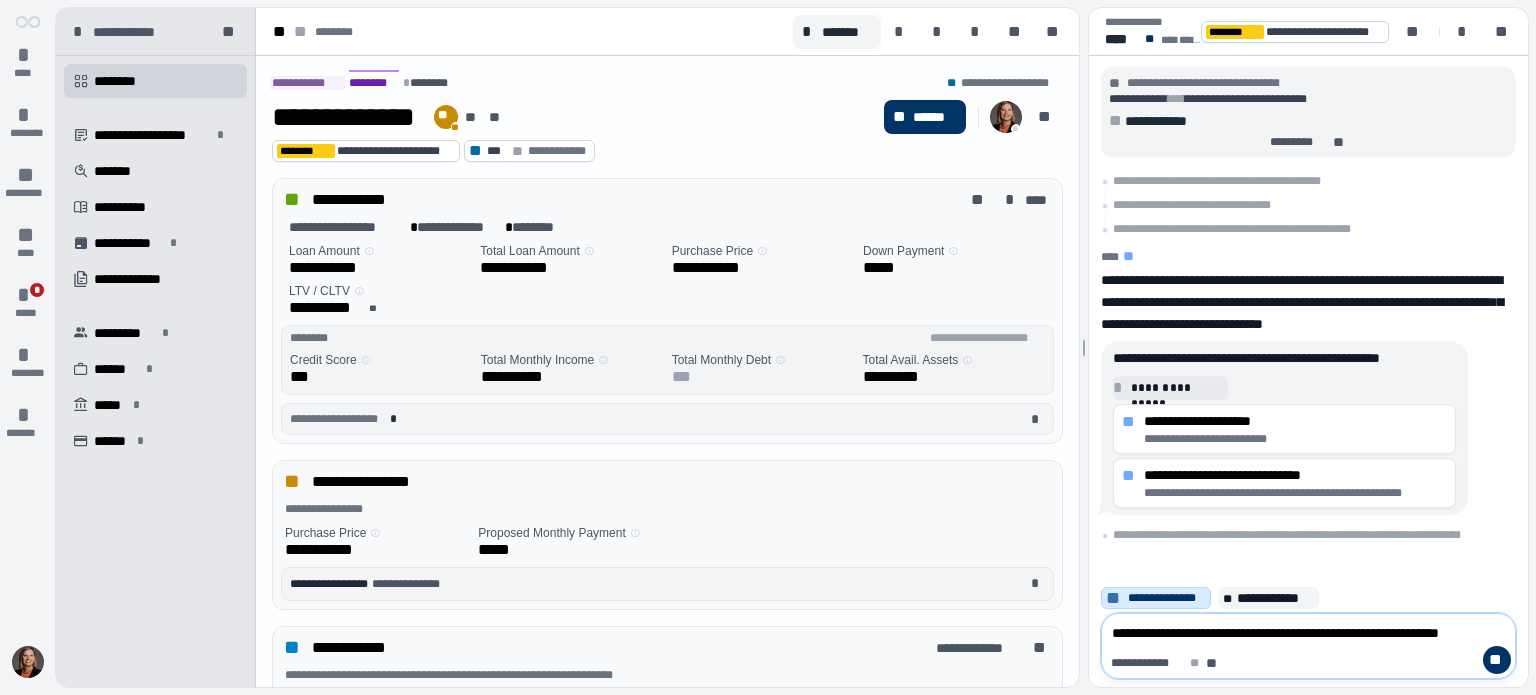 type on "**********" 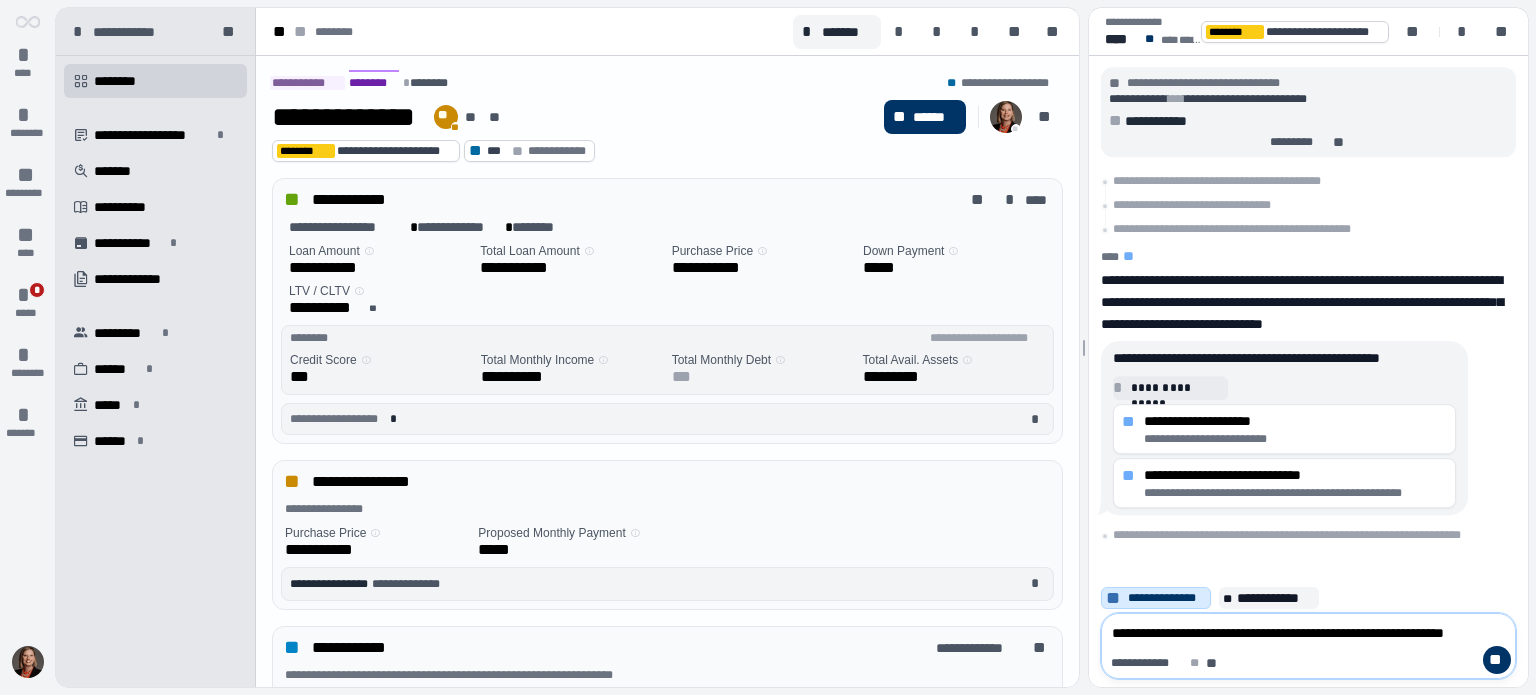 type on "**********" 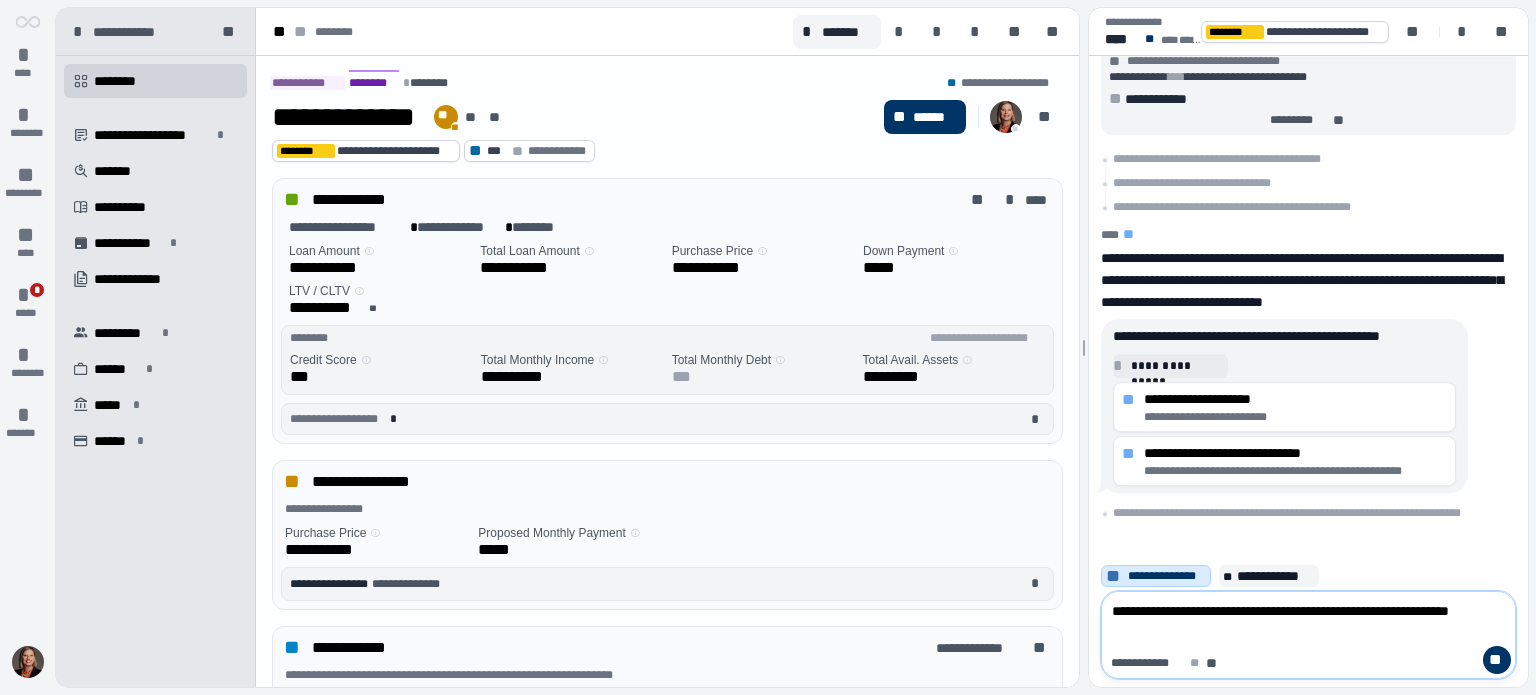 type on "**********" 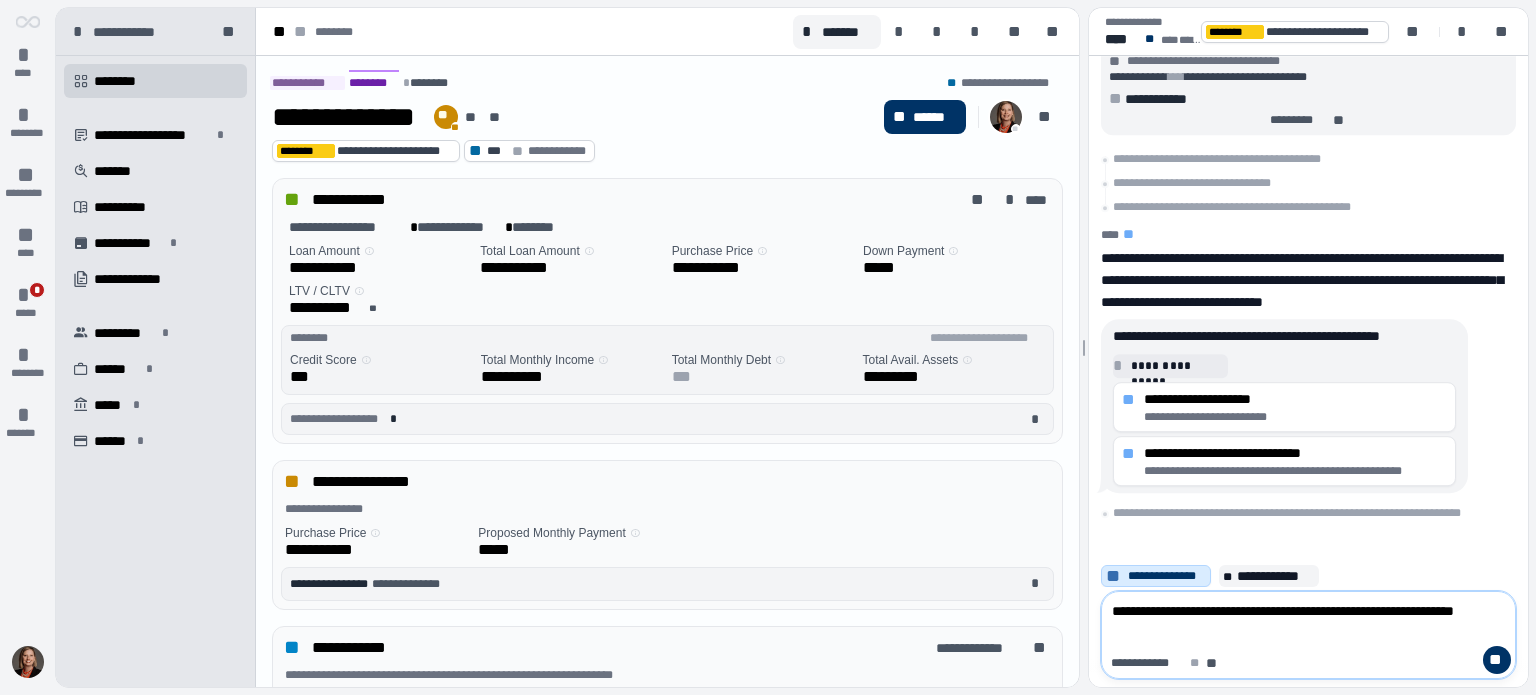 type 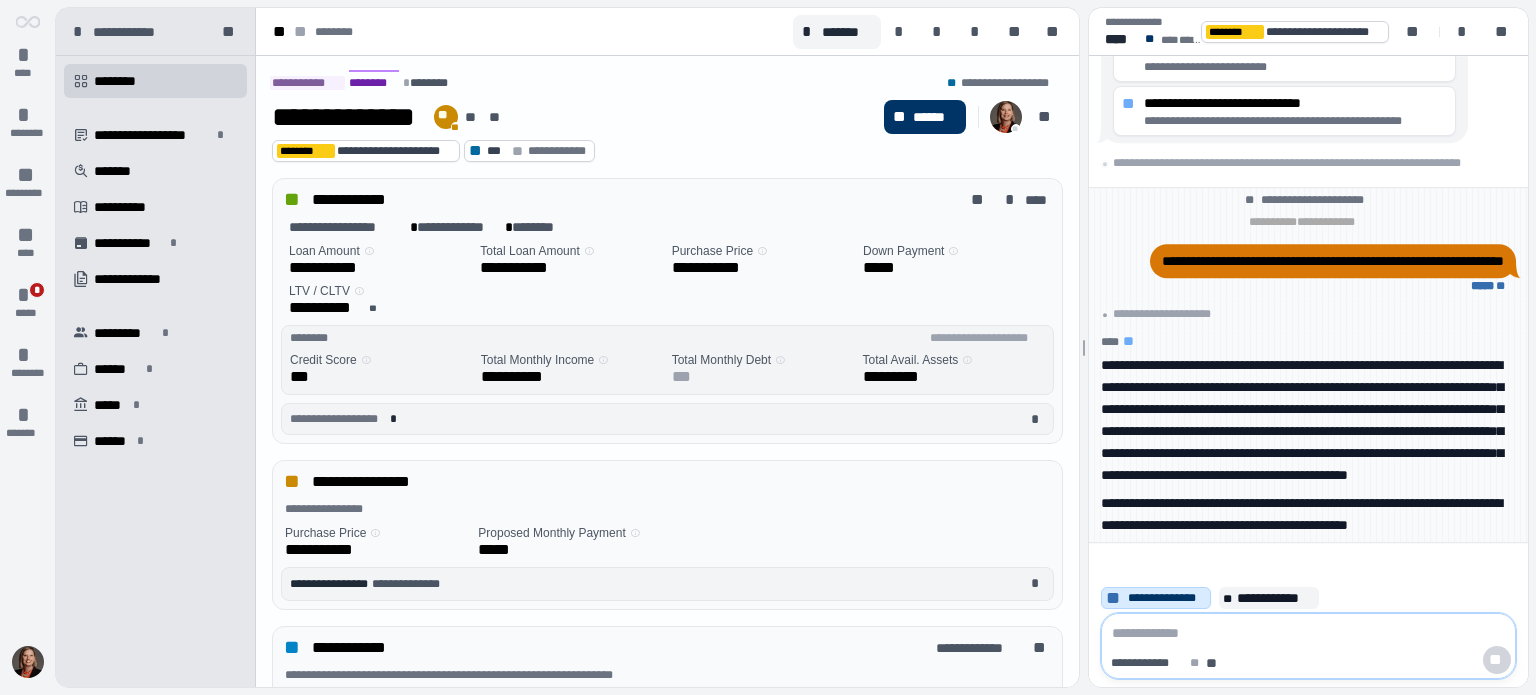 click at bounding box center [1308, 633] 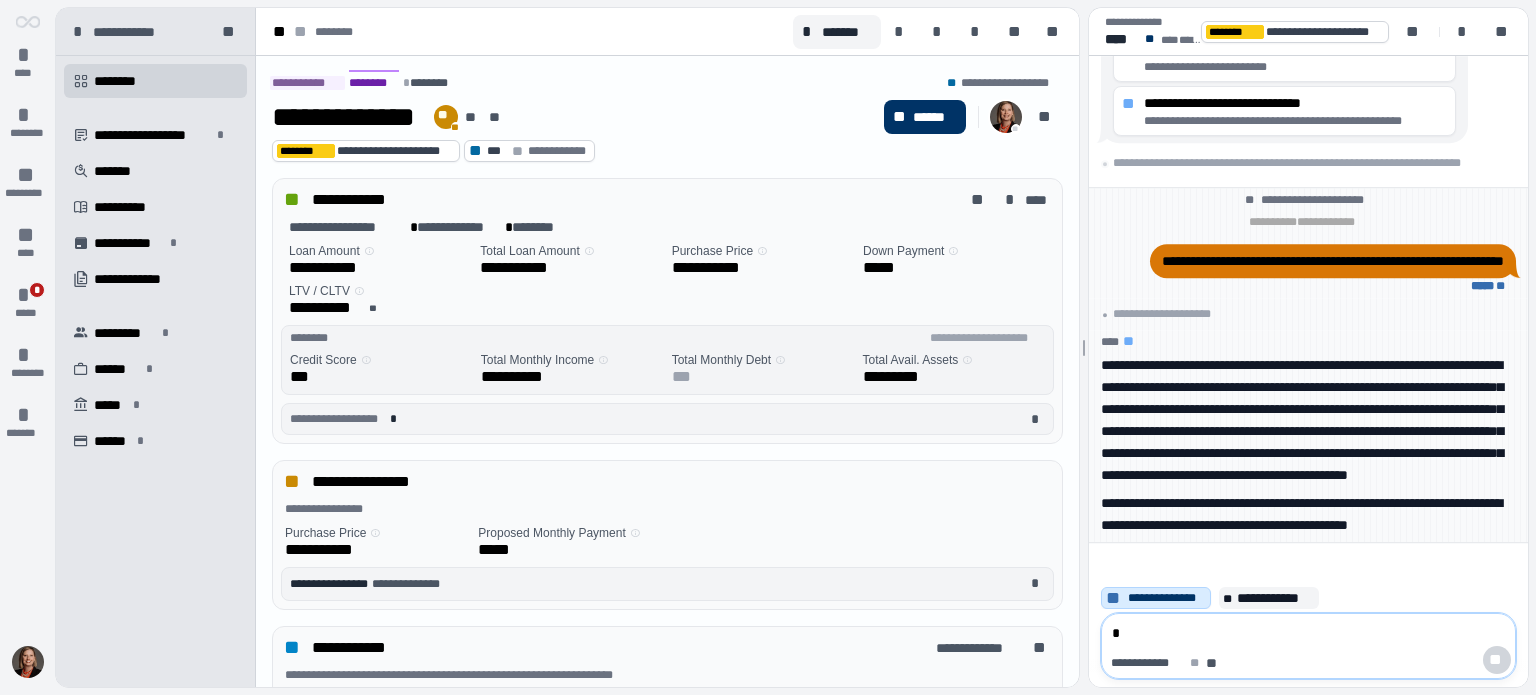type on "**" 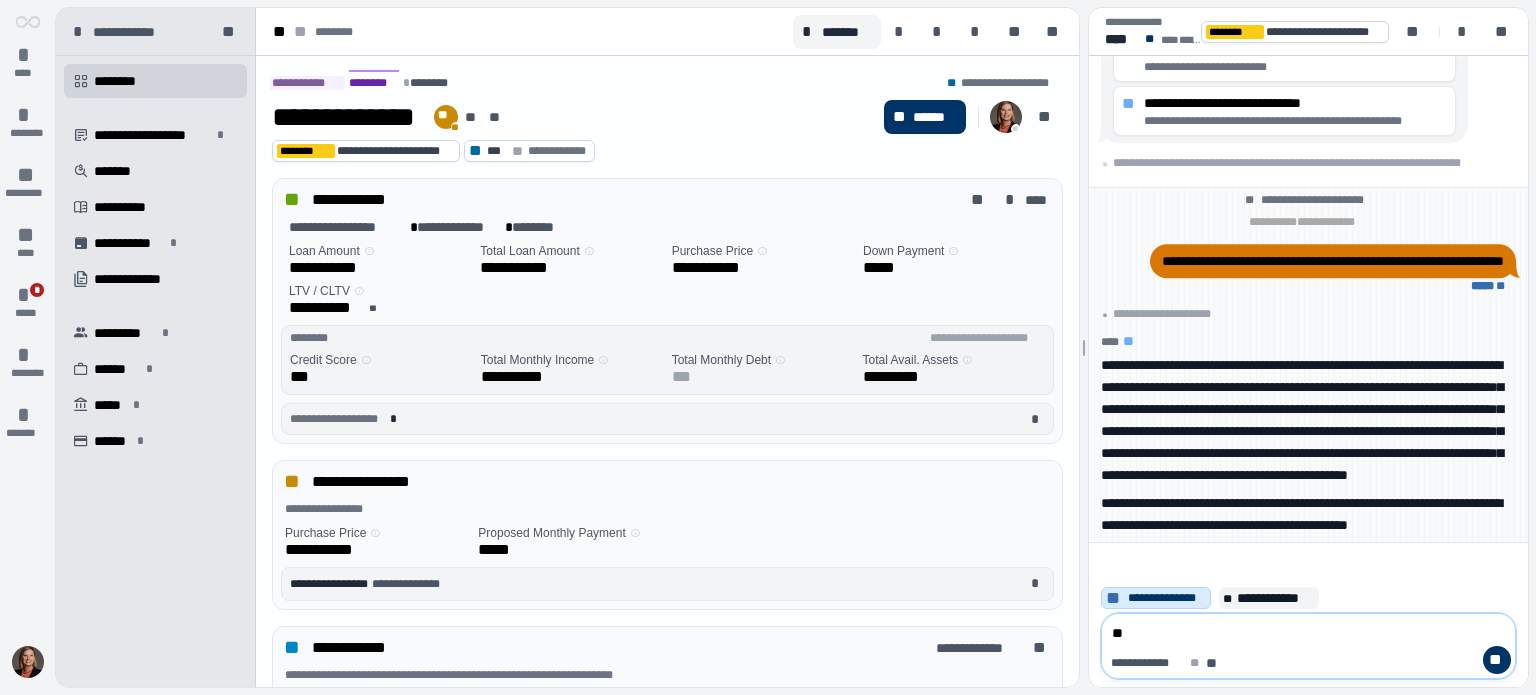 type on "**" 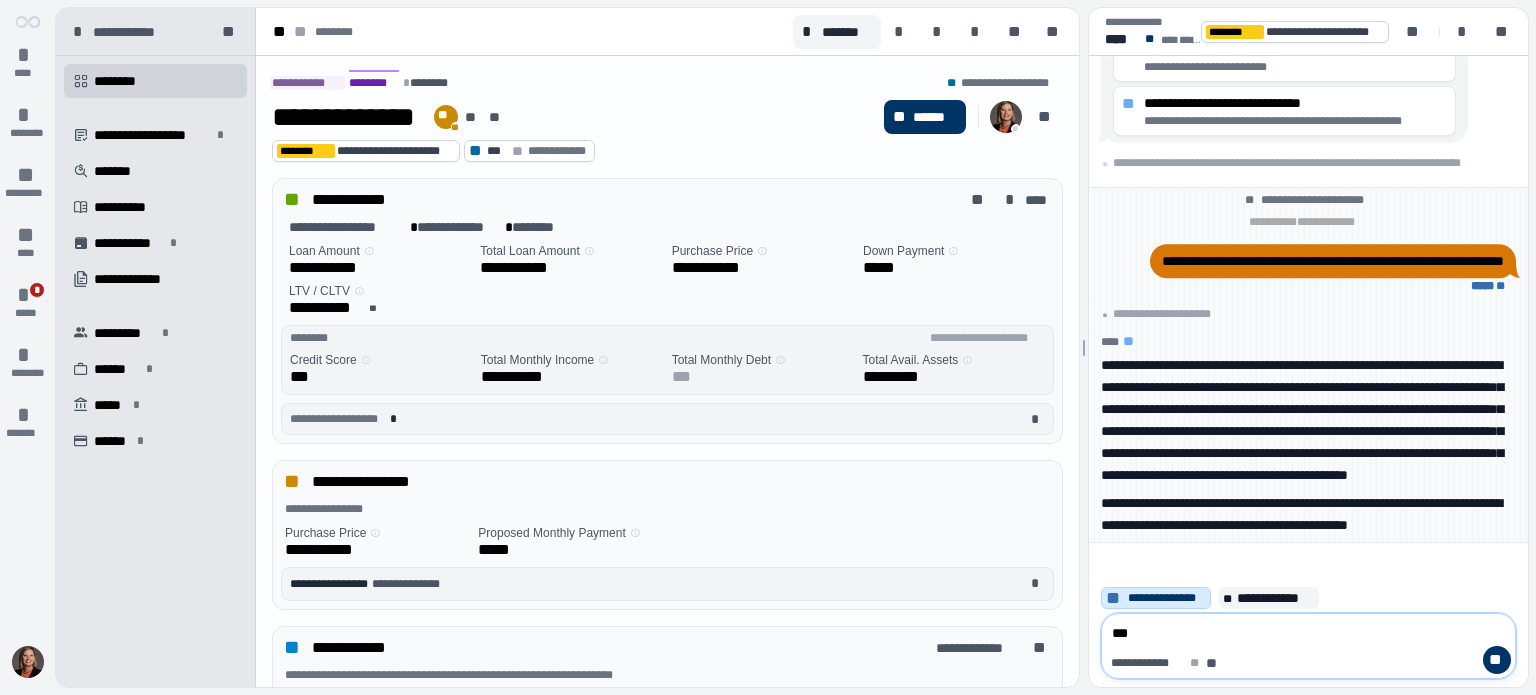 type on "****" 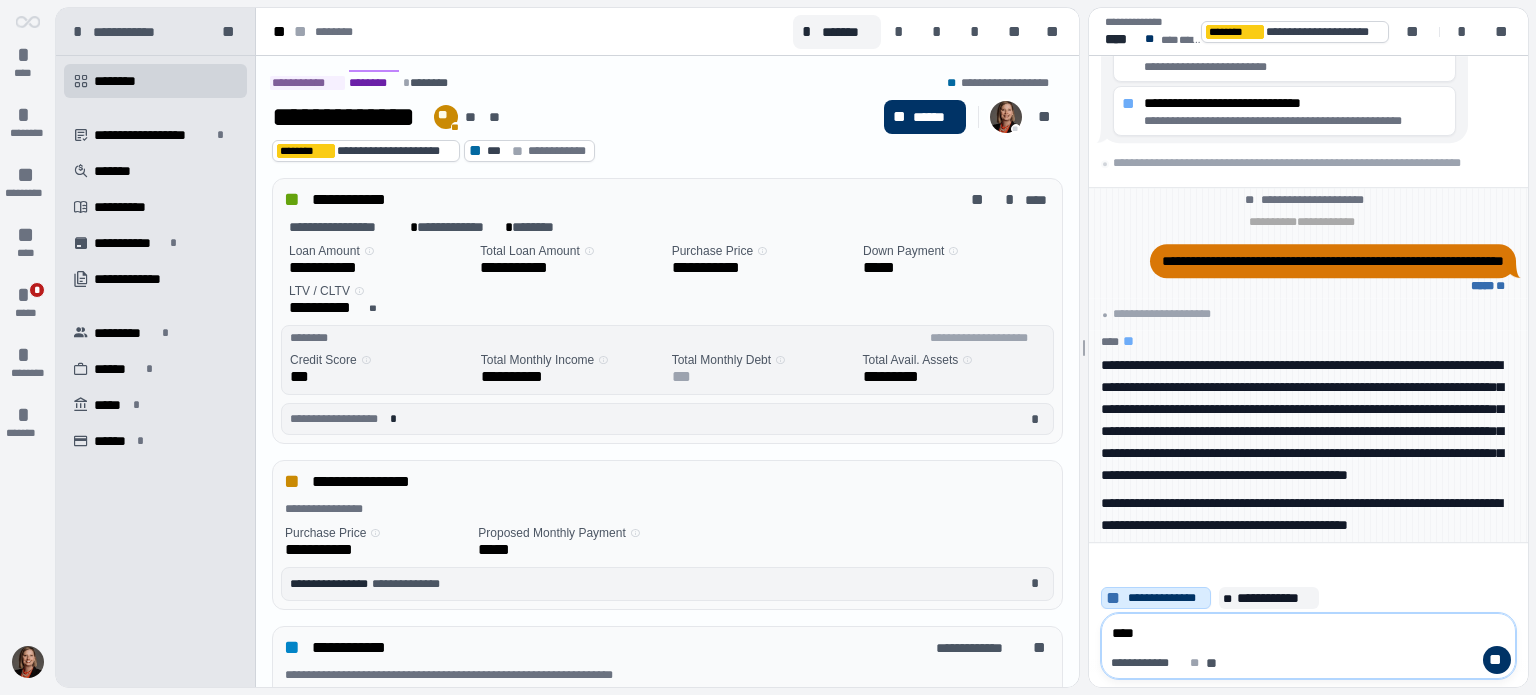 type on "****" 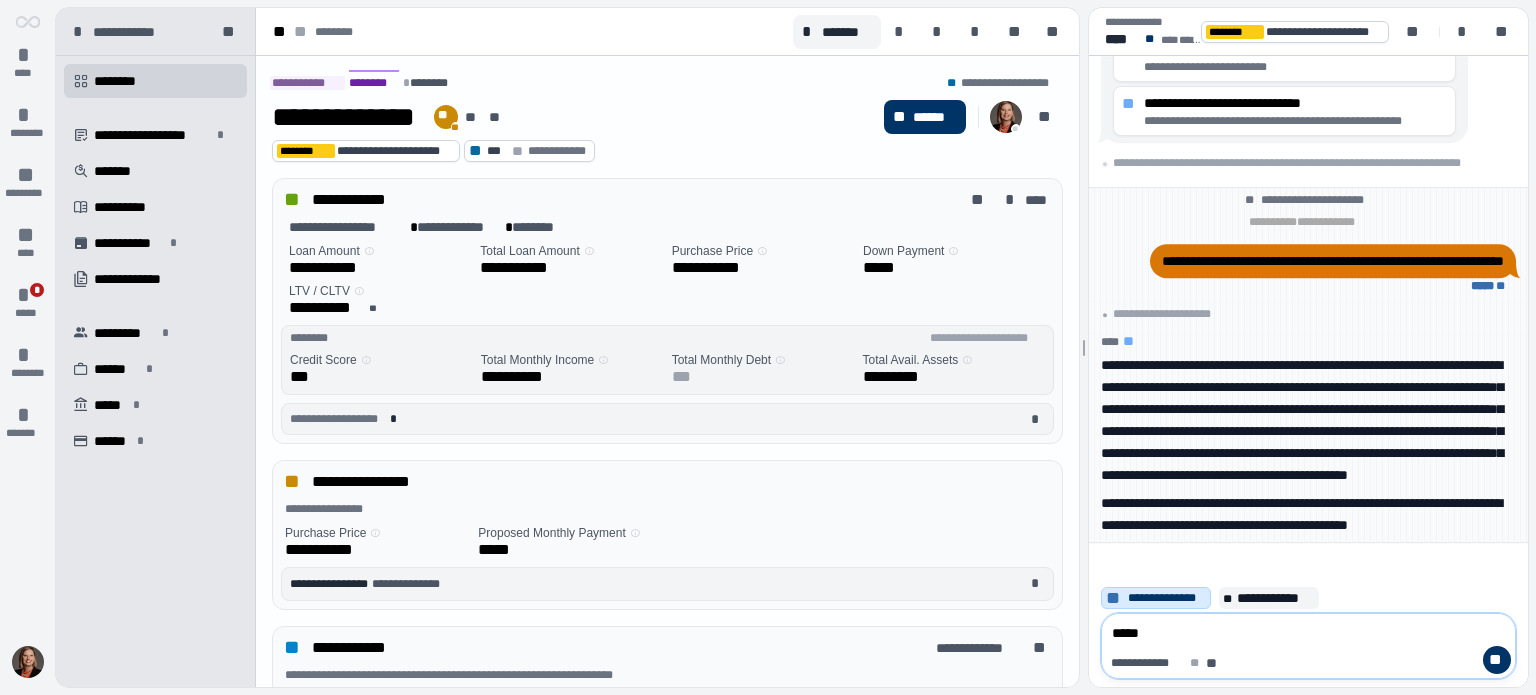 type on "******" 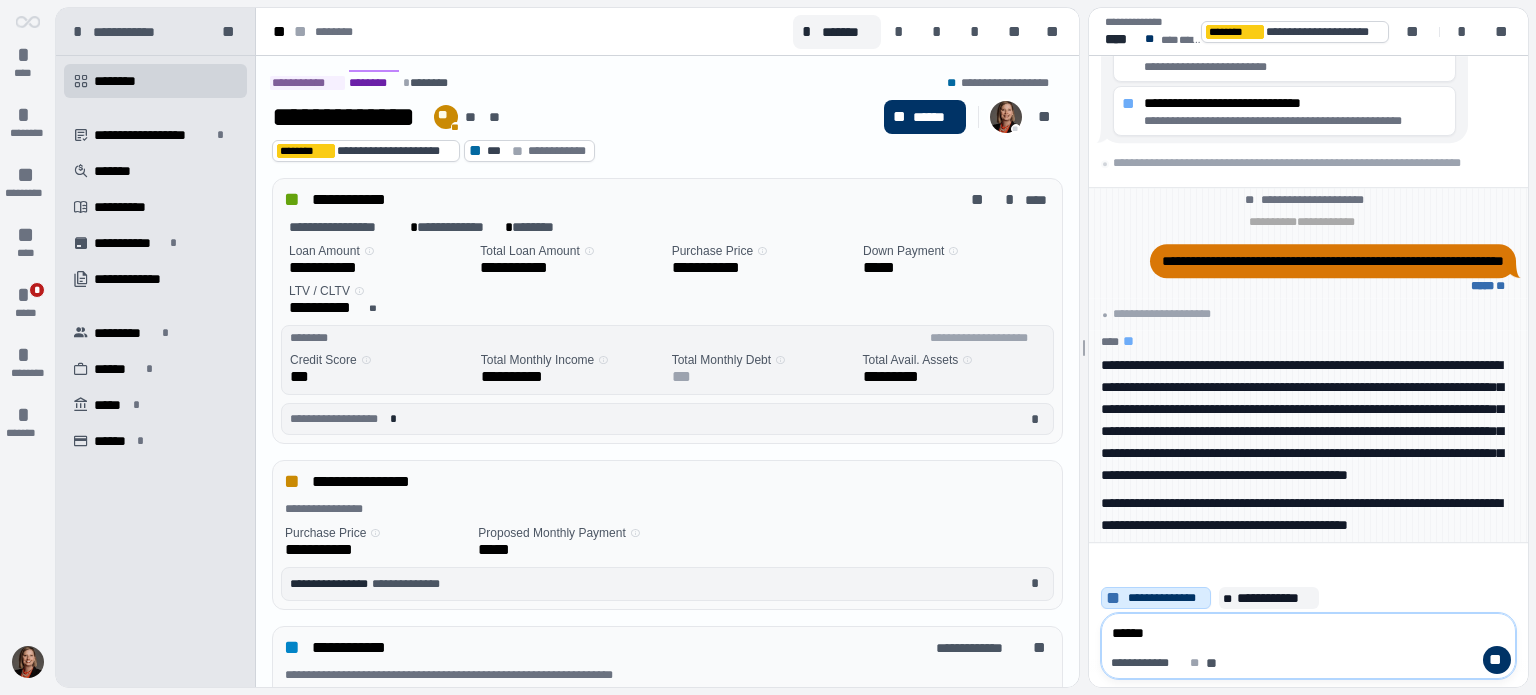 type on "*******" 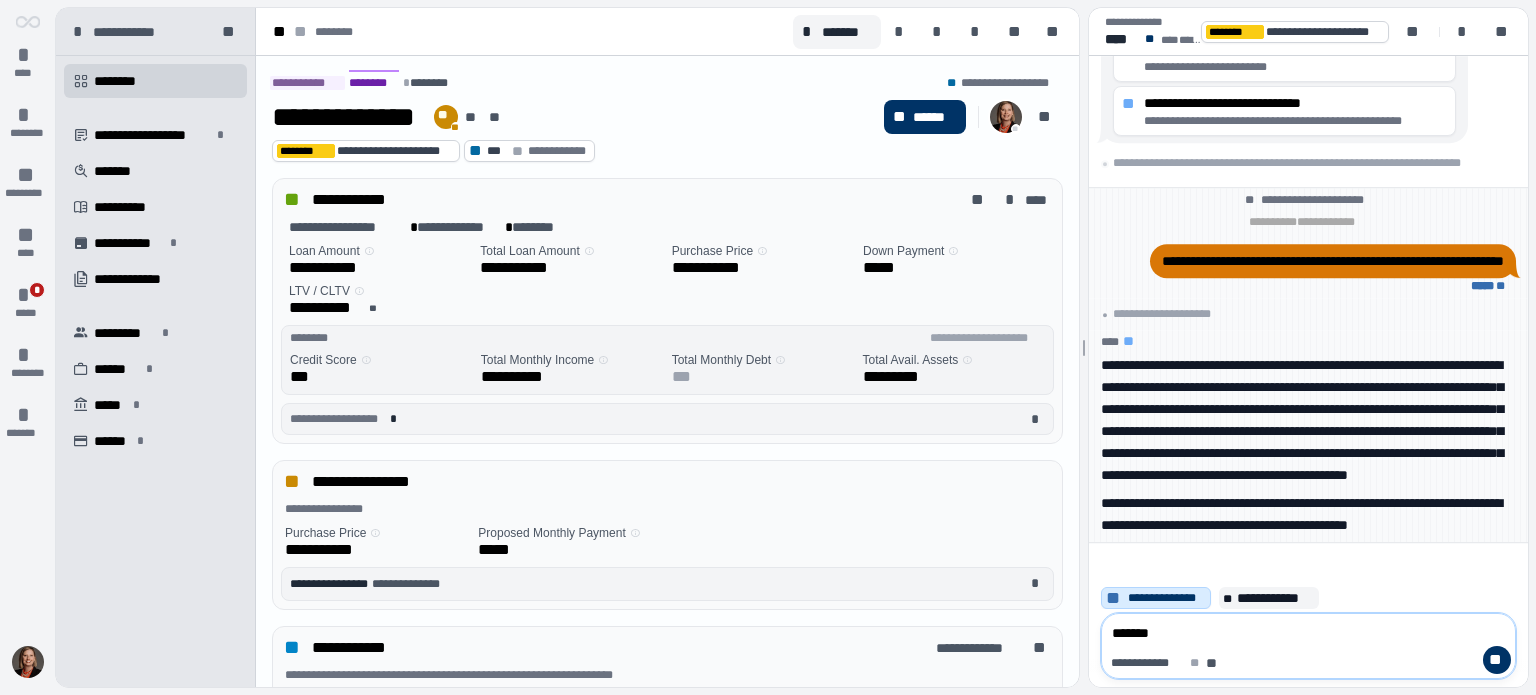 type on "*******" 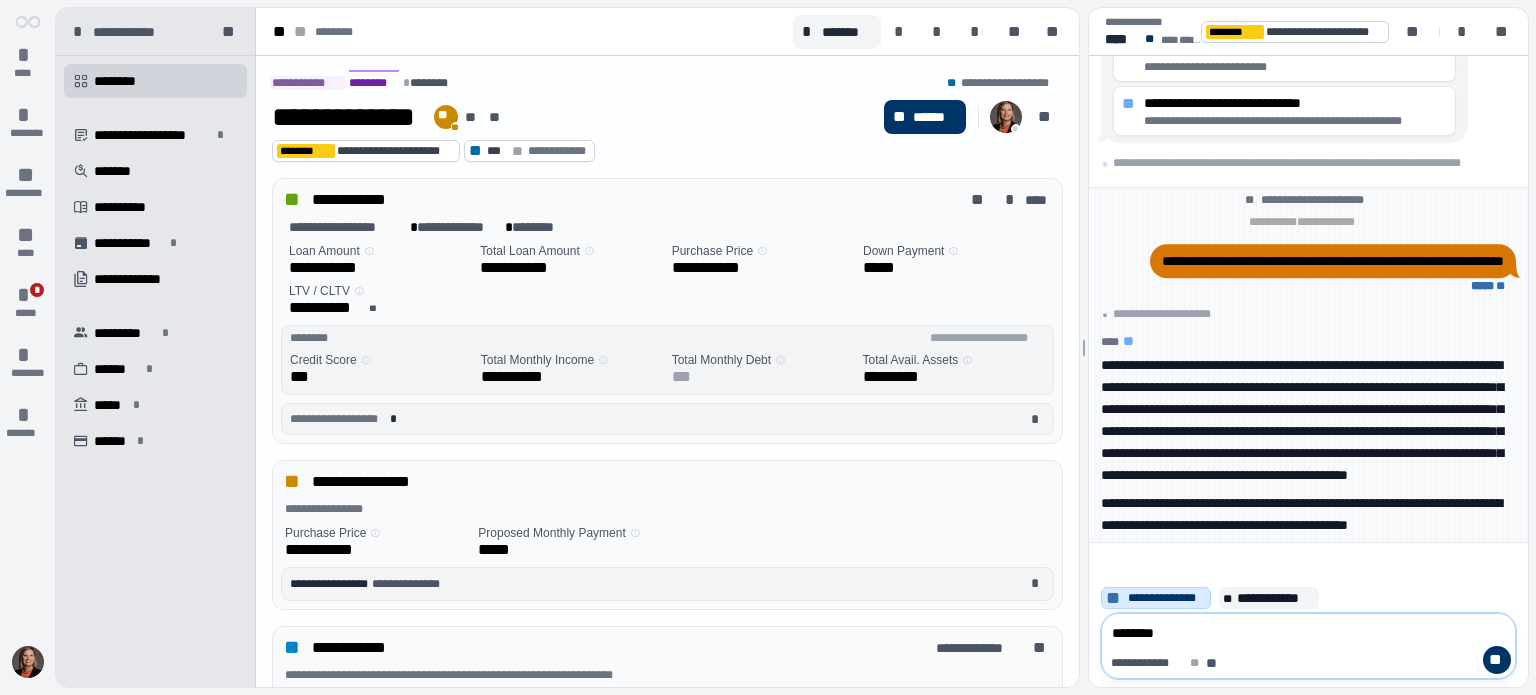 type on "*********" 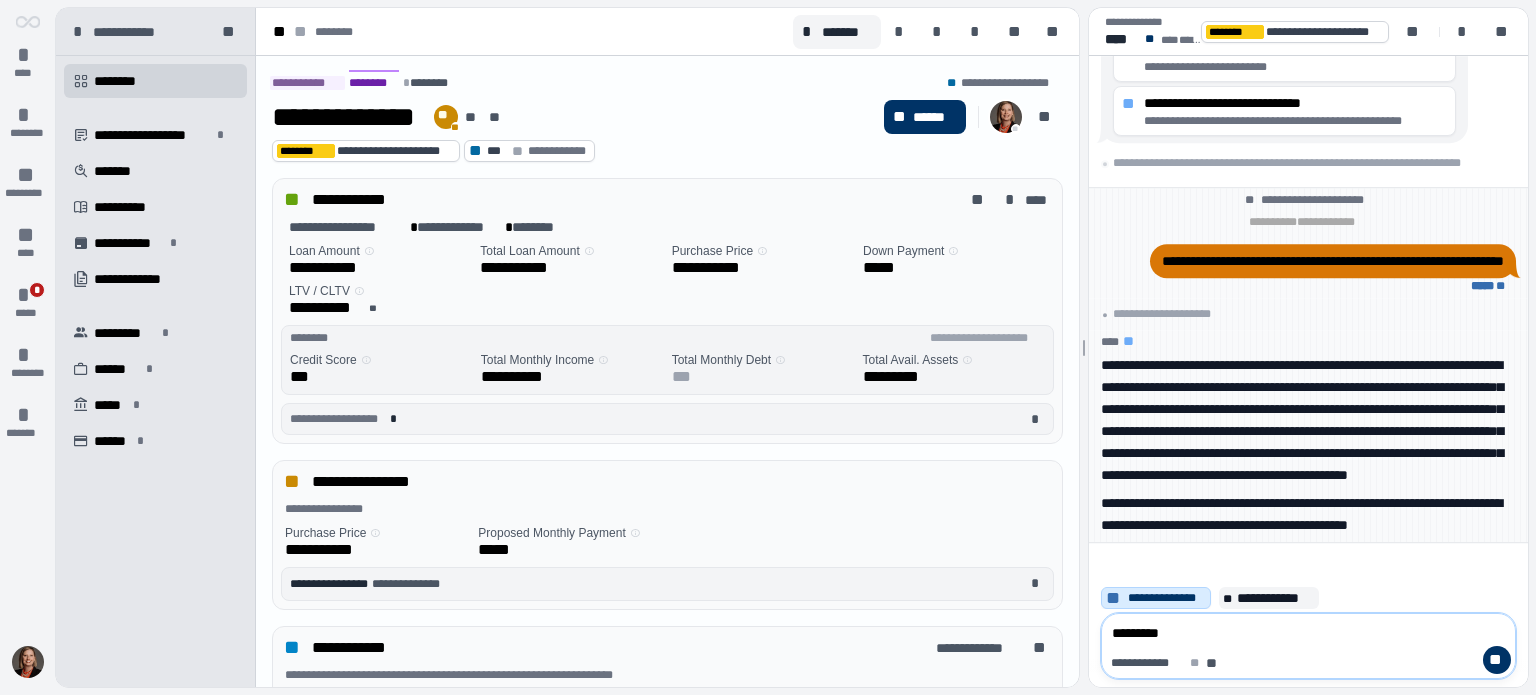 type on "**********" 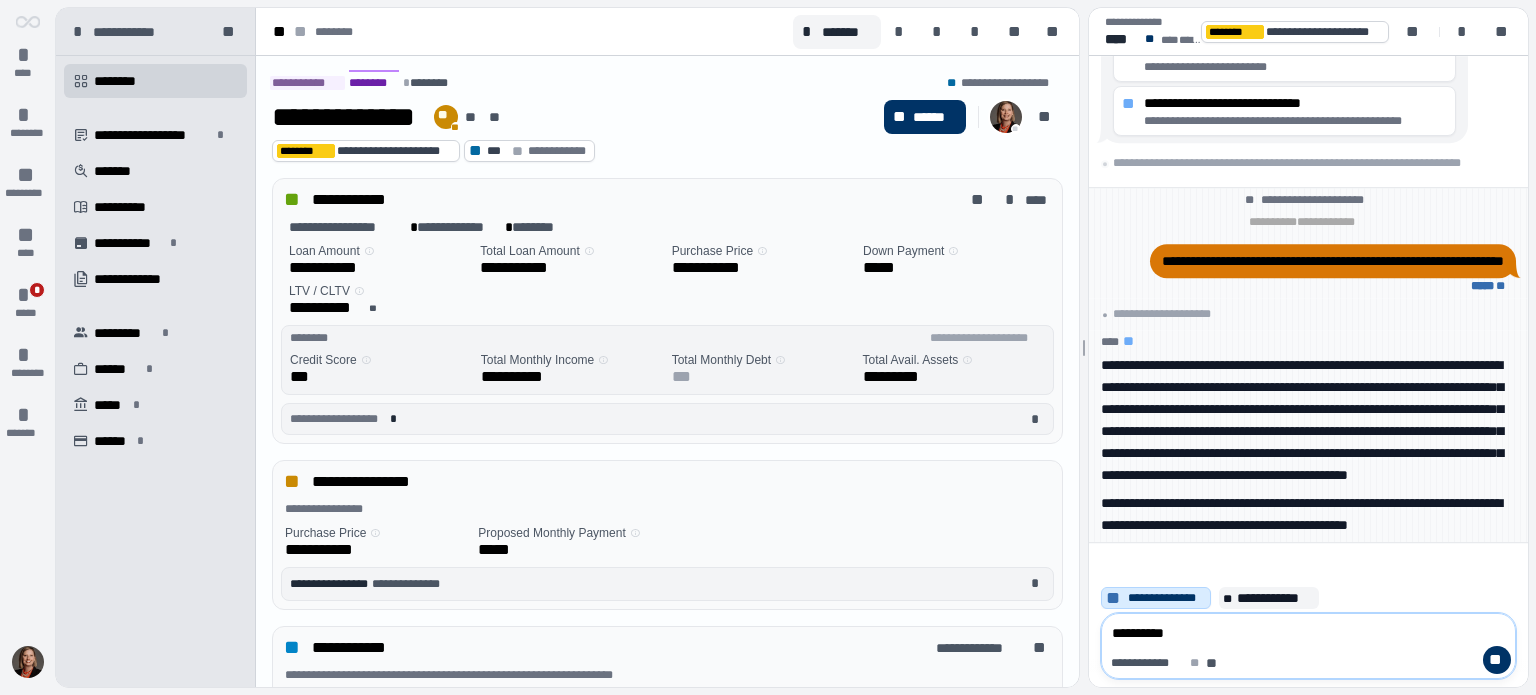type on "**********" 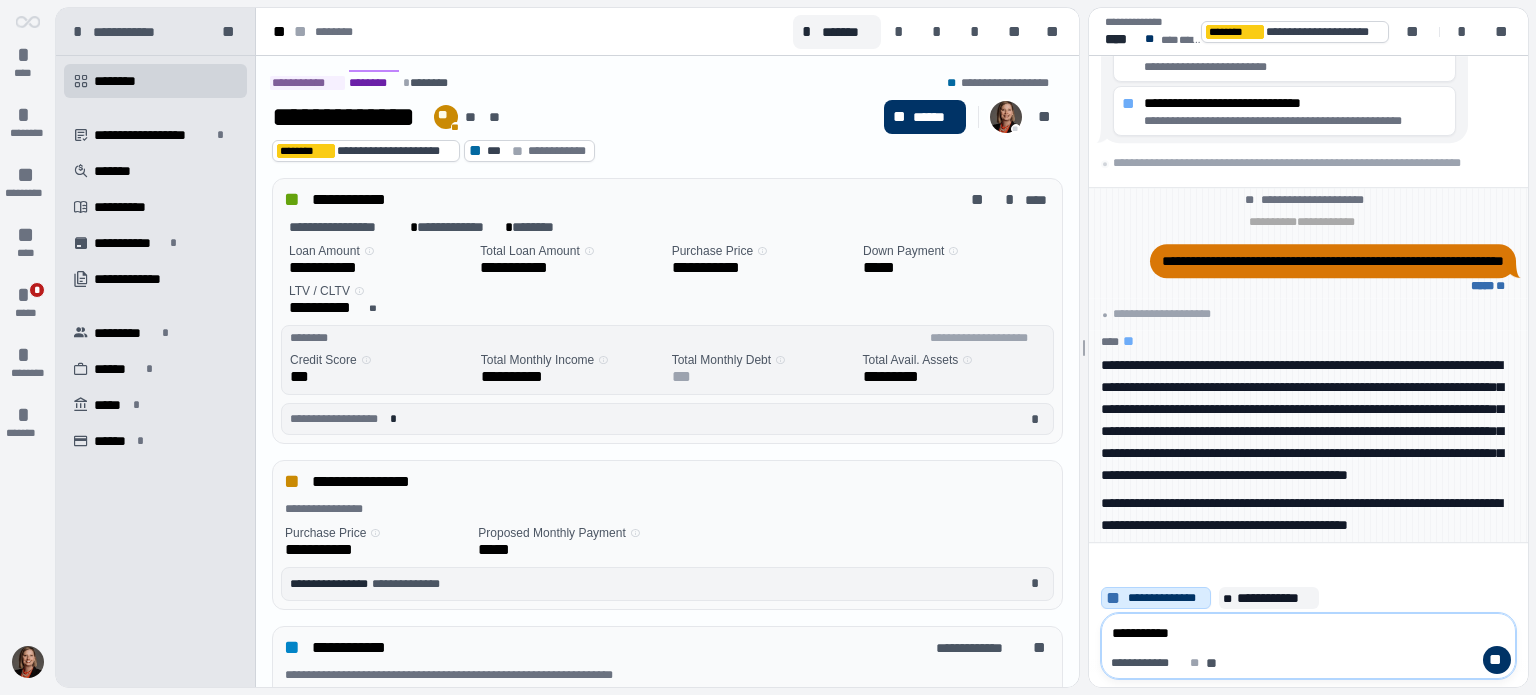 type on "**********" 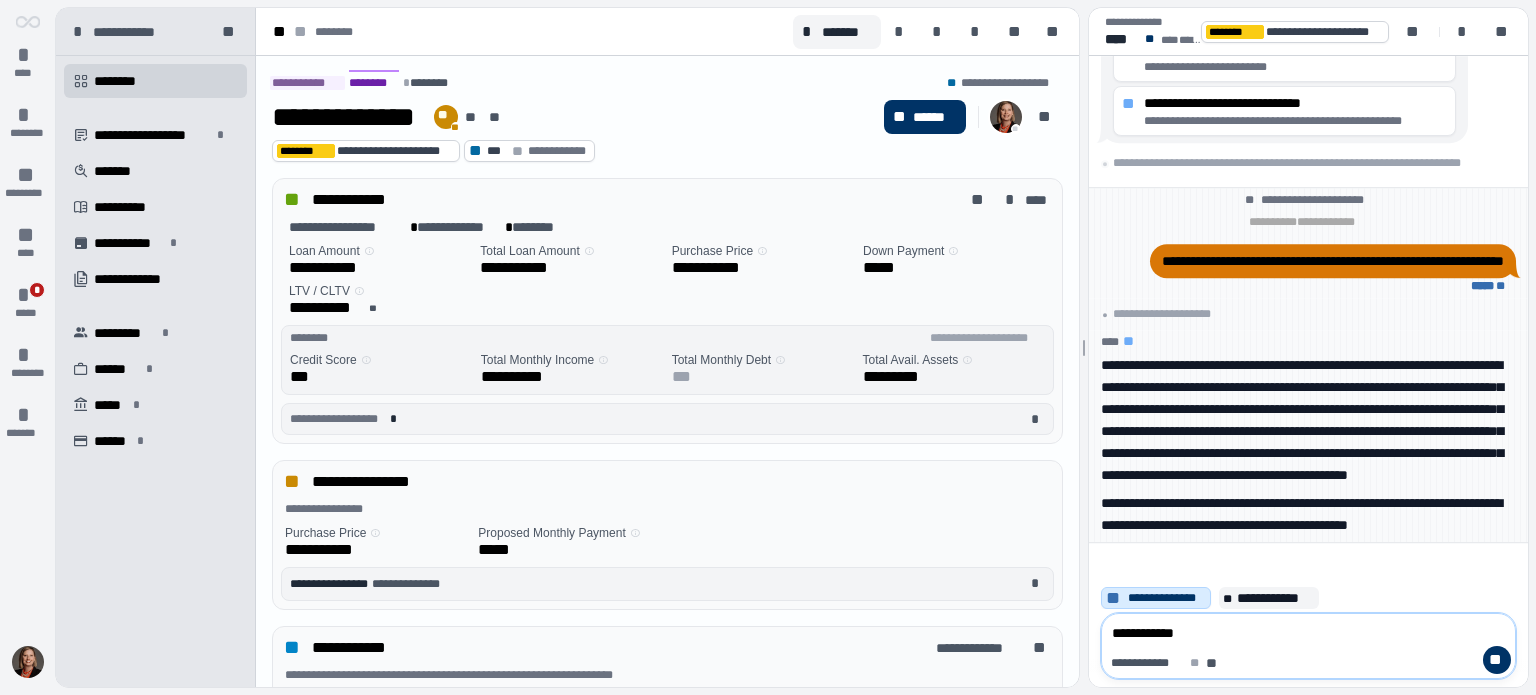 type on "**********" 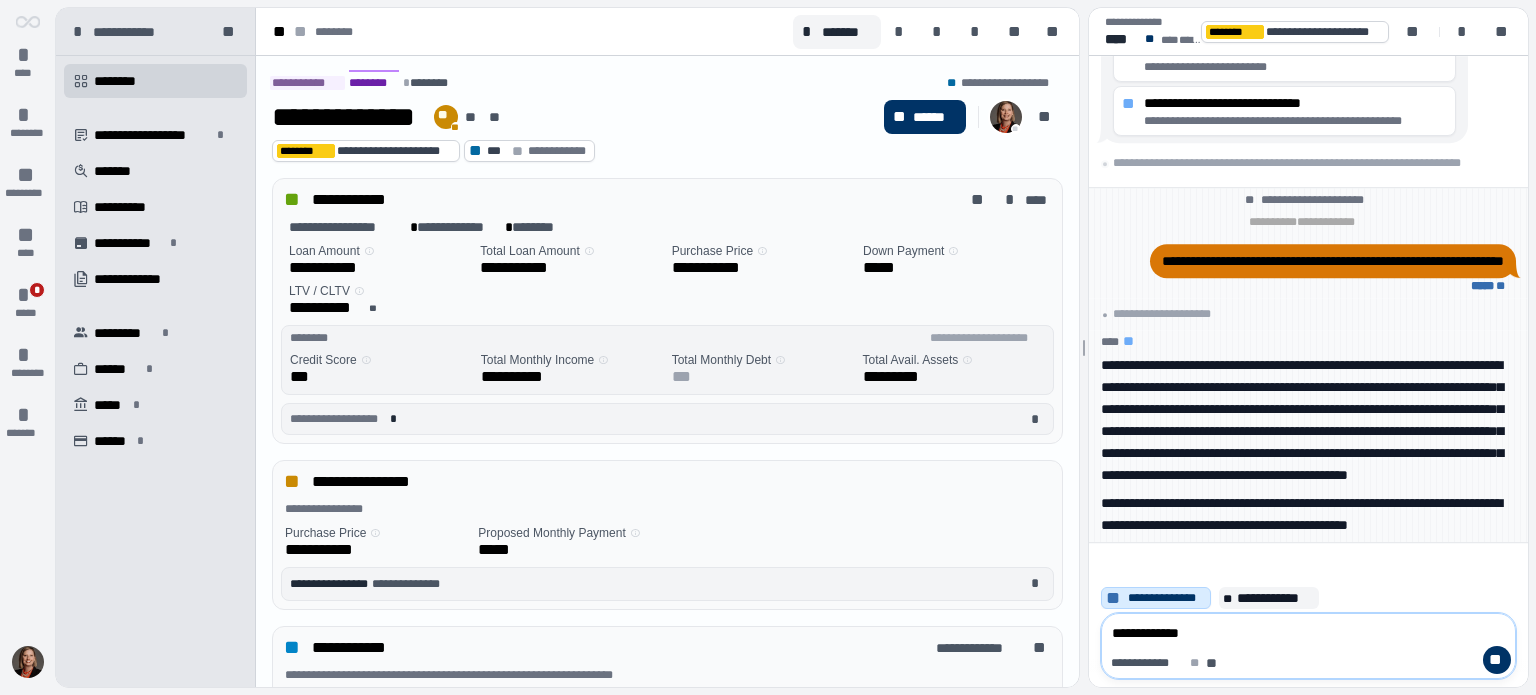 type on "**********" 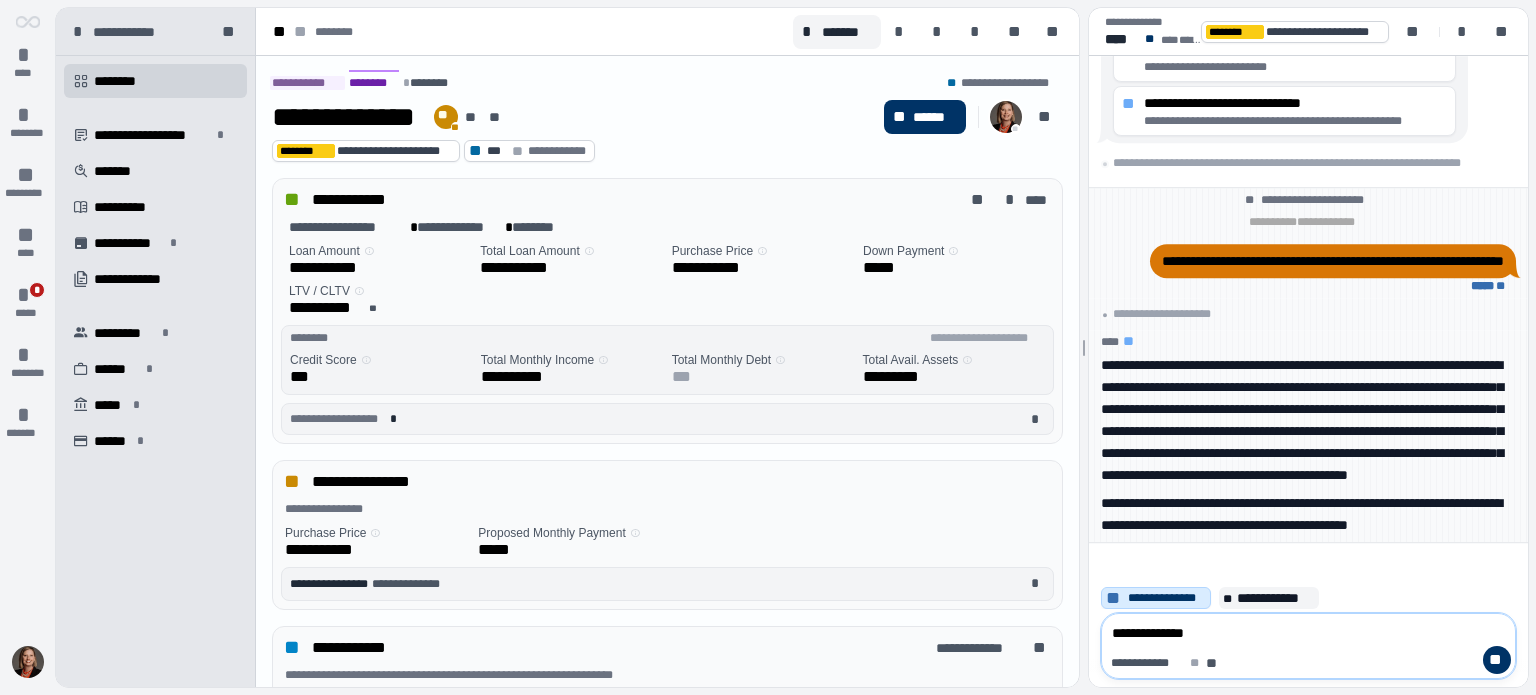 type on "**********" 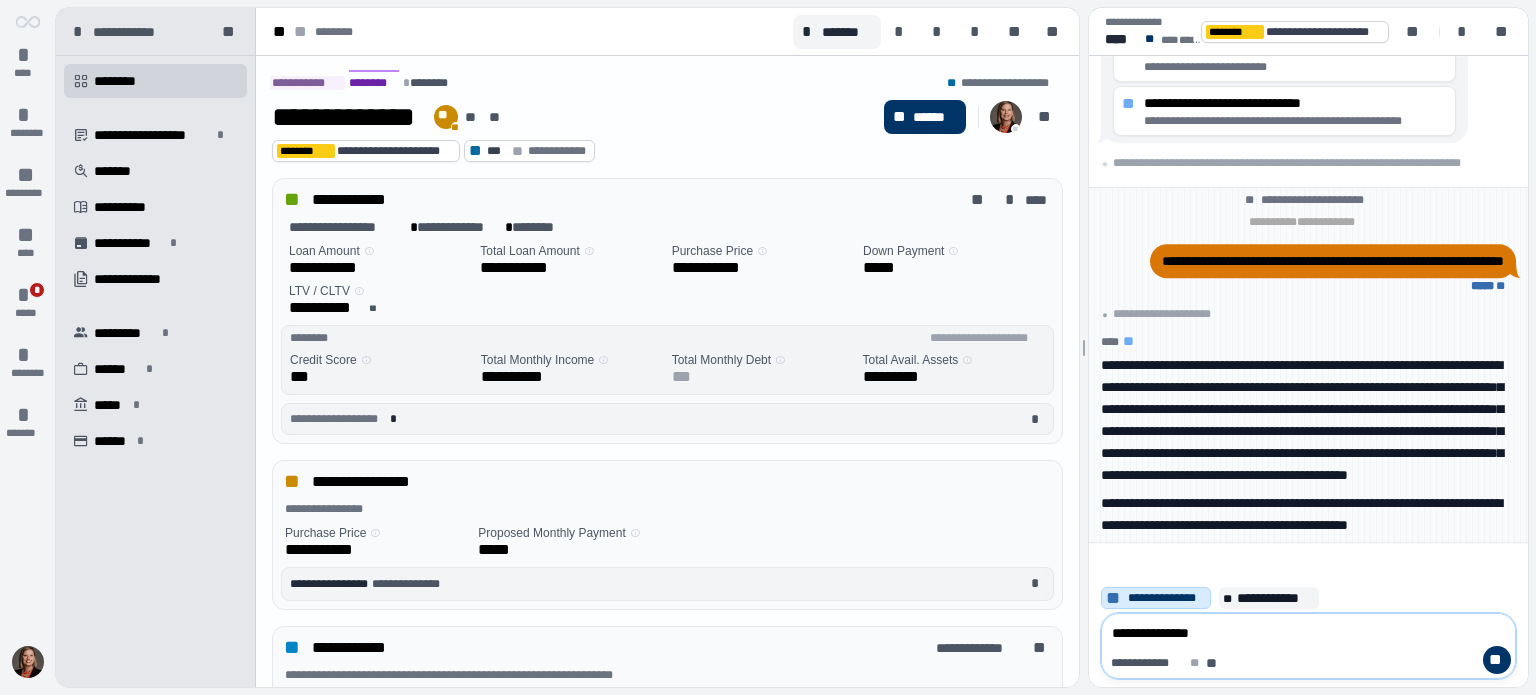 type on "**********" 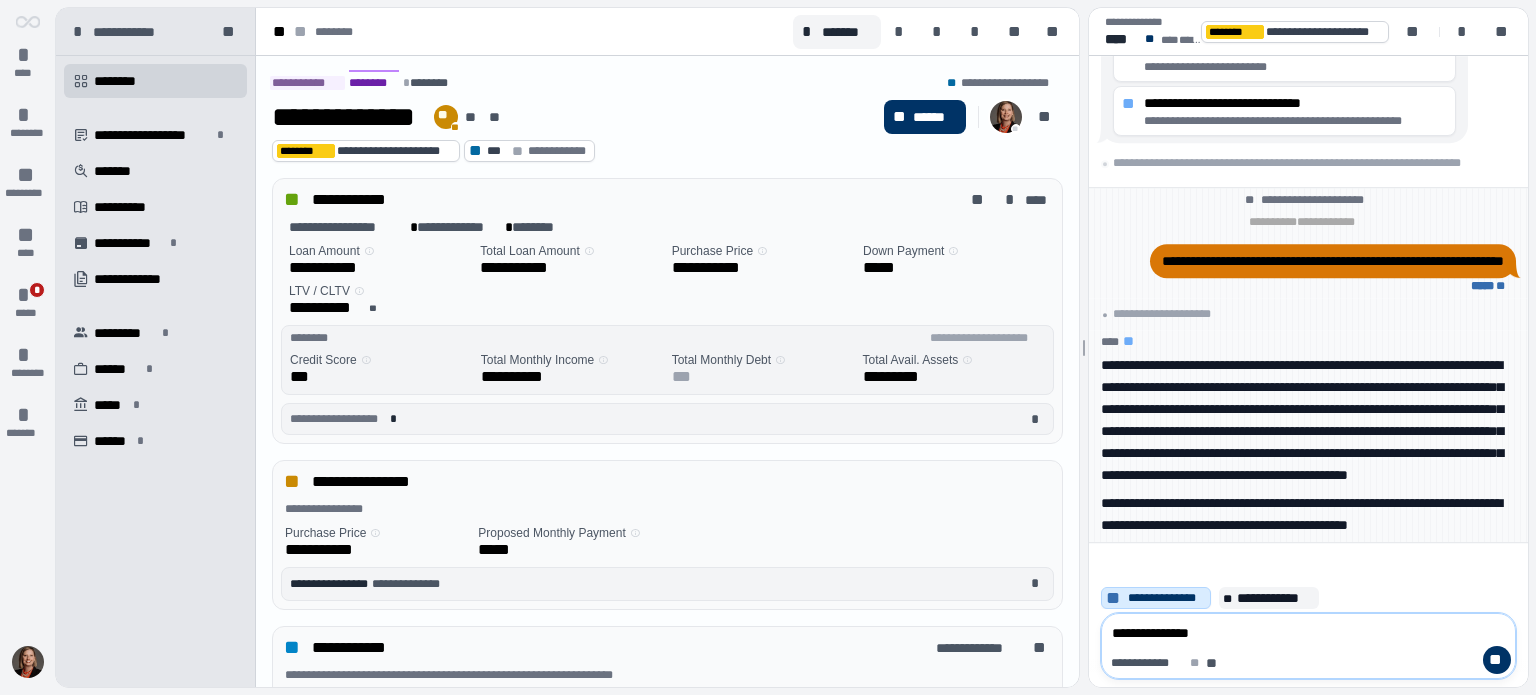 type on "**********" 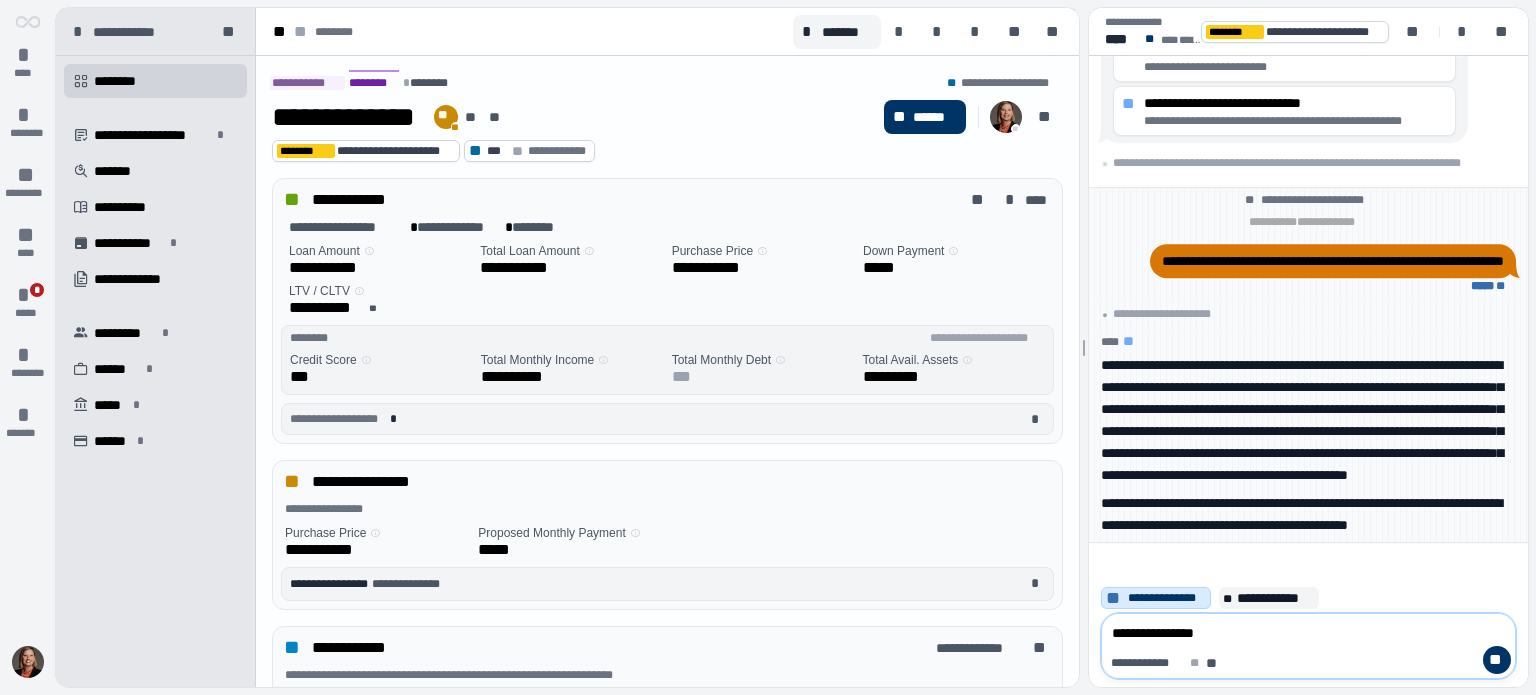 type on "**********" 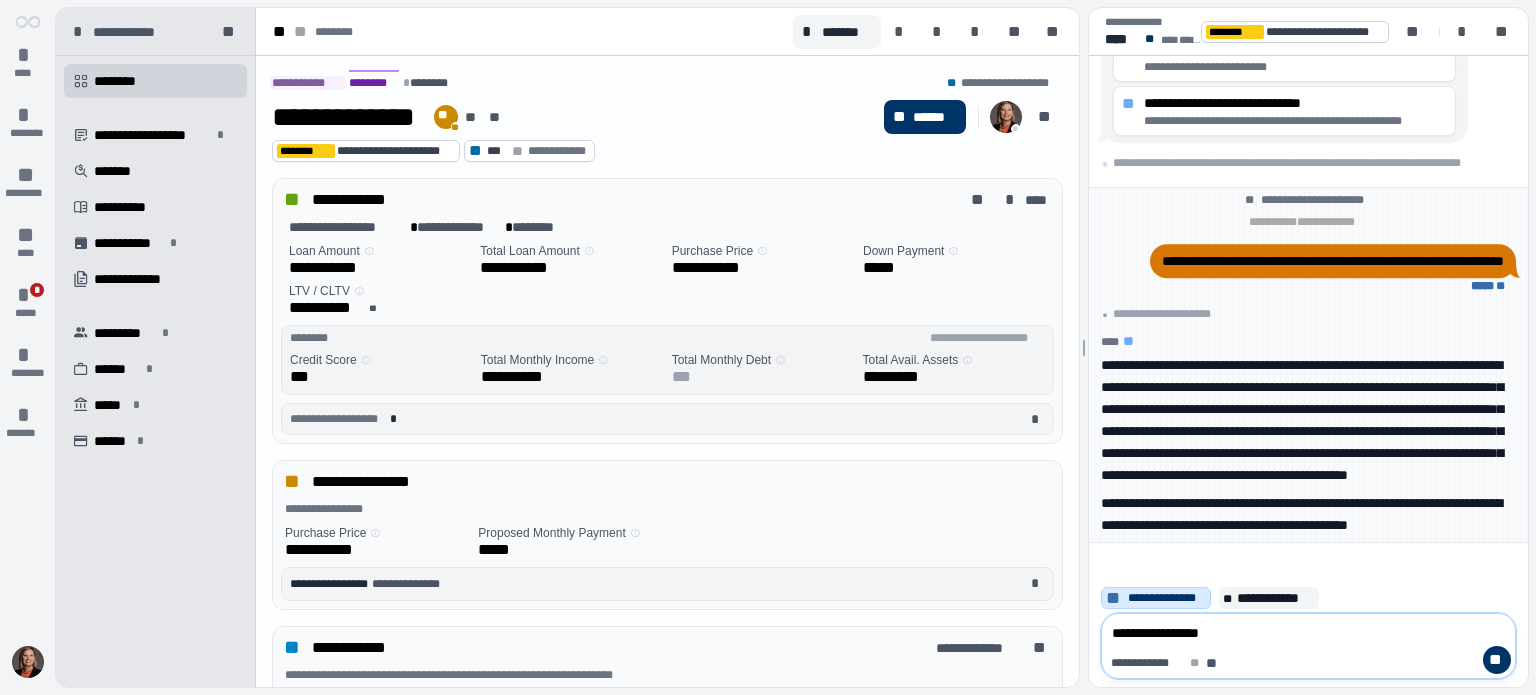 type on "**********" 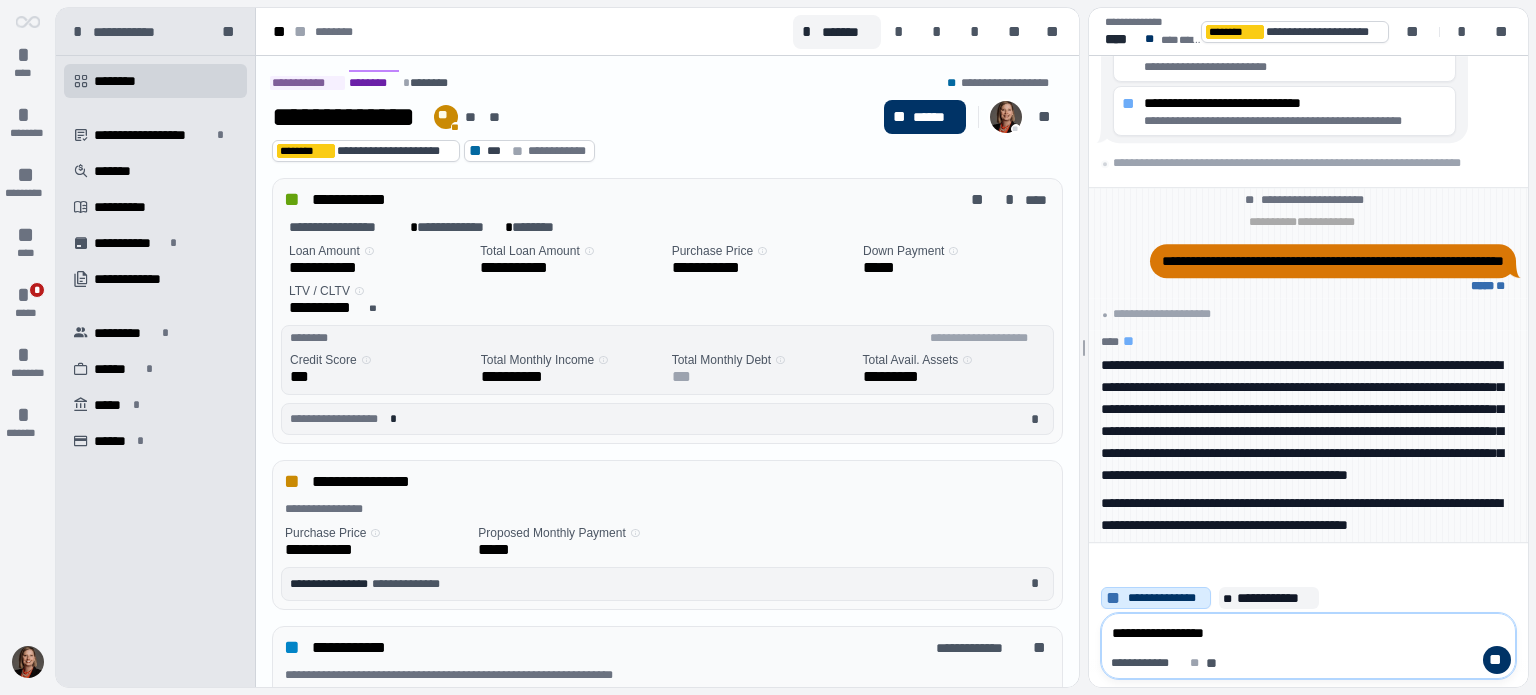 type on "**********" 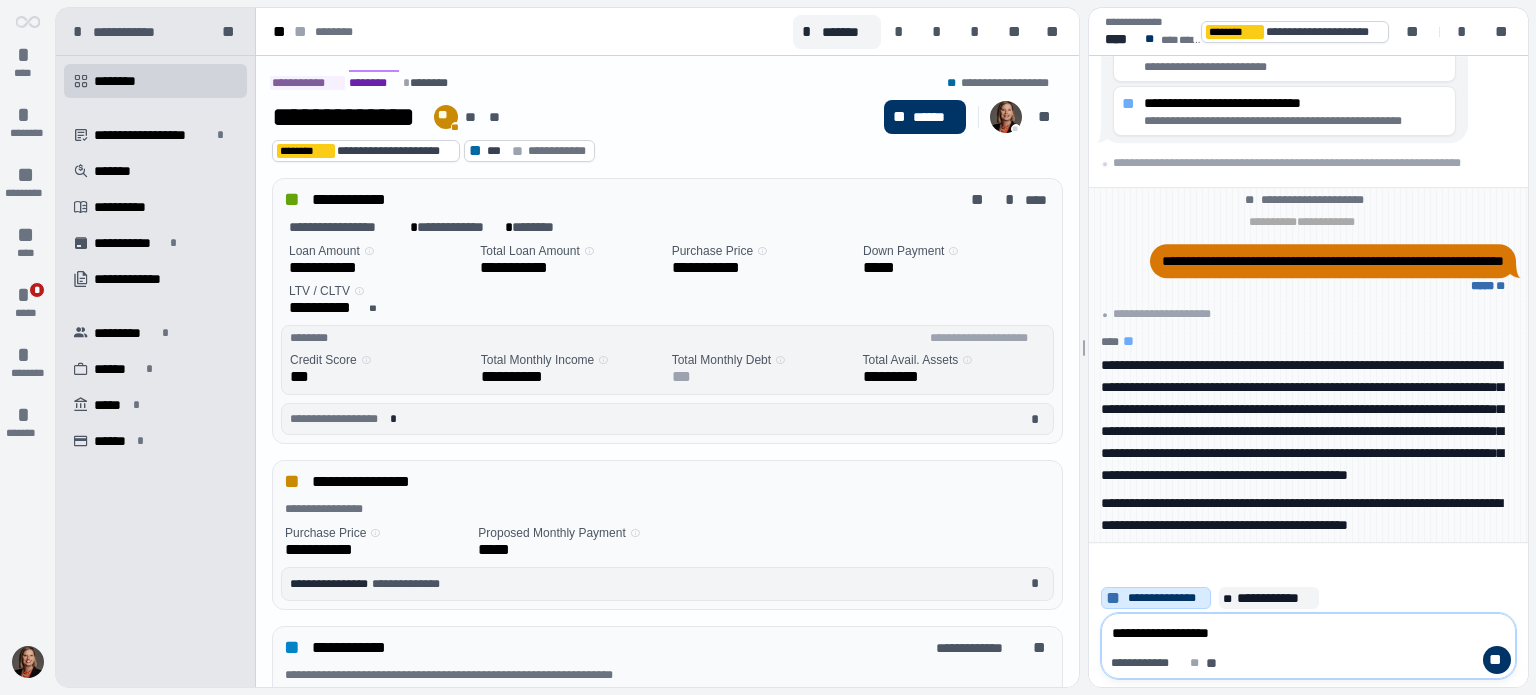 type on "**********" 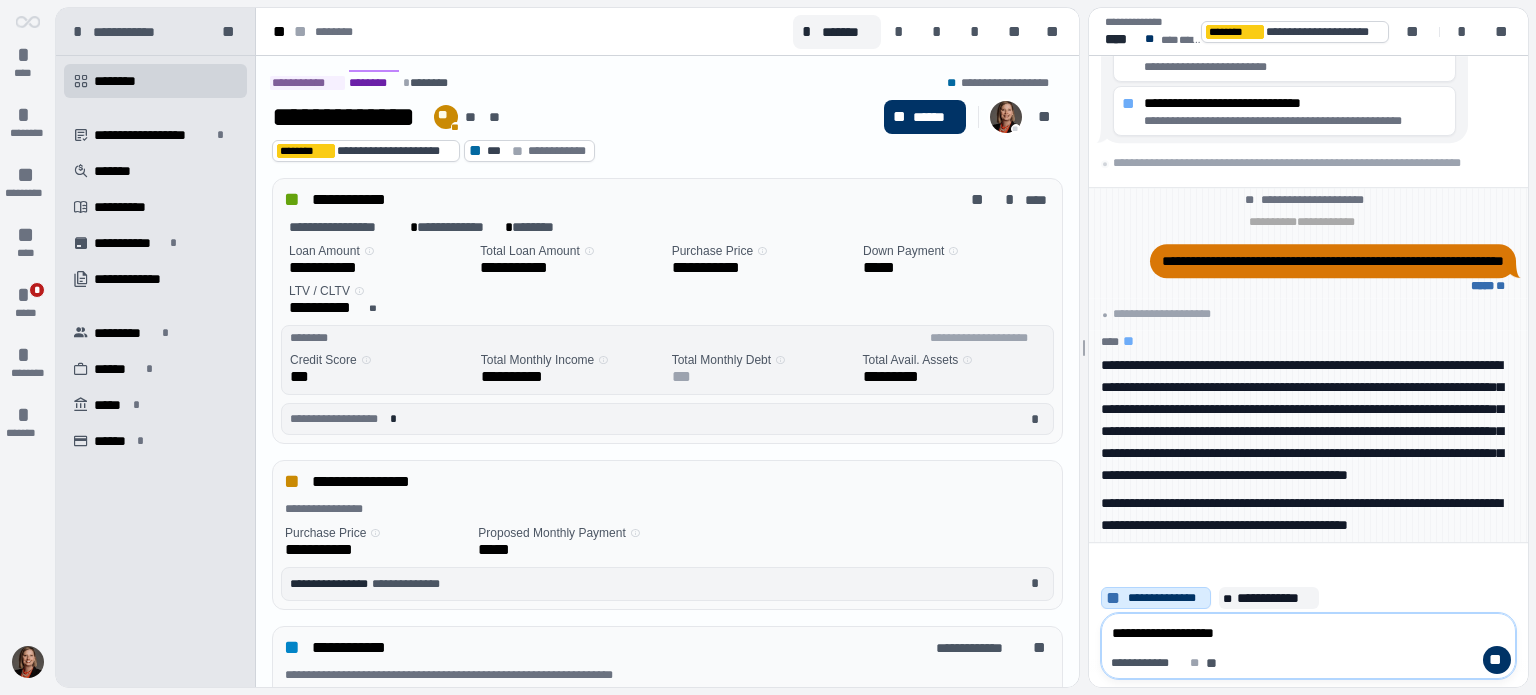 type on "**********" 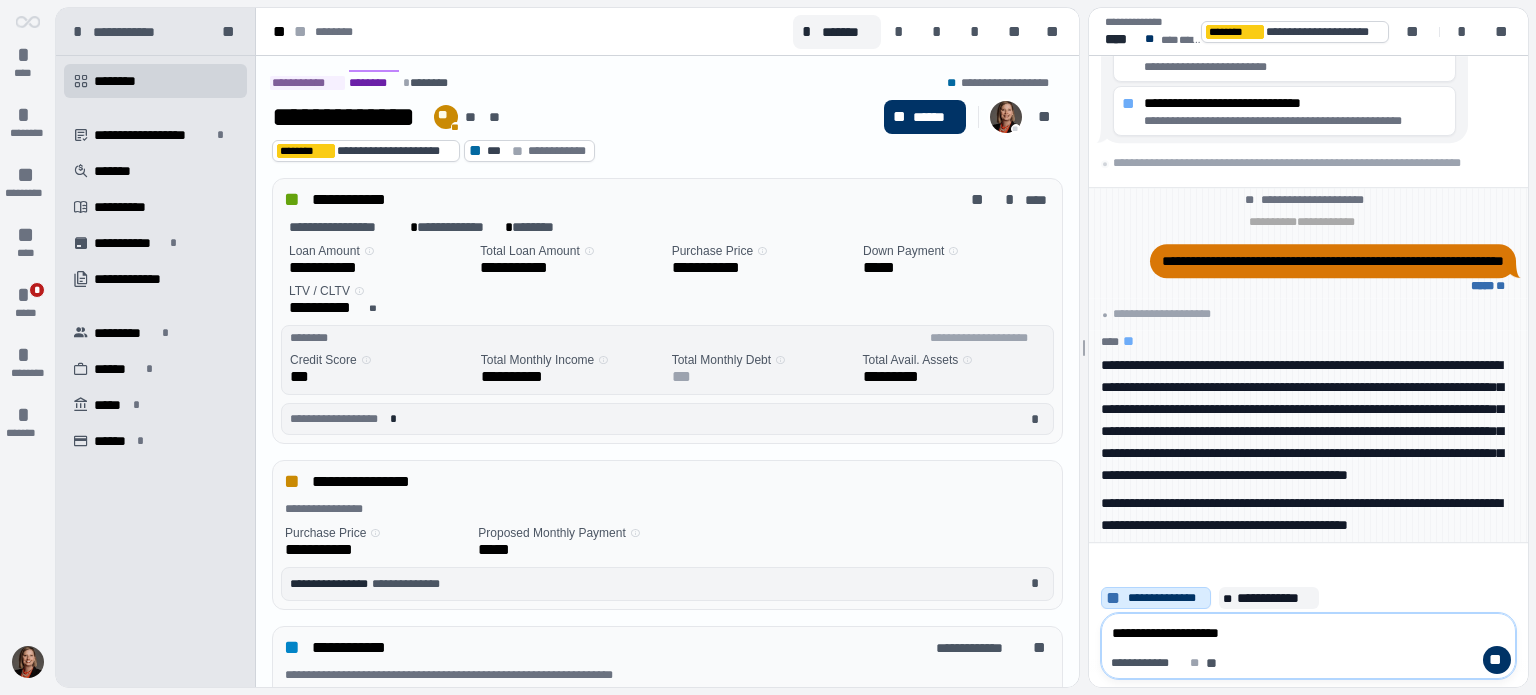 type on "**********" 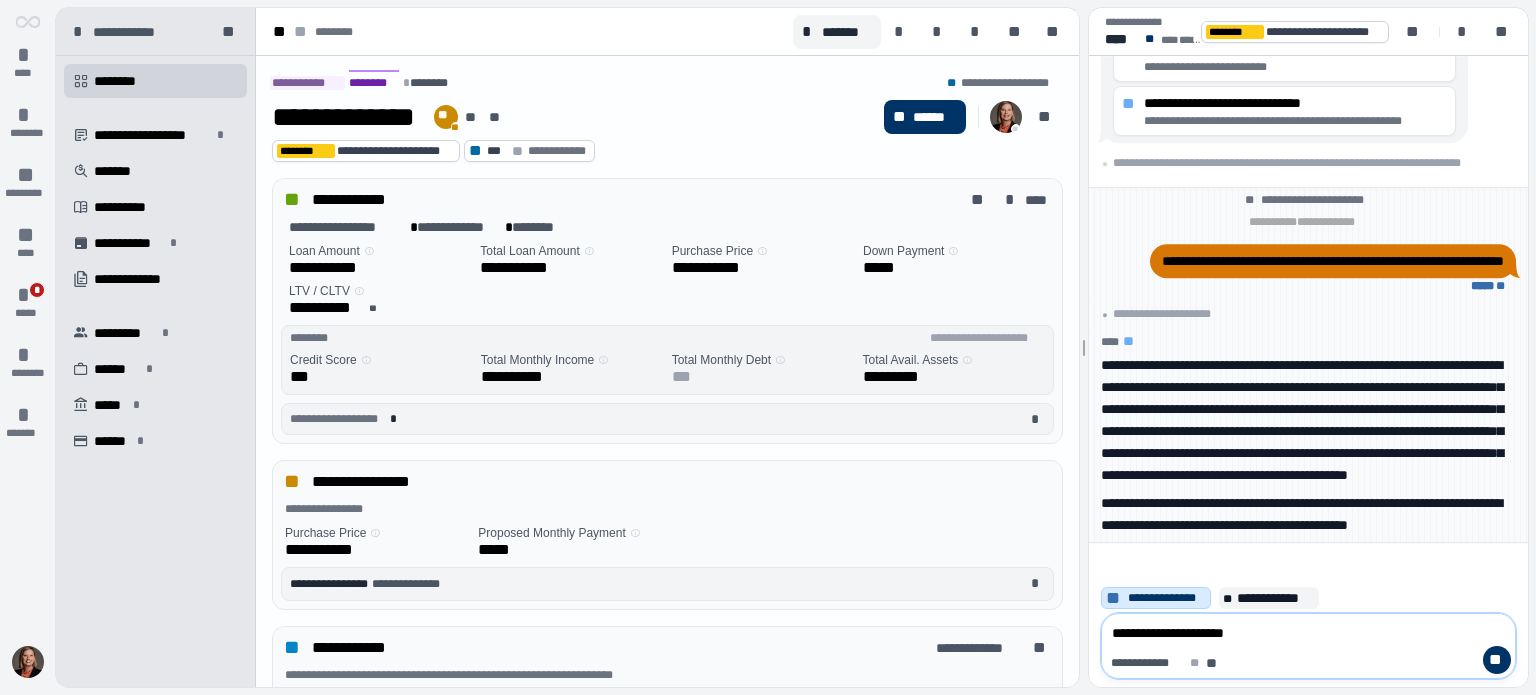 type on "**********" 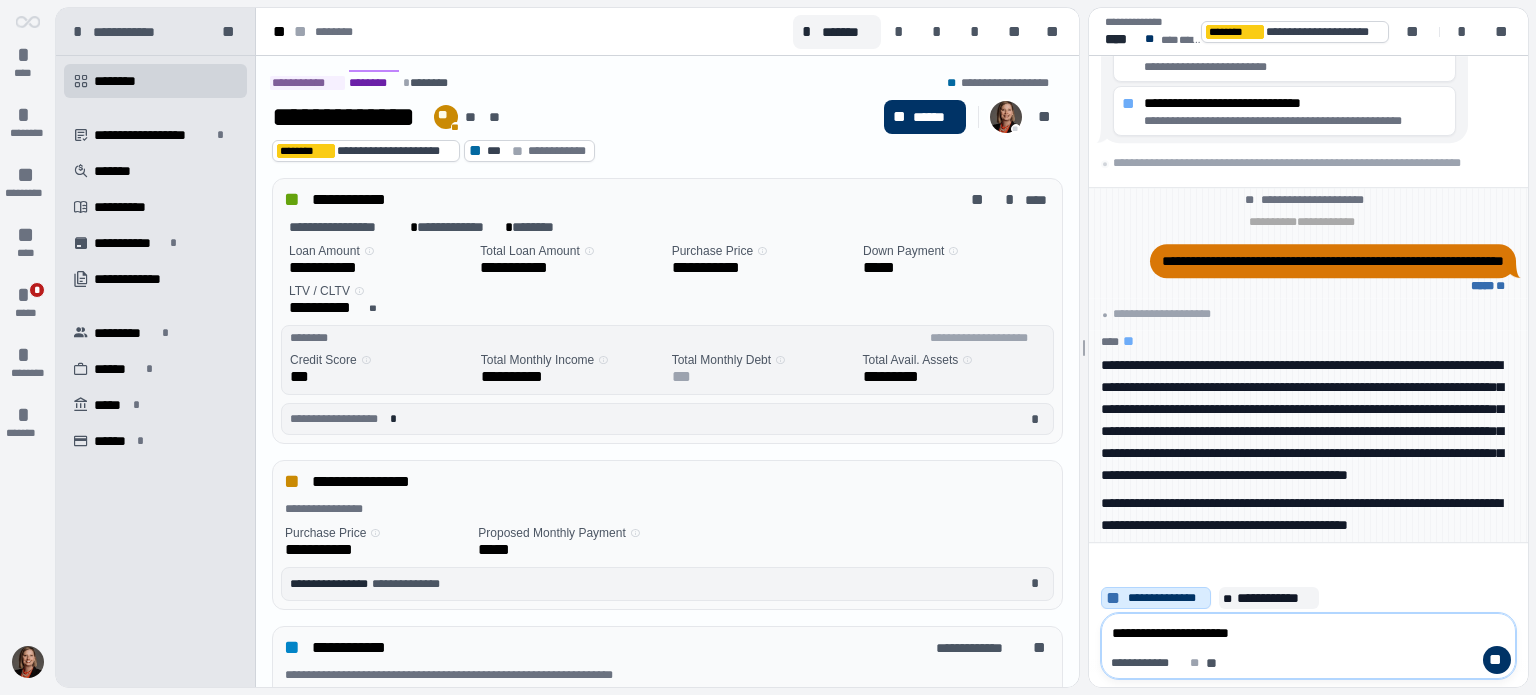 type on "**********" 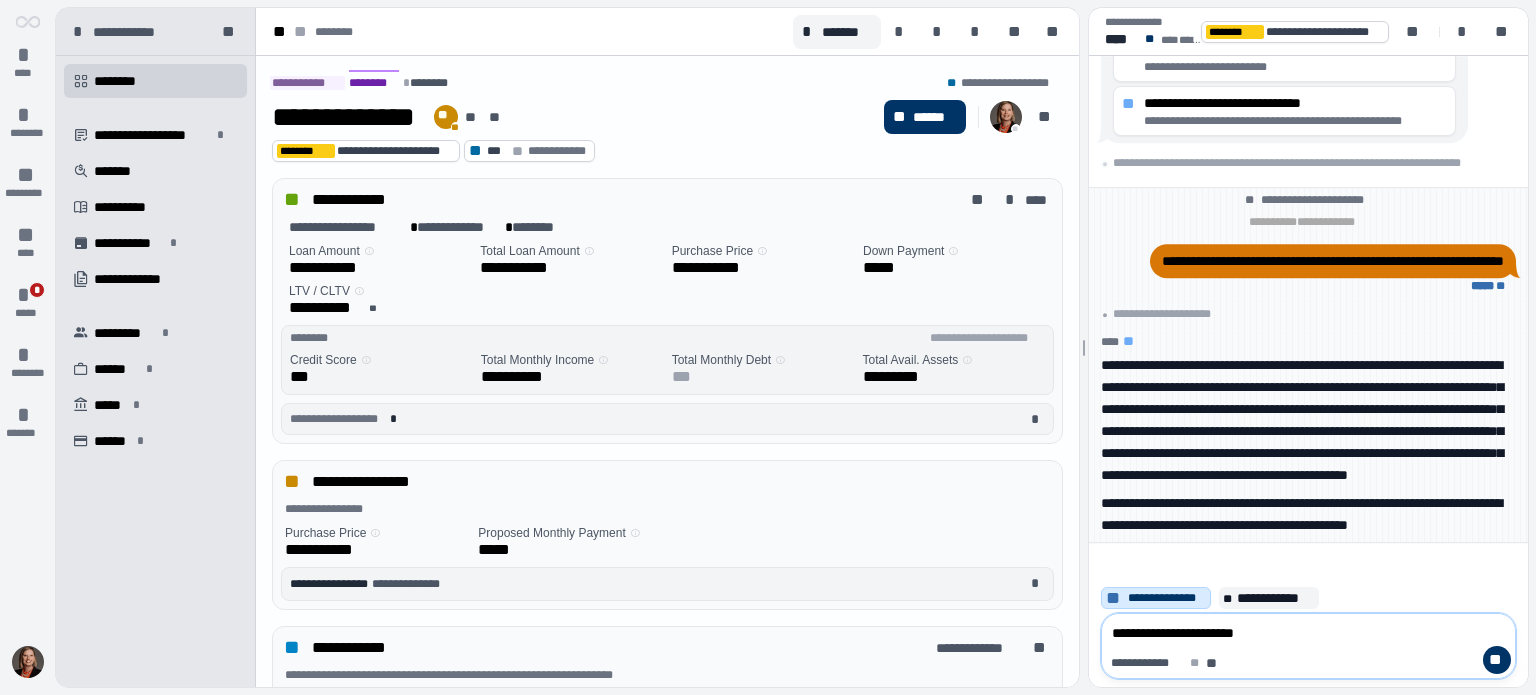 type on "**********" 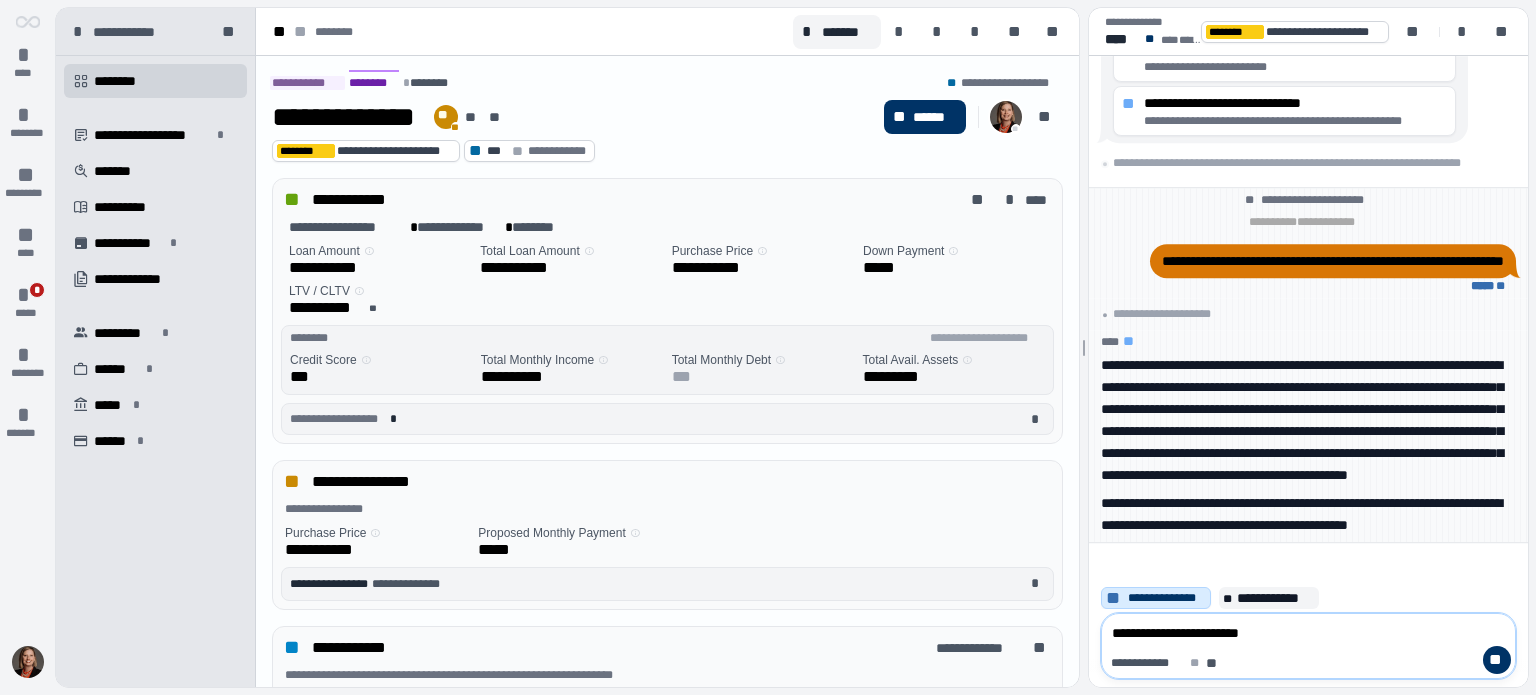 type on "**********" 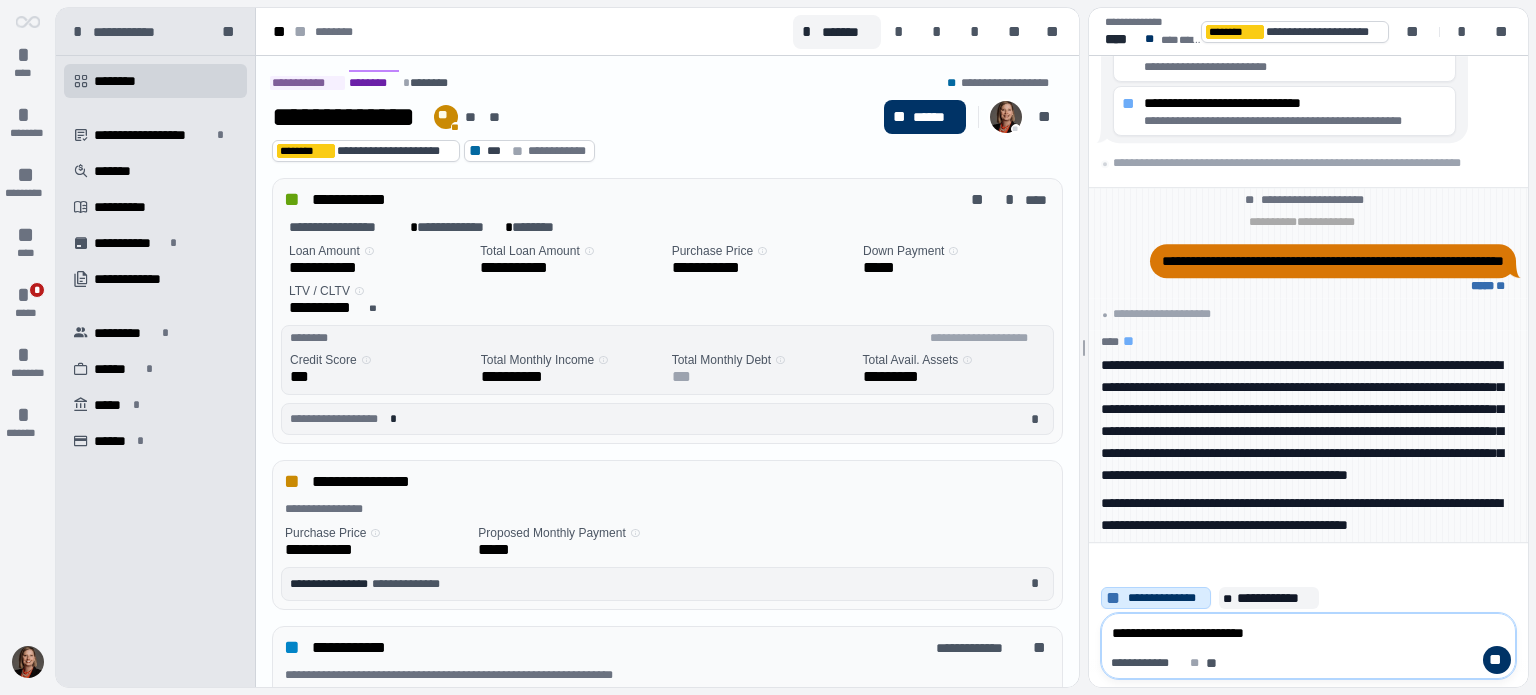 type on "**********" 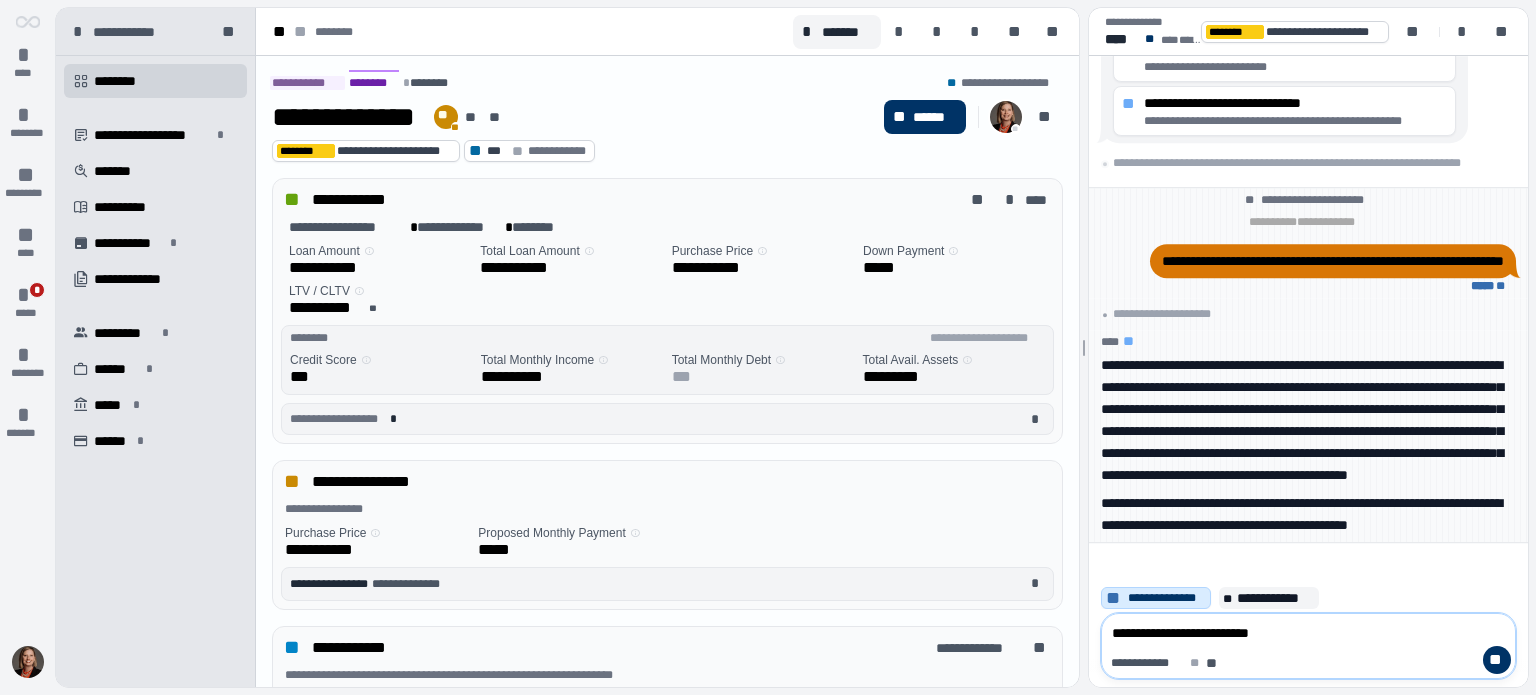 type on "**********" 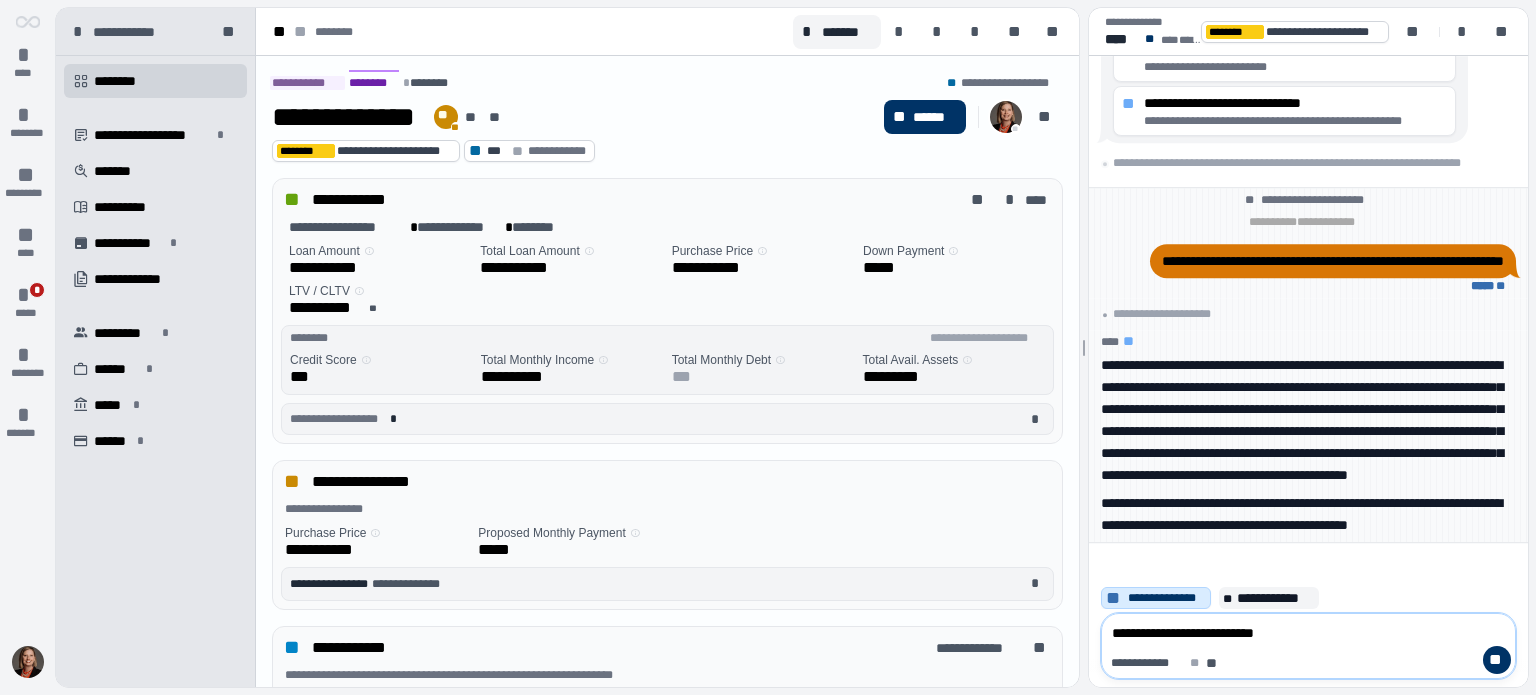 type on "**********" 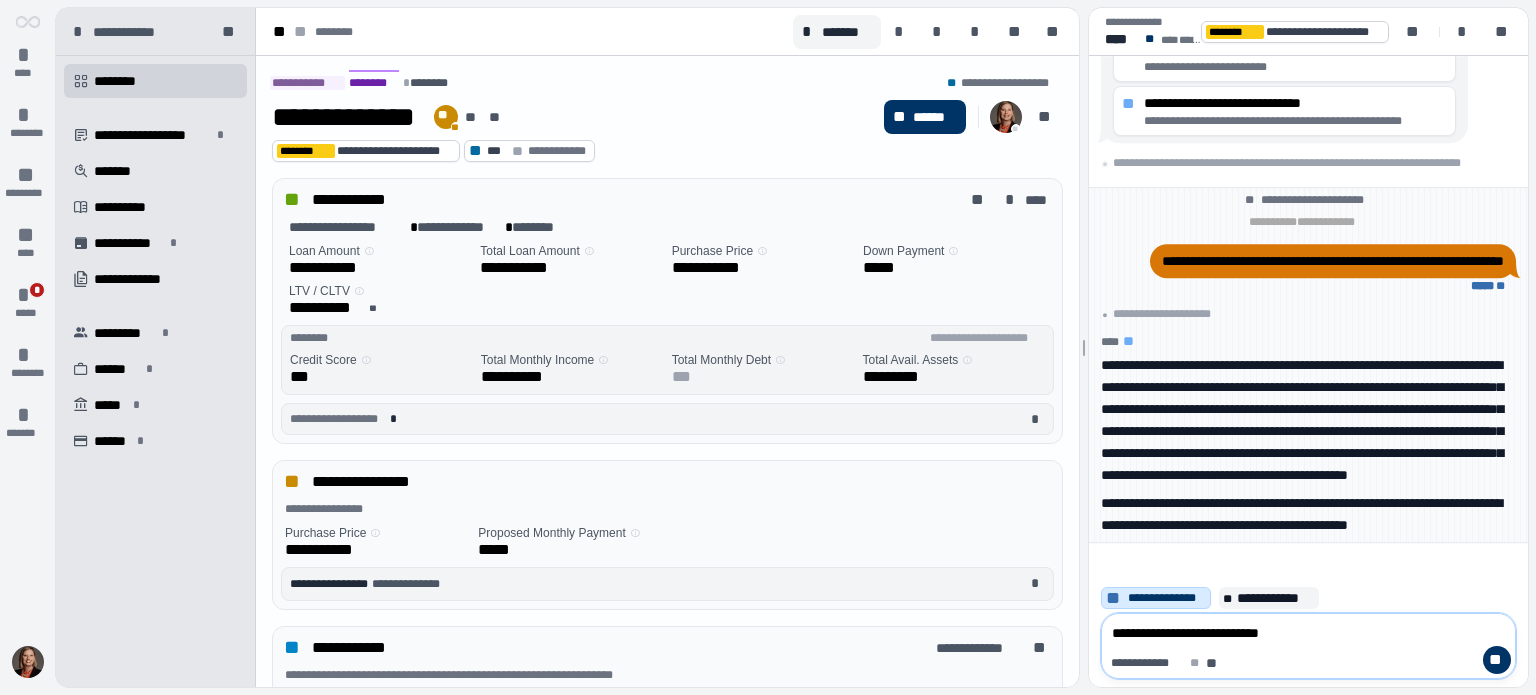 type on "**********" 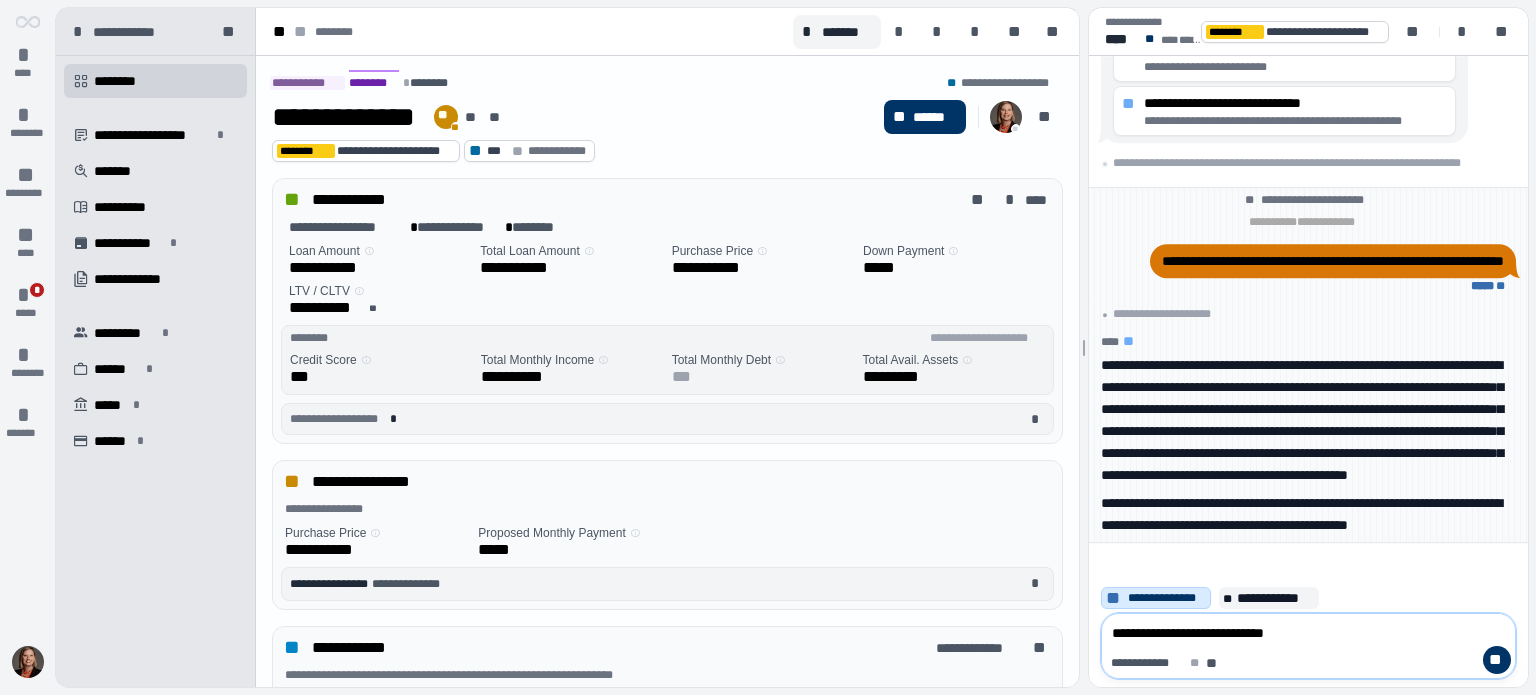 type 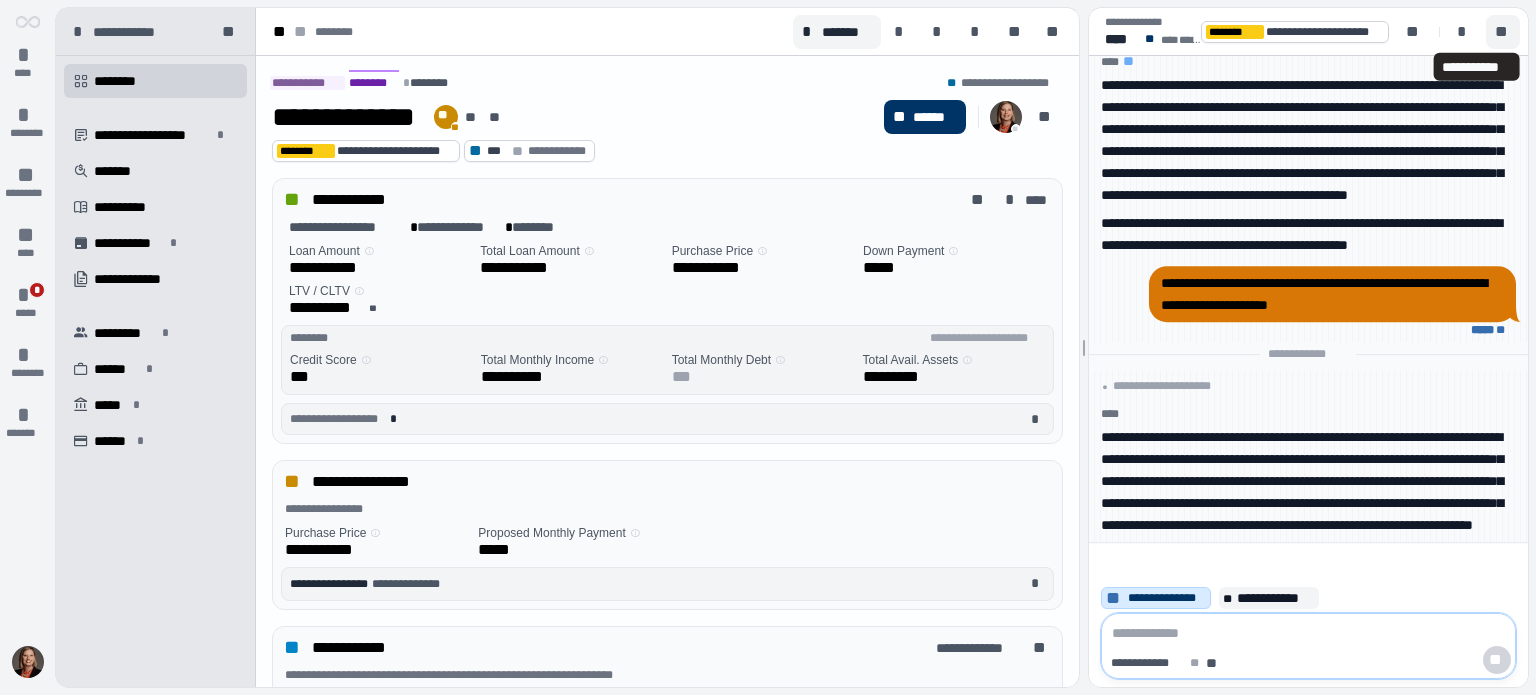 click on "**" at bounding box center [1503, 32] 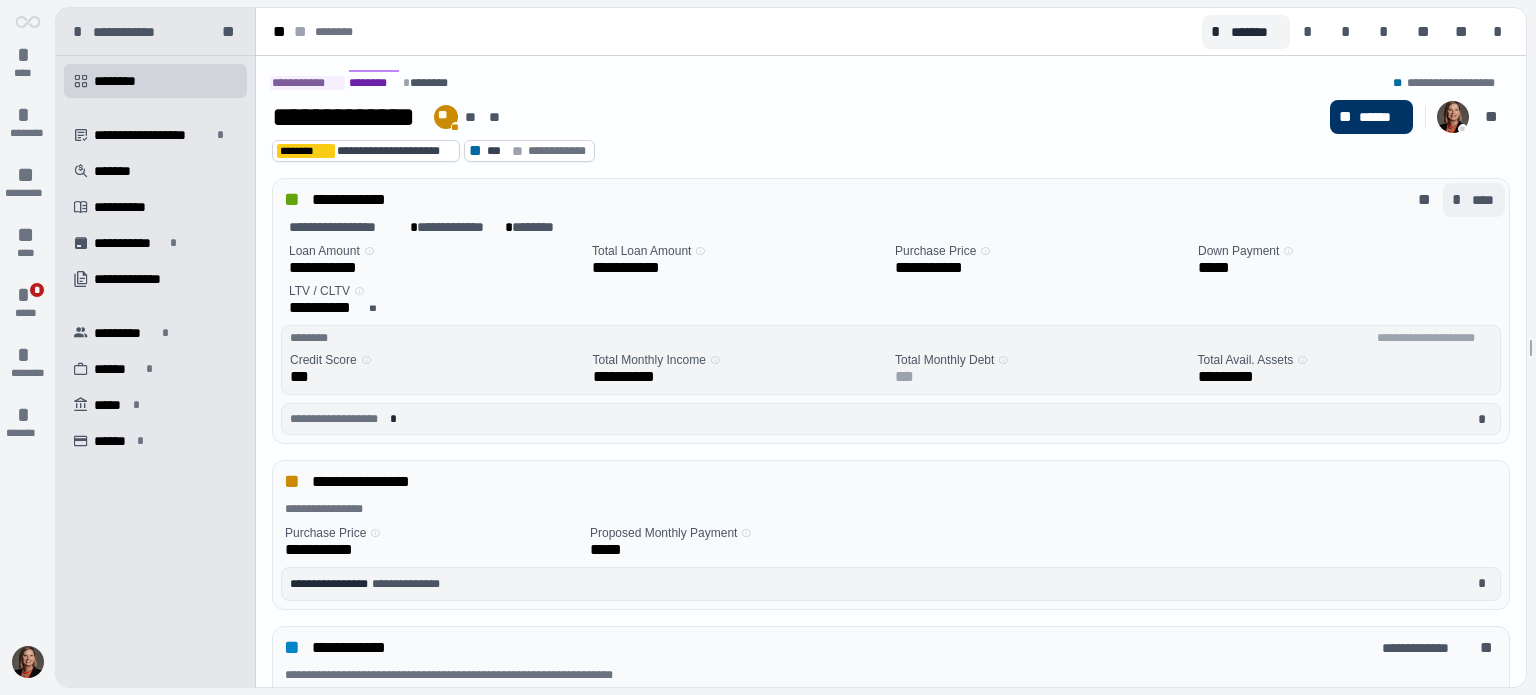 click on "****" at bounding box center [1484, 200] 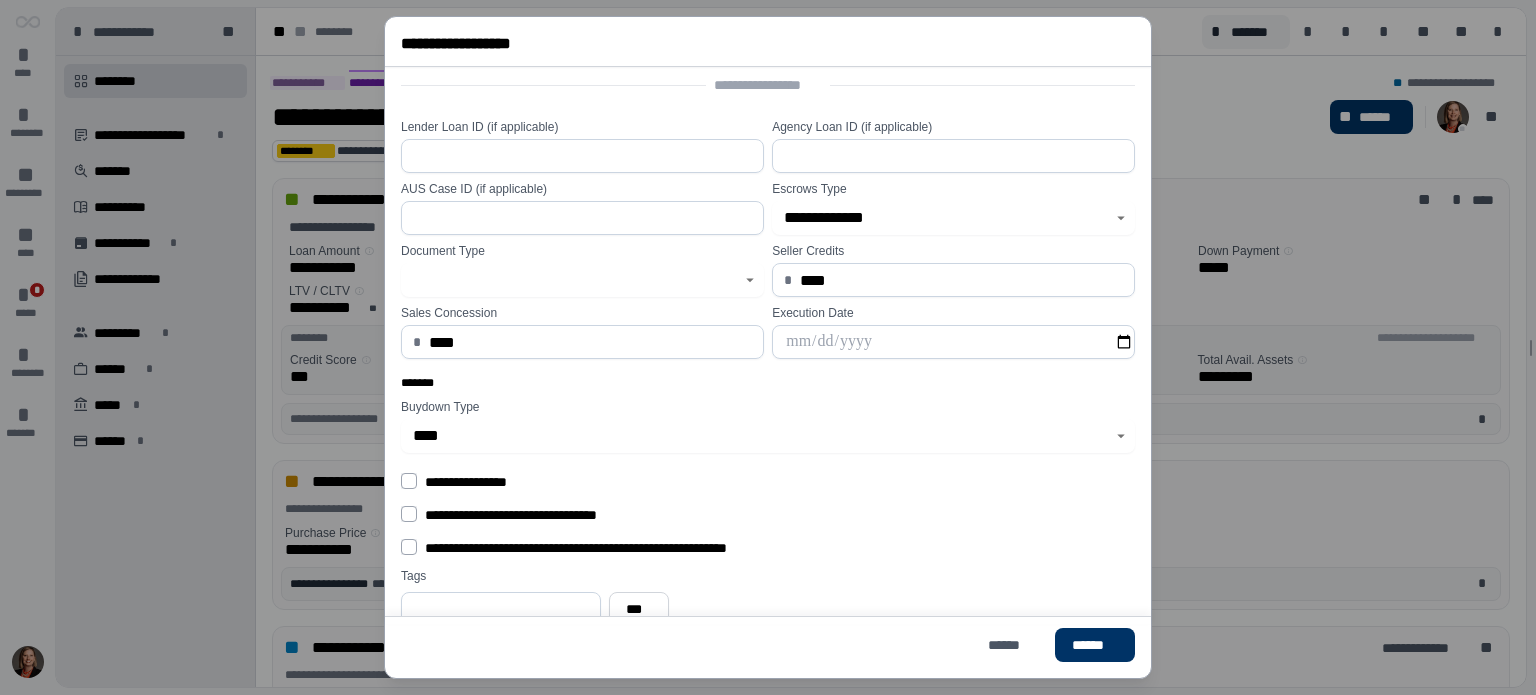 scroll, scrollTop: 272, scrollLeft: 0, axis: vertical 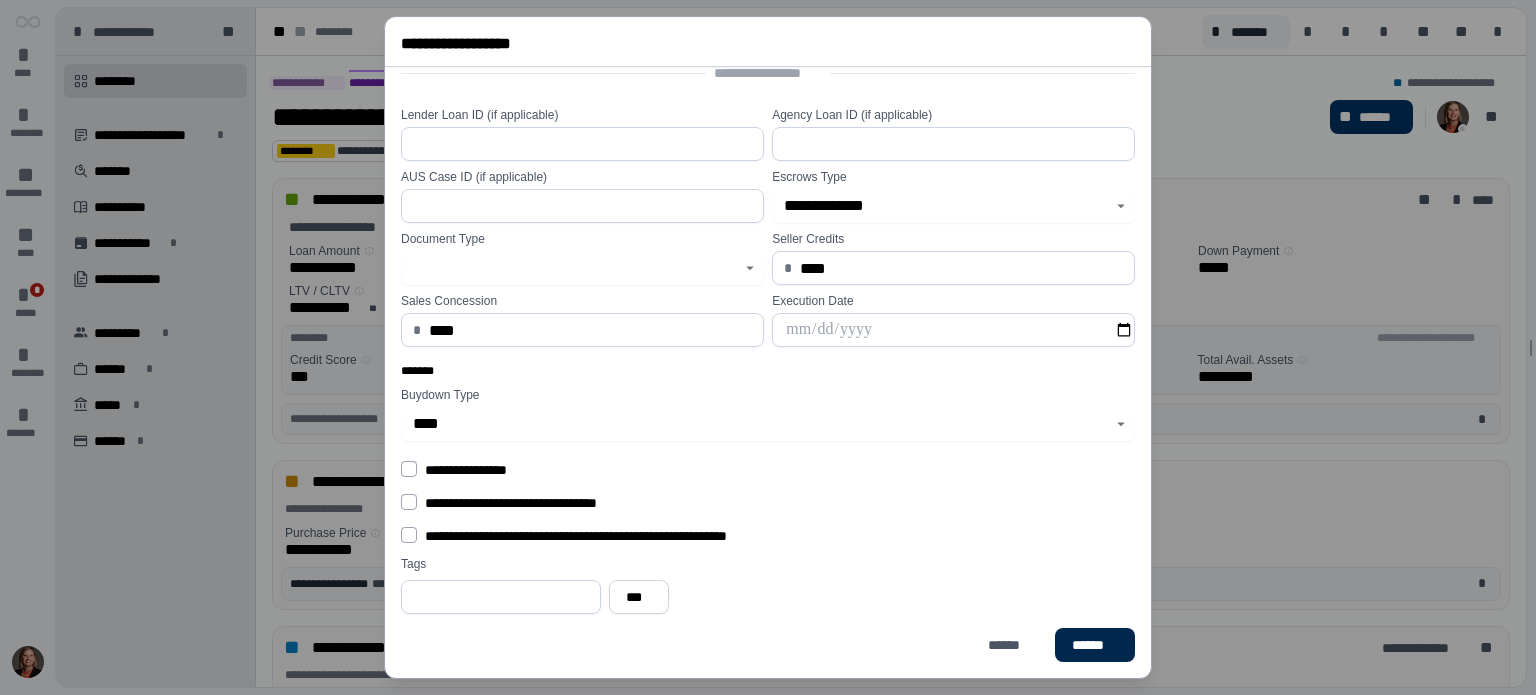 click on "******" at bounding box center [1095, 645] 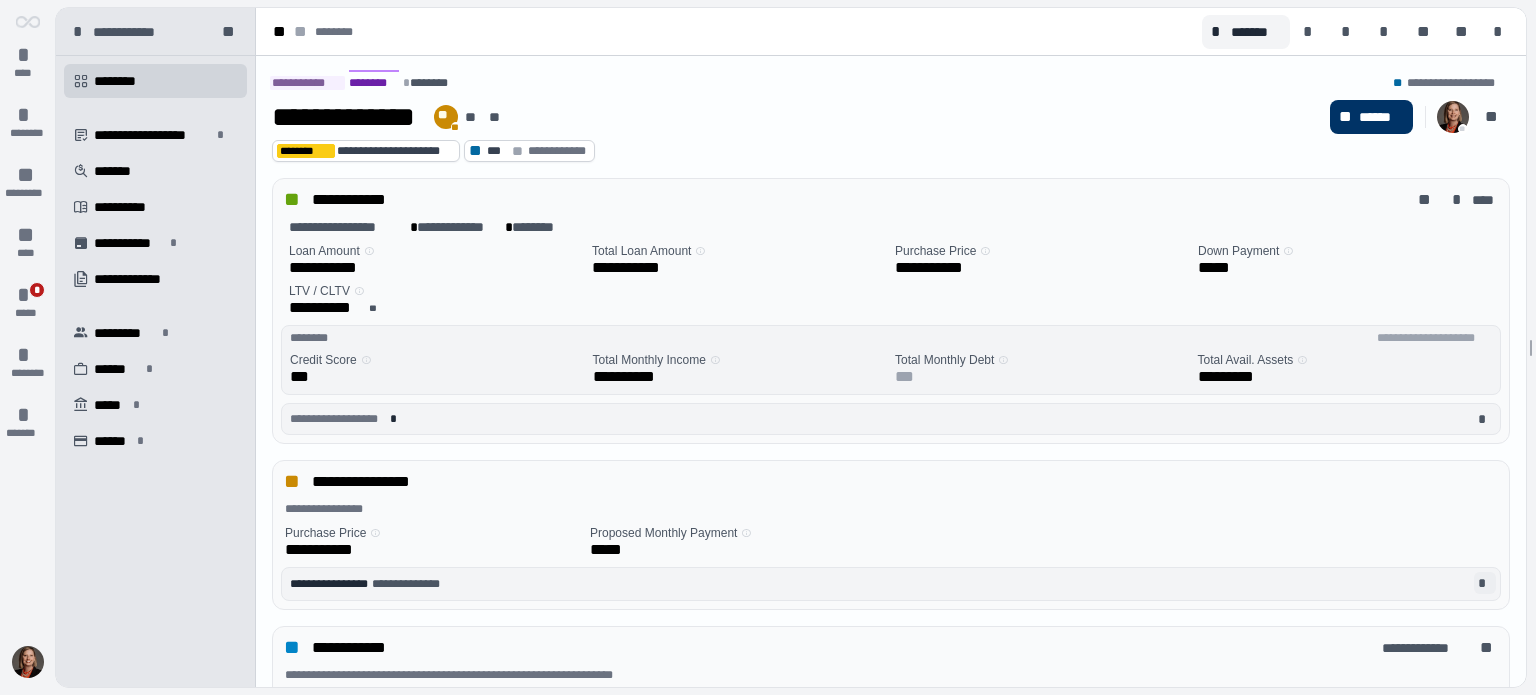 click on "*" at bounding box center (1485, 583) 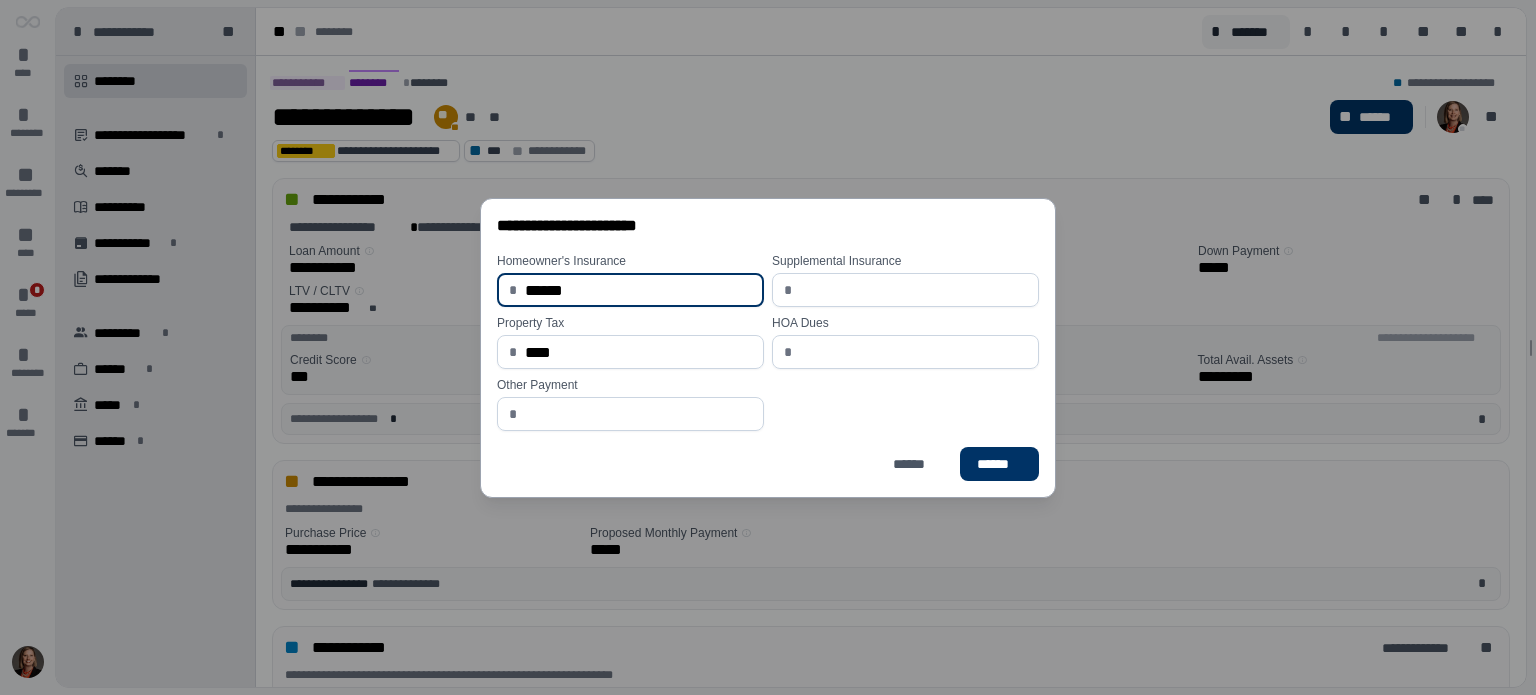 click on "****" at bounding box center (638, 352) 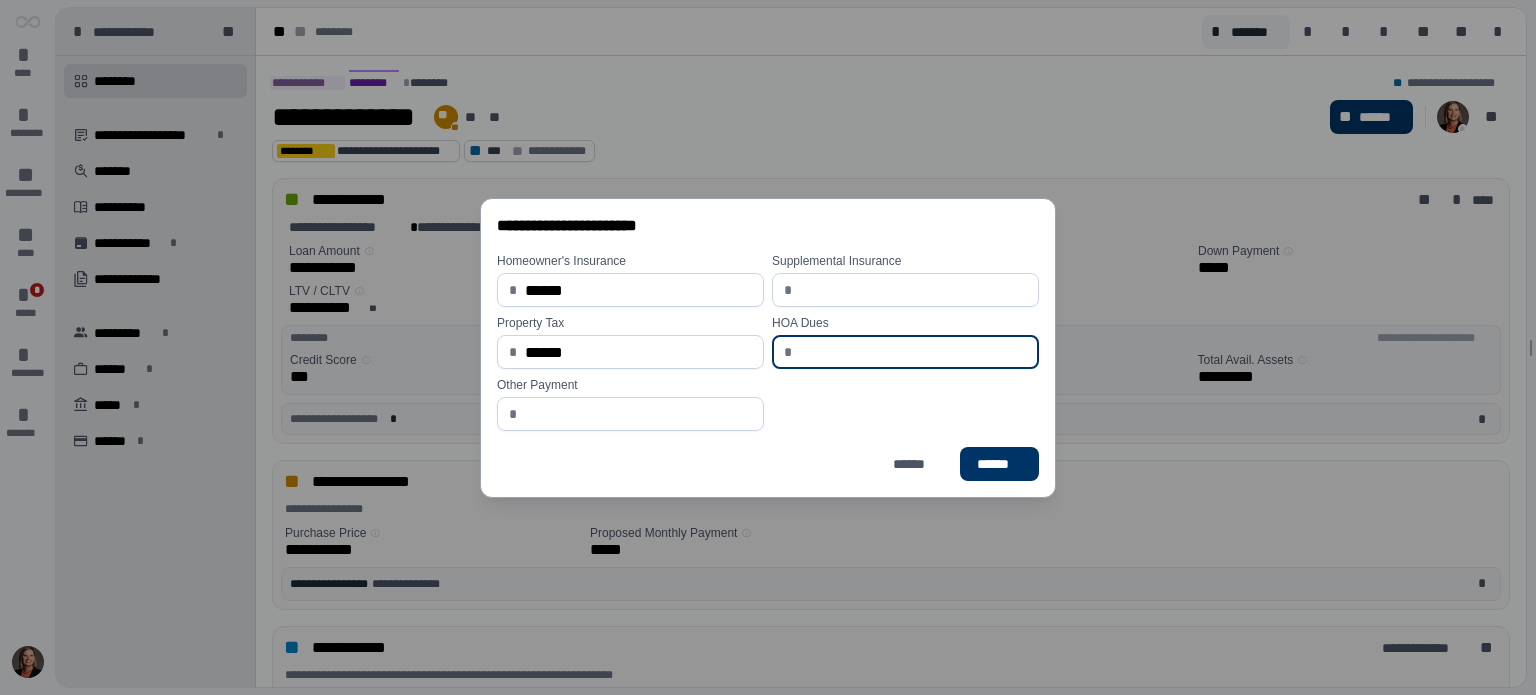 click on "******" at bounding box center [638, 290] 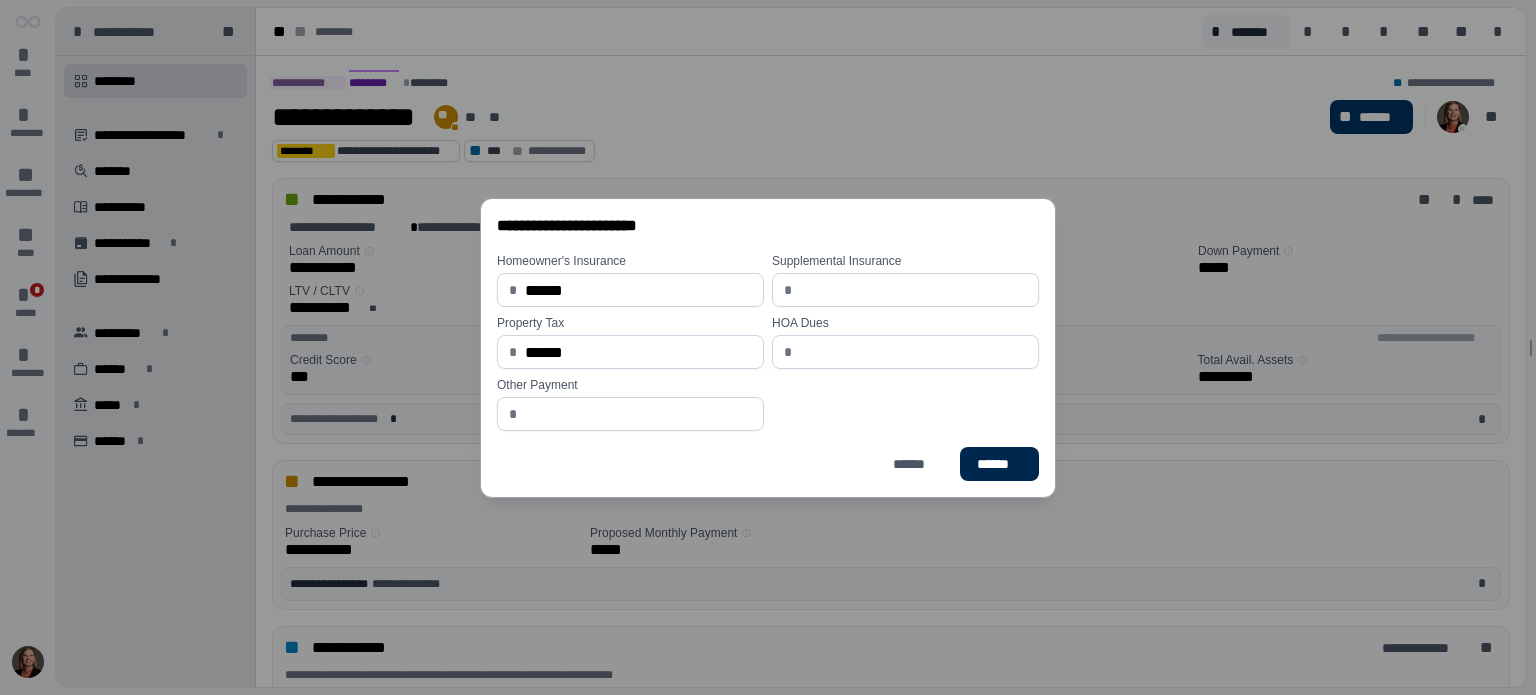 click on "******" at bounding box center (999, 464) 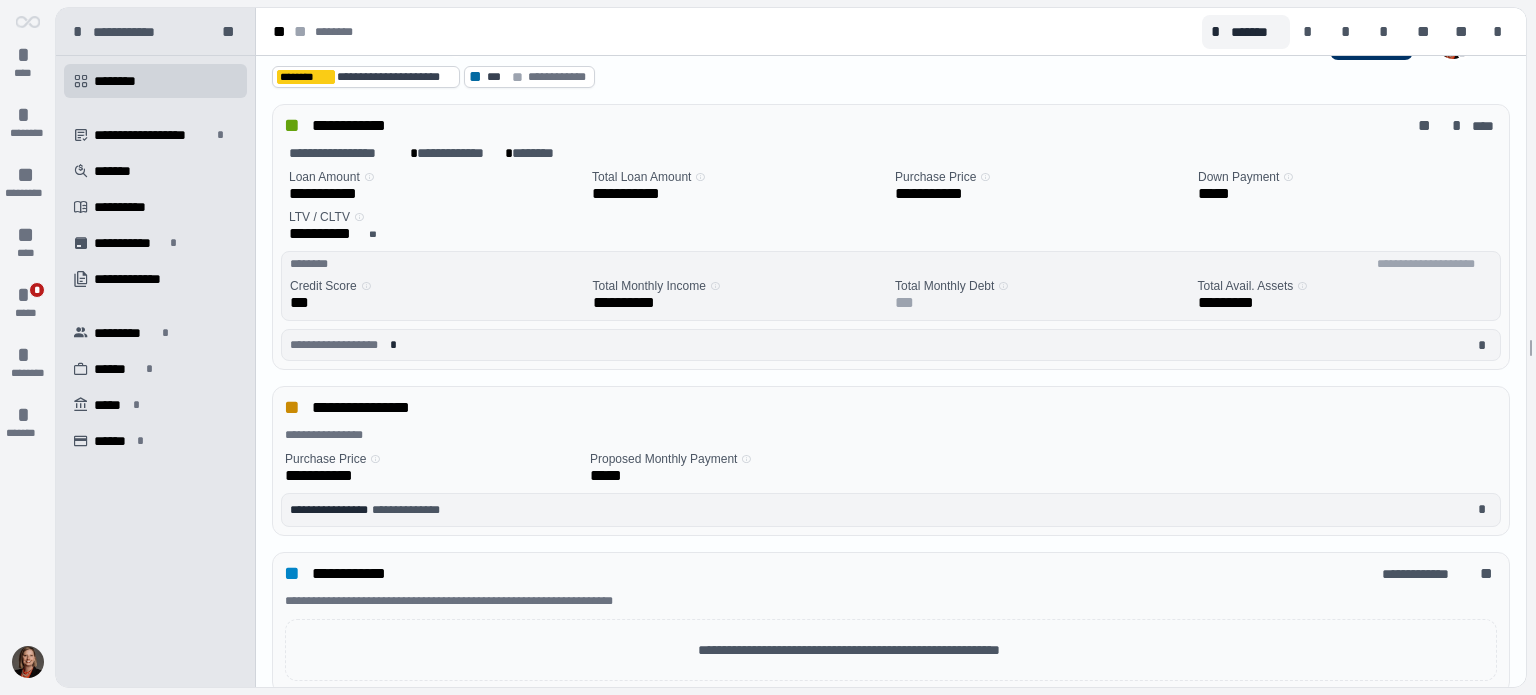 scroll, scrollTop: 75, scrollLeft: 0, axis: vertical 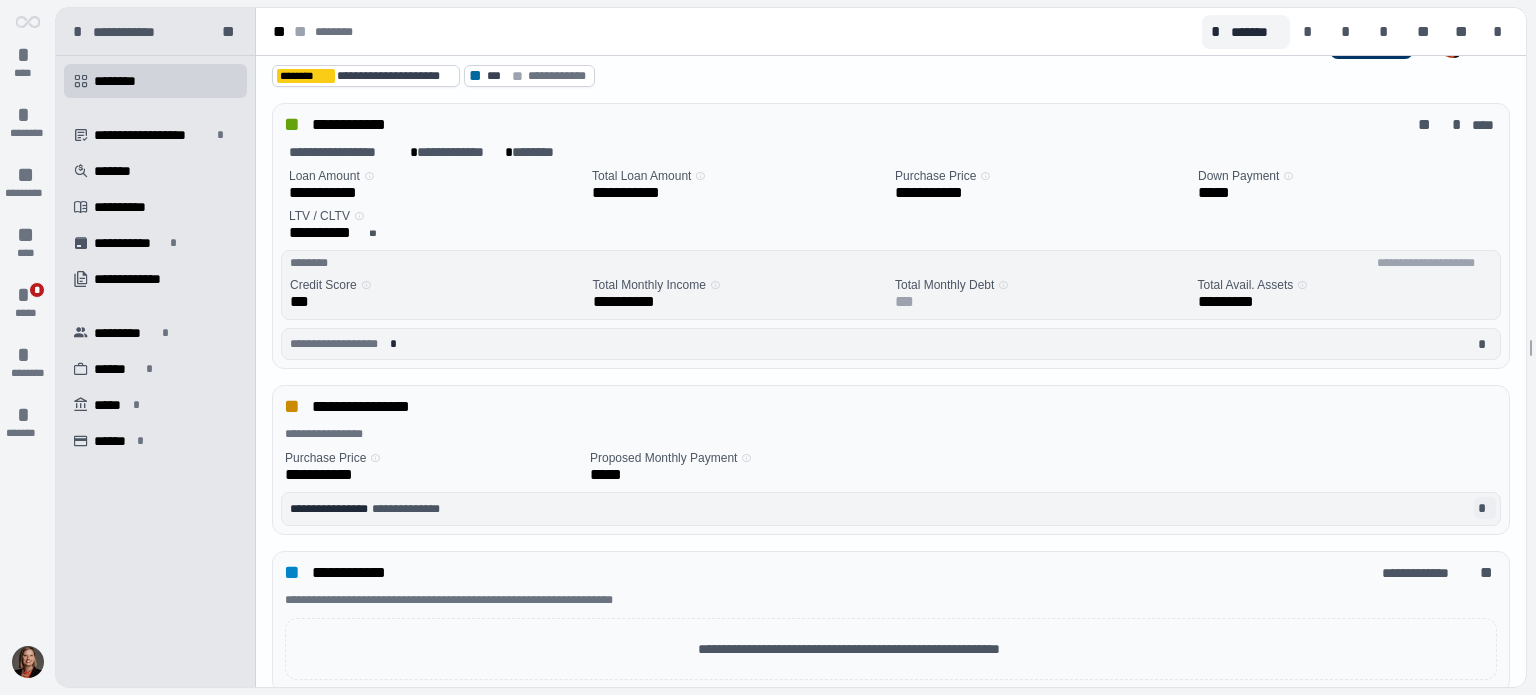 click on "*" at bounding box center (1485, 508) 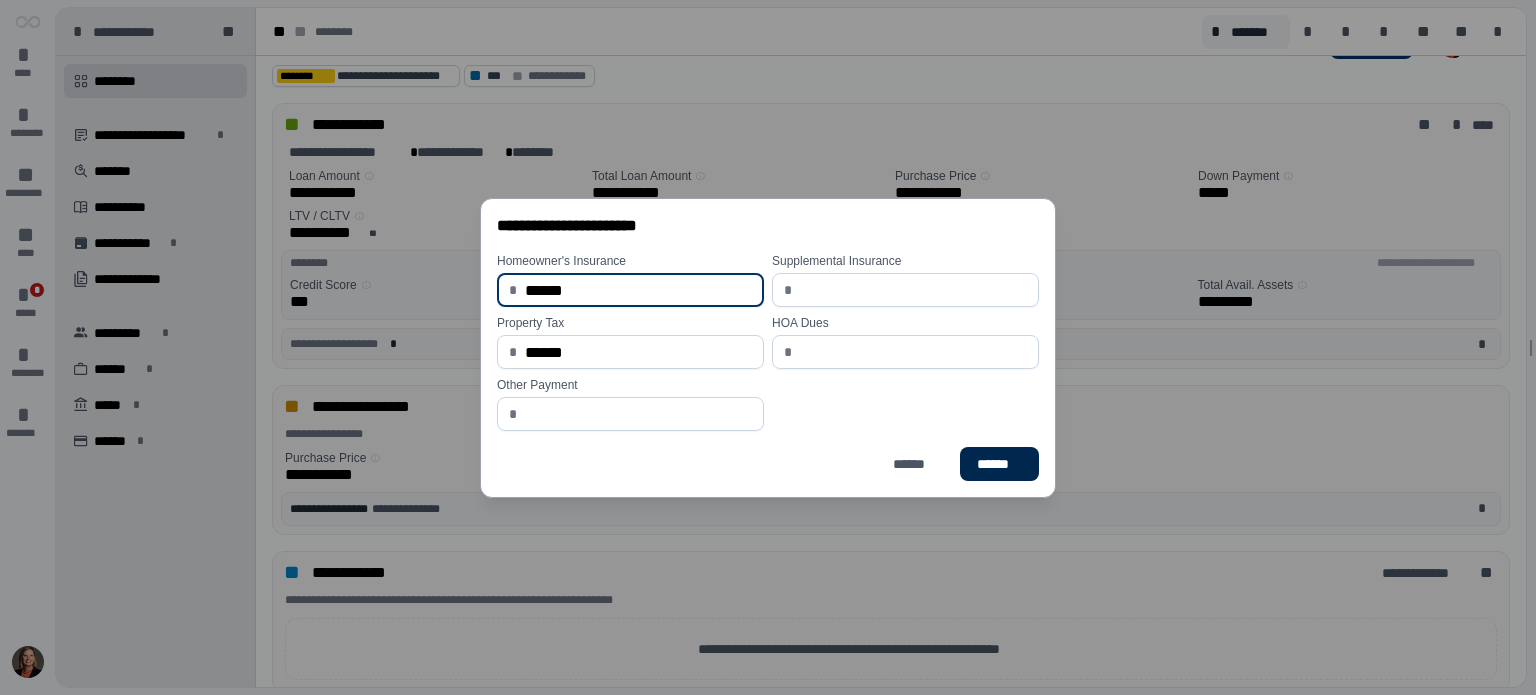 click on "******" at bounding box center [999, 464] 